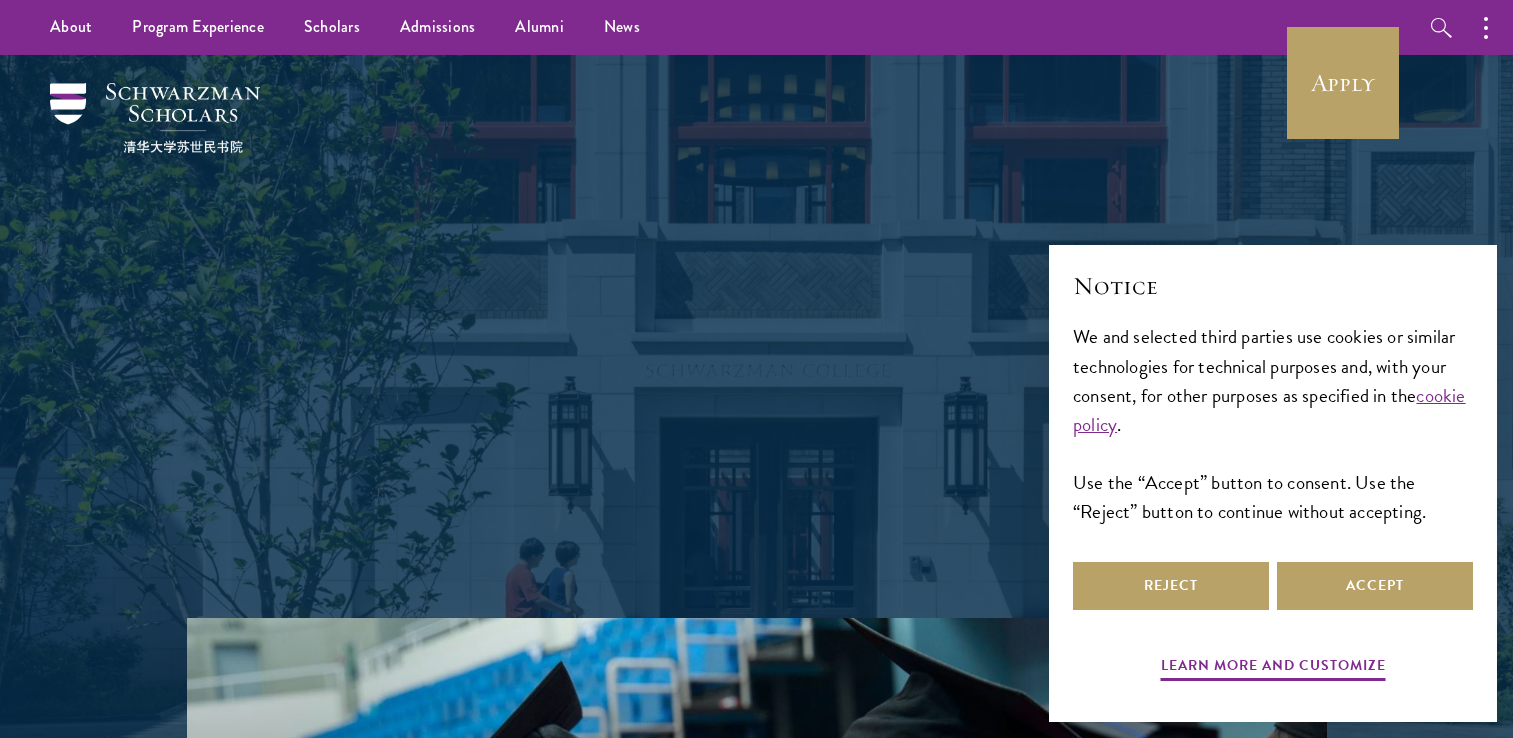 scroll, scrollTop: 0, scrollLeft: 0, axis: both 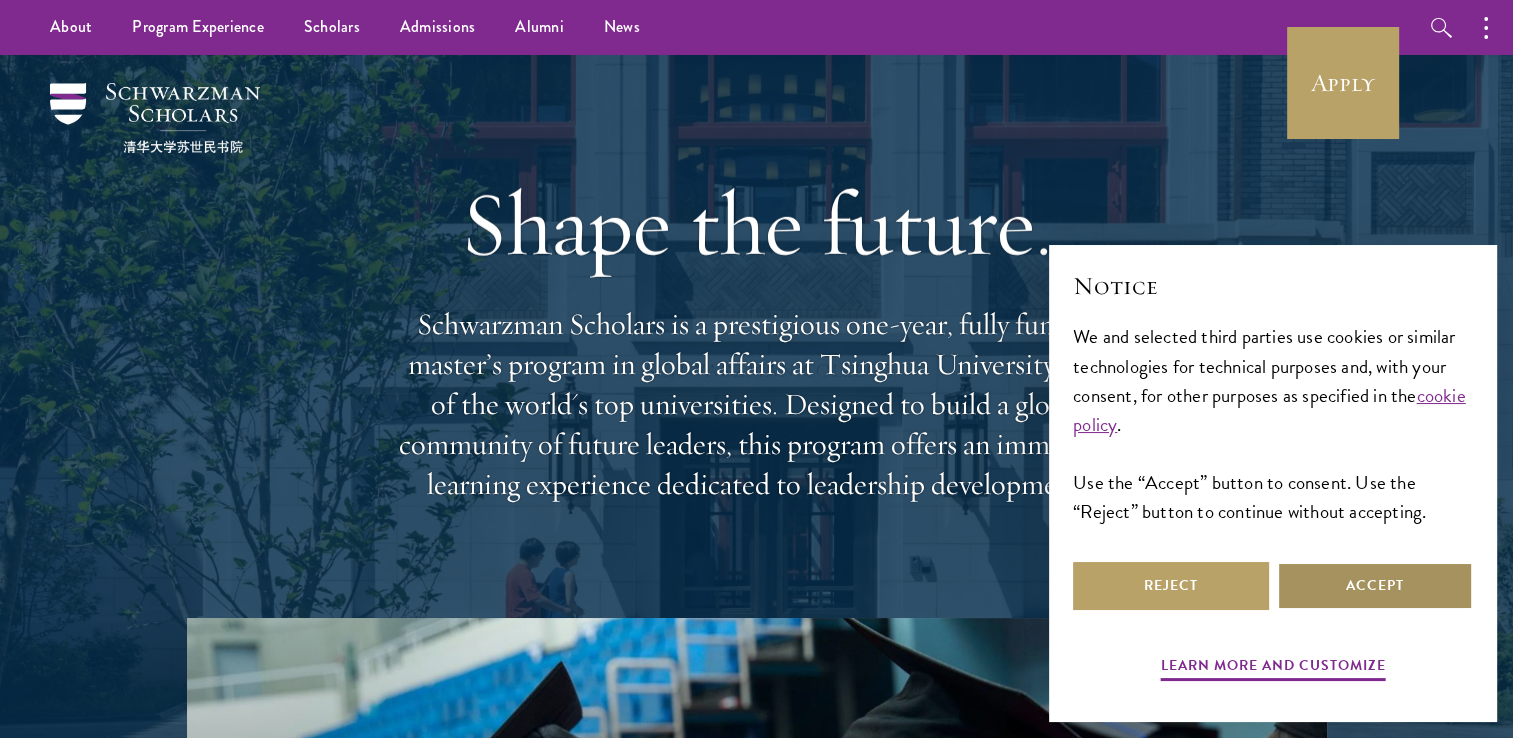 drag, startPoint x: 1302, startPoint y: 570, endPoint x: 1292, endPoint y: 566, distance: 10.770329 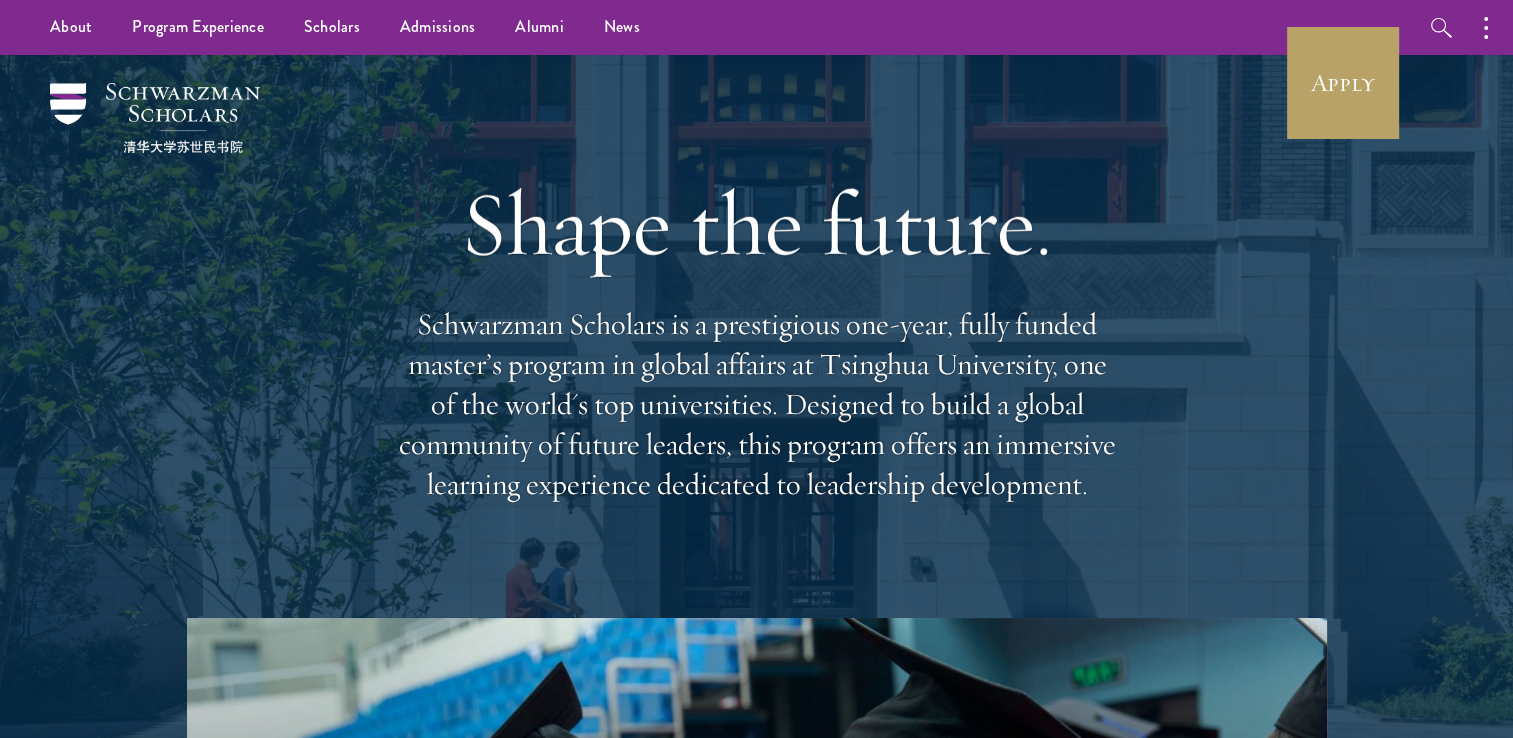 scroll, scrollTop: 0, scrollLeft: 0, axis: both 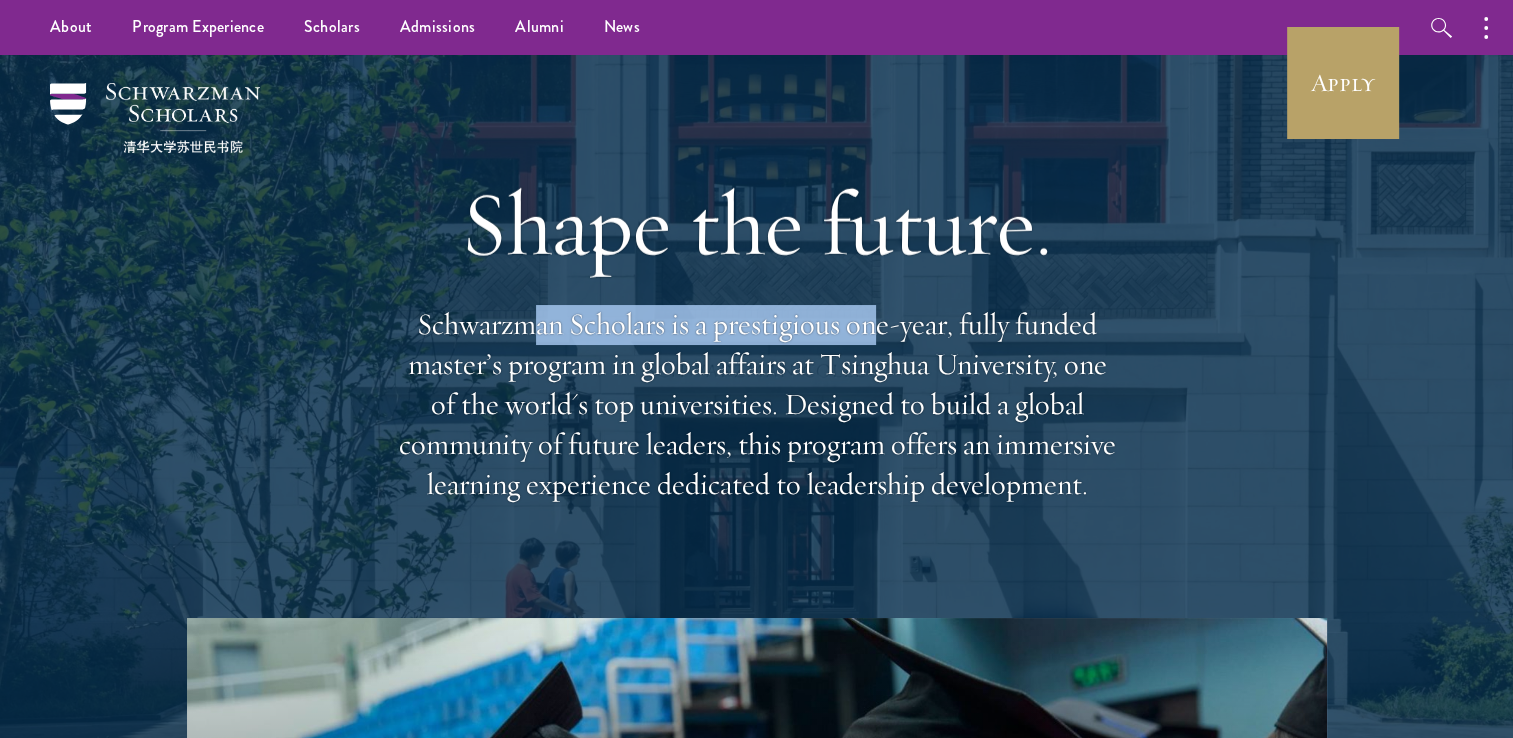 drag, startPoint x: 531, startPoint y: 326, endPoint x: 878, endPoint y: 335, distance: 347.1167 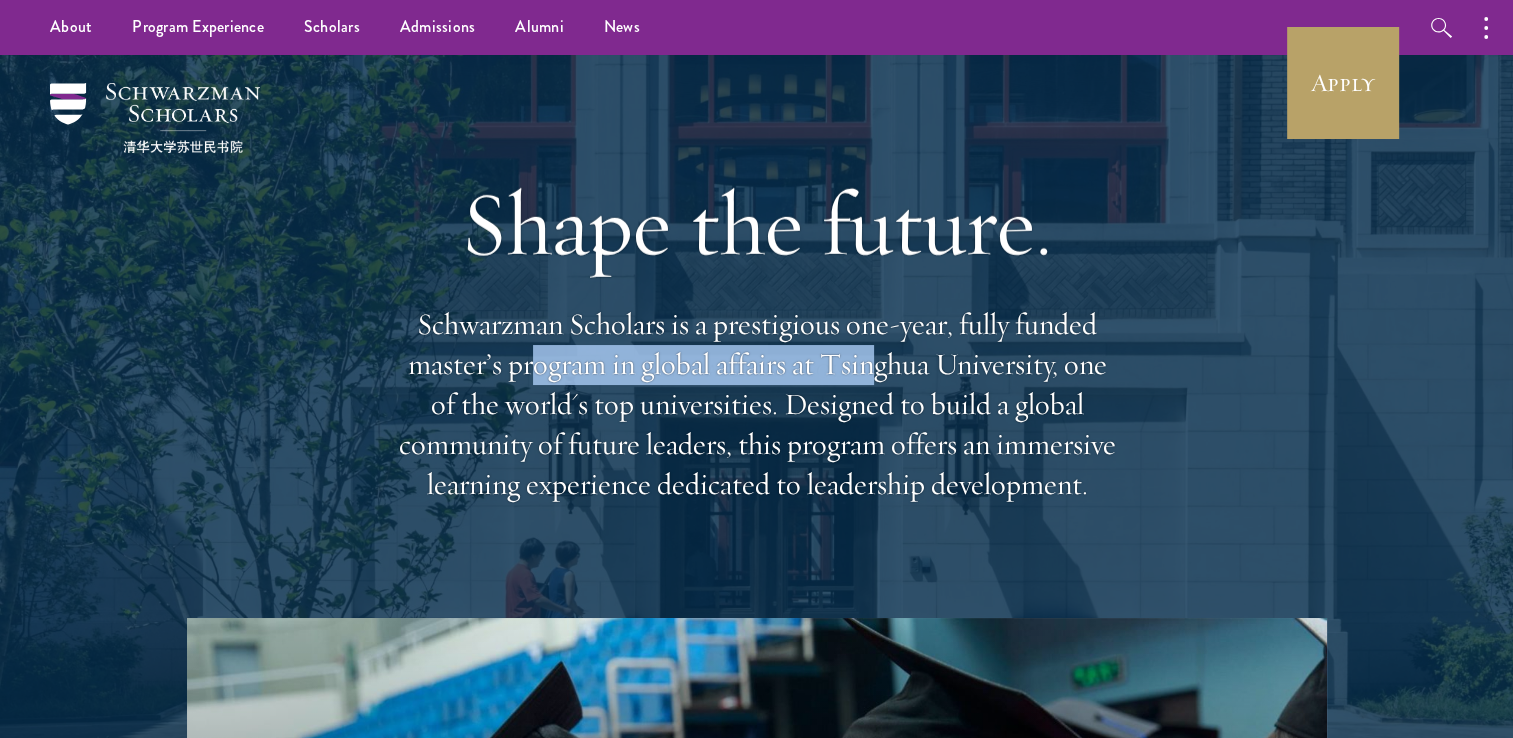 drag, startPoint x: 539, startPoint y: 369, endPoint x: 872, endPoint y: 378, distance: 333.1216 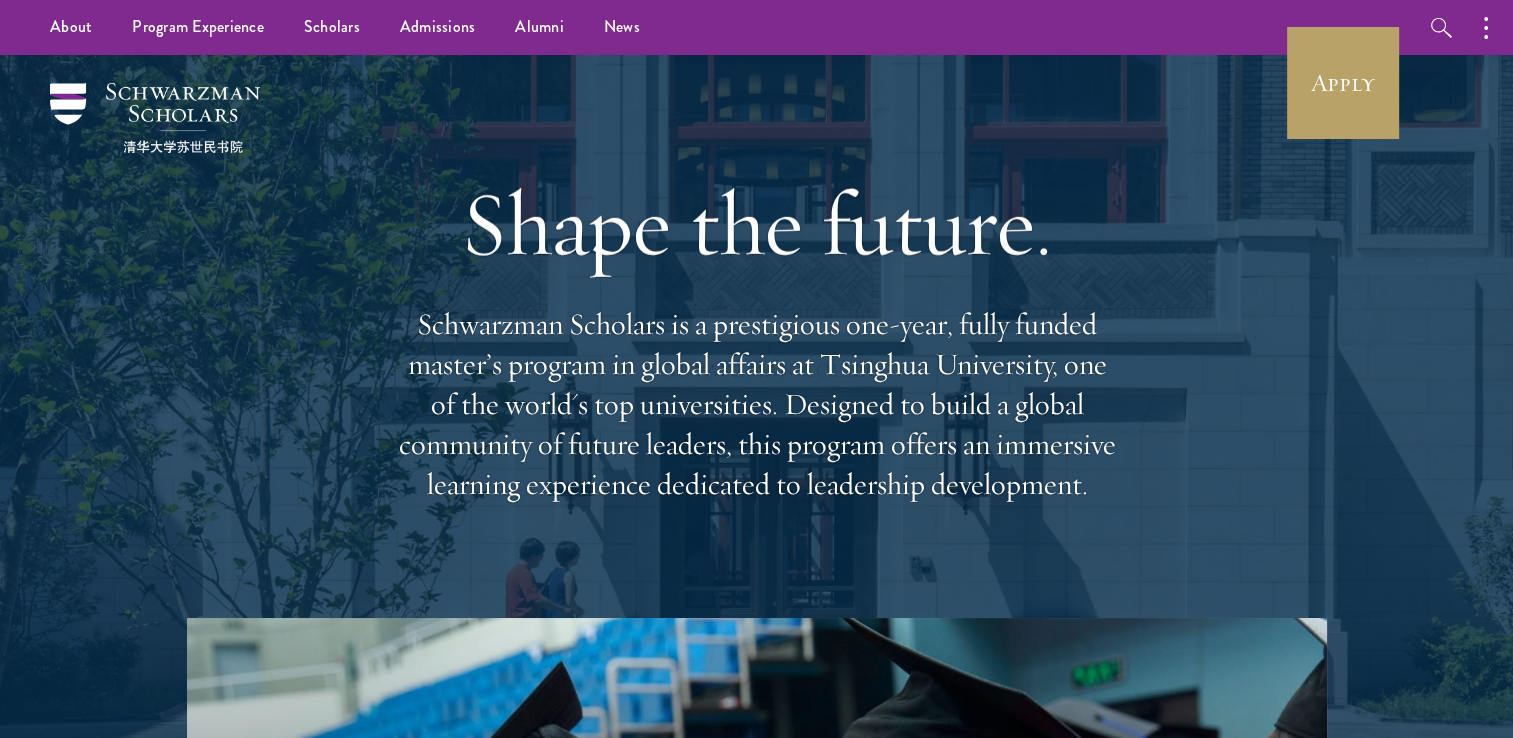 drag, startPoint x: 872, startPoint y: 378, endPoint x: 861, endPoint y: 411, distance: 34.785053 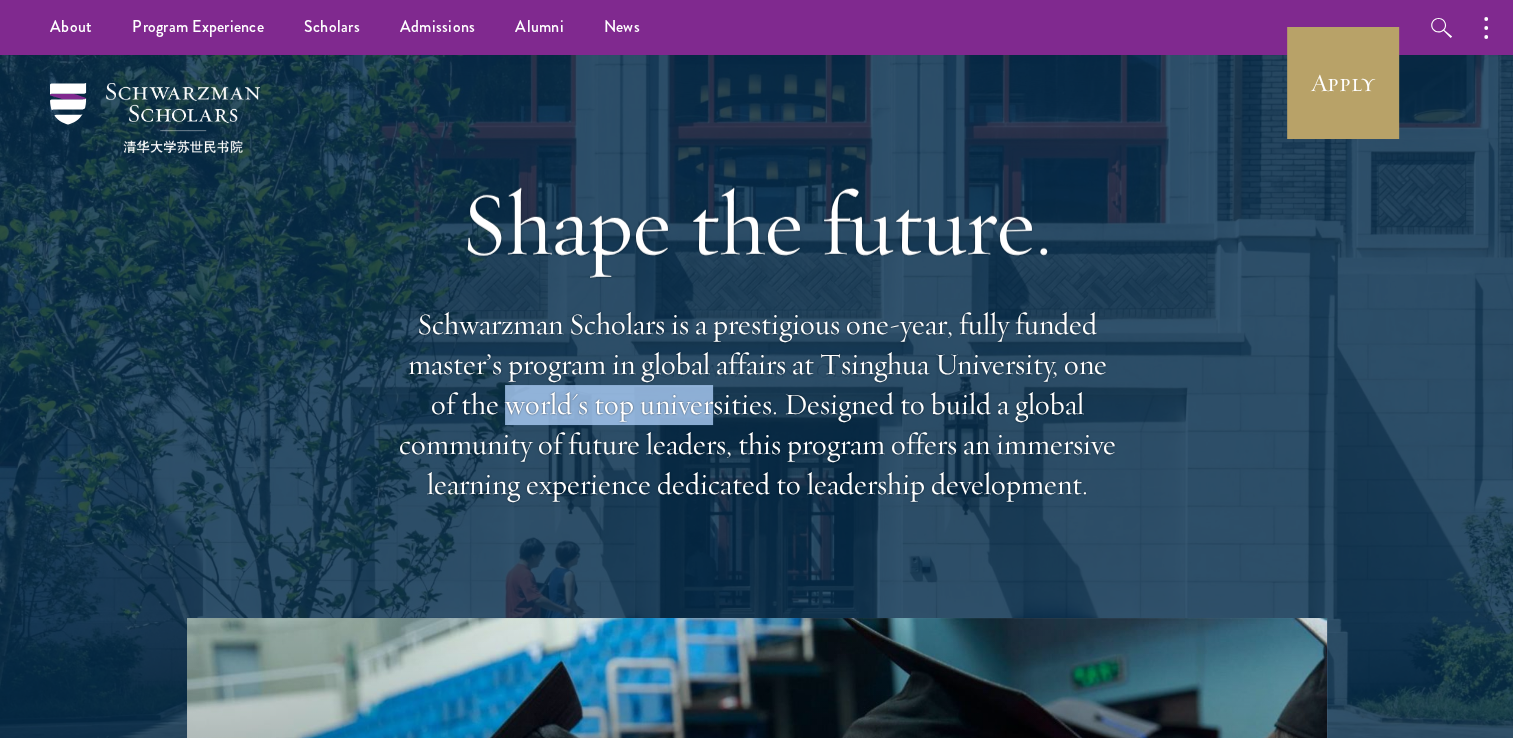 drag, startPoint x: 506, startPoint y: 415, endPoint x: 712, endPoint y: 419, distance: 206.03883 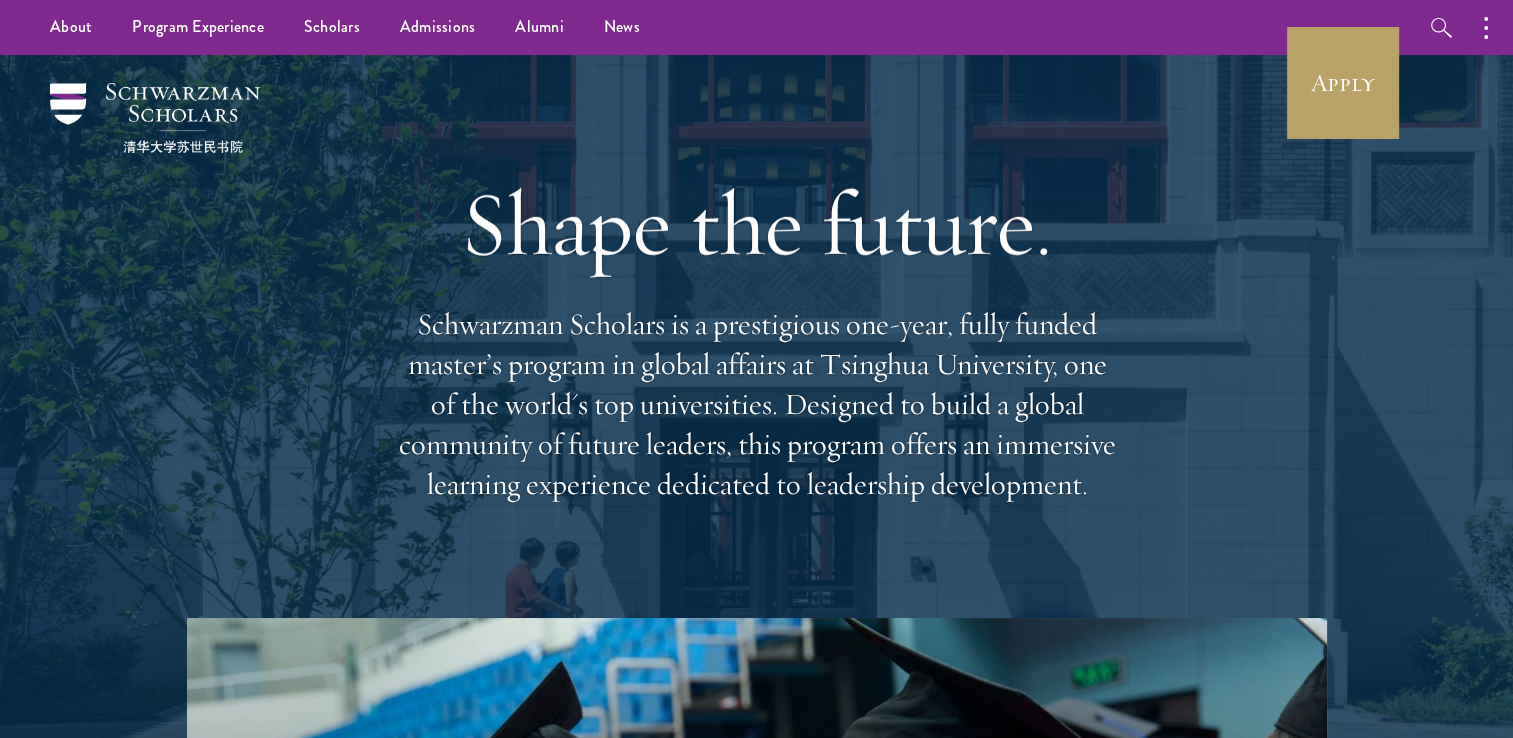 drag, startPoint x: 712, startPoint y: 419, endPoint x: 939, endPoint y: 451, distance: 229.24442 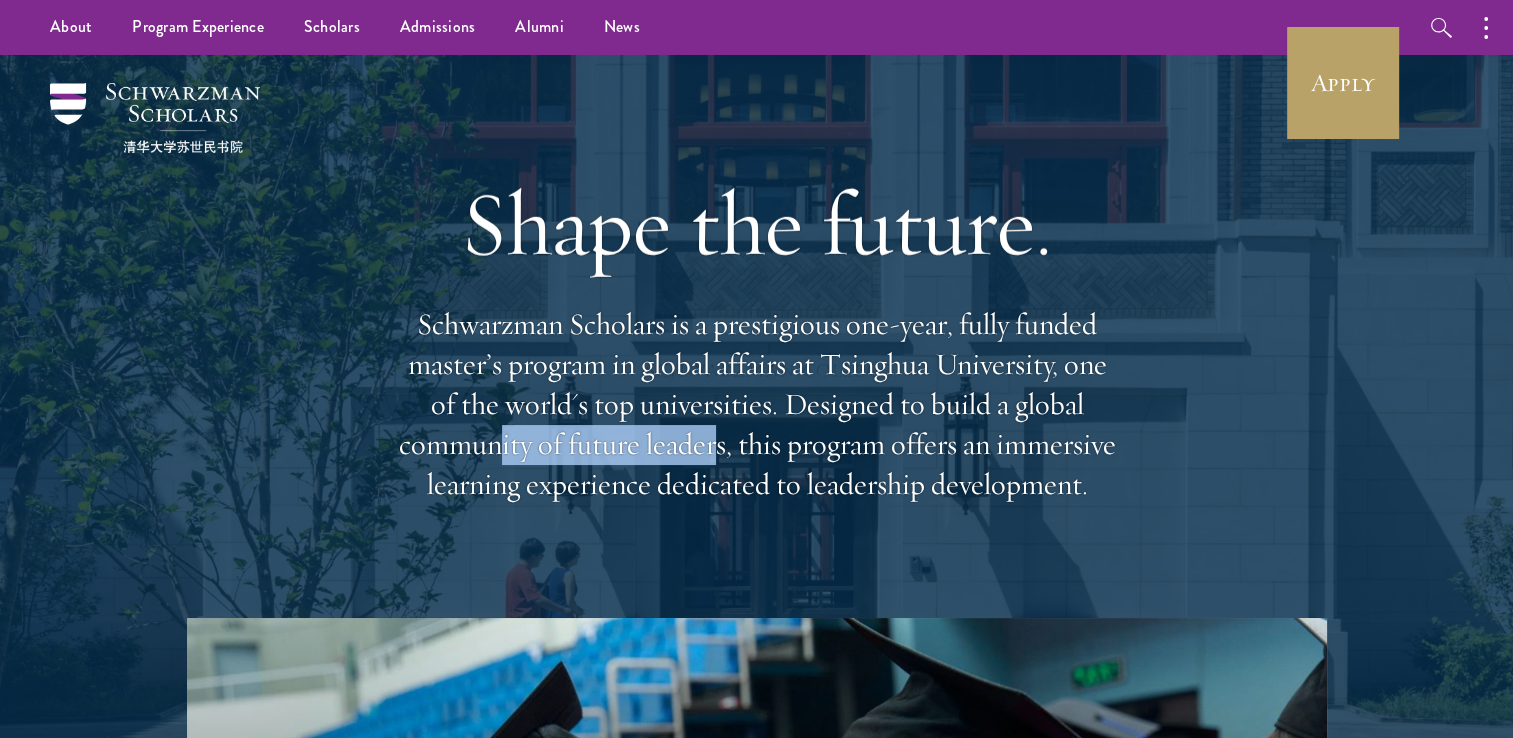drag, startPoint x: 499, startPoint y: 439, endPoint x: 715, endPoint y: 441, distance: 216.00926 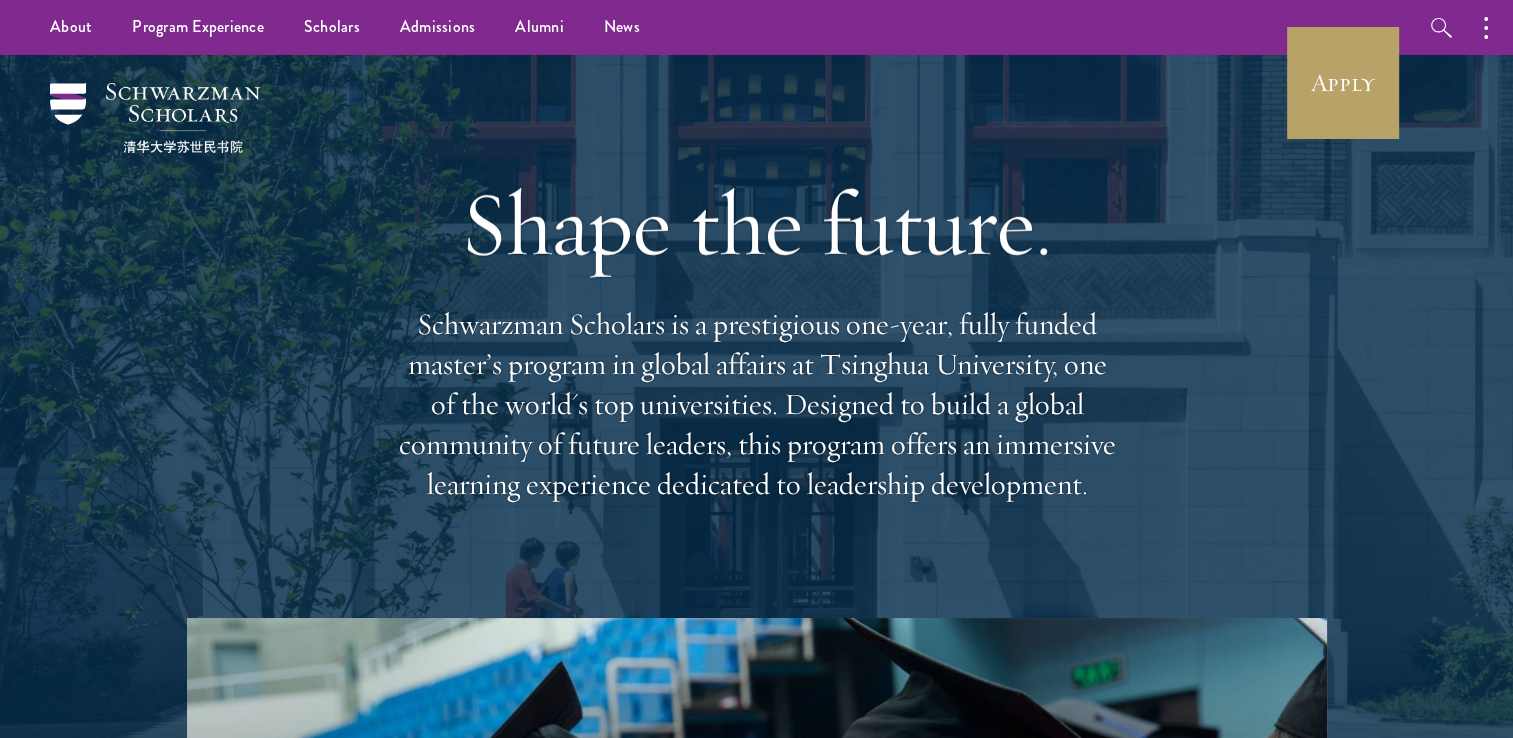 drag, startPoint x: 715, startPoint y: 441, endPoint x: 788, endPoint y: 467, distance: 77.491936 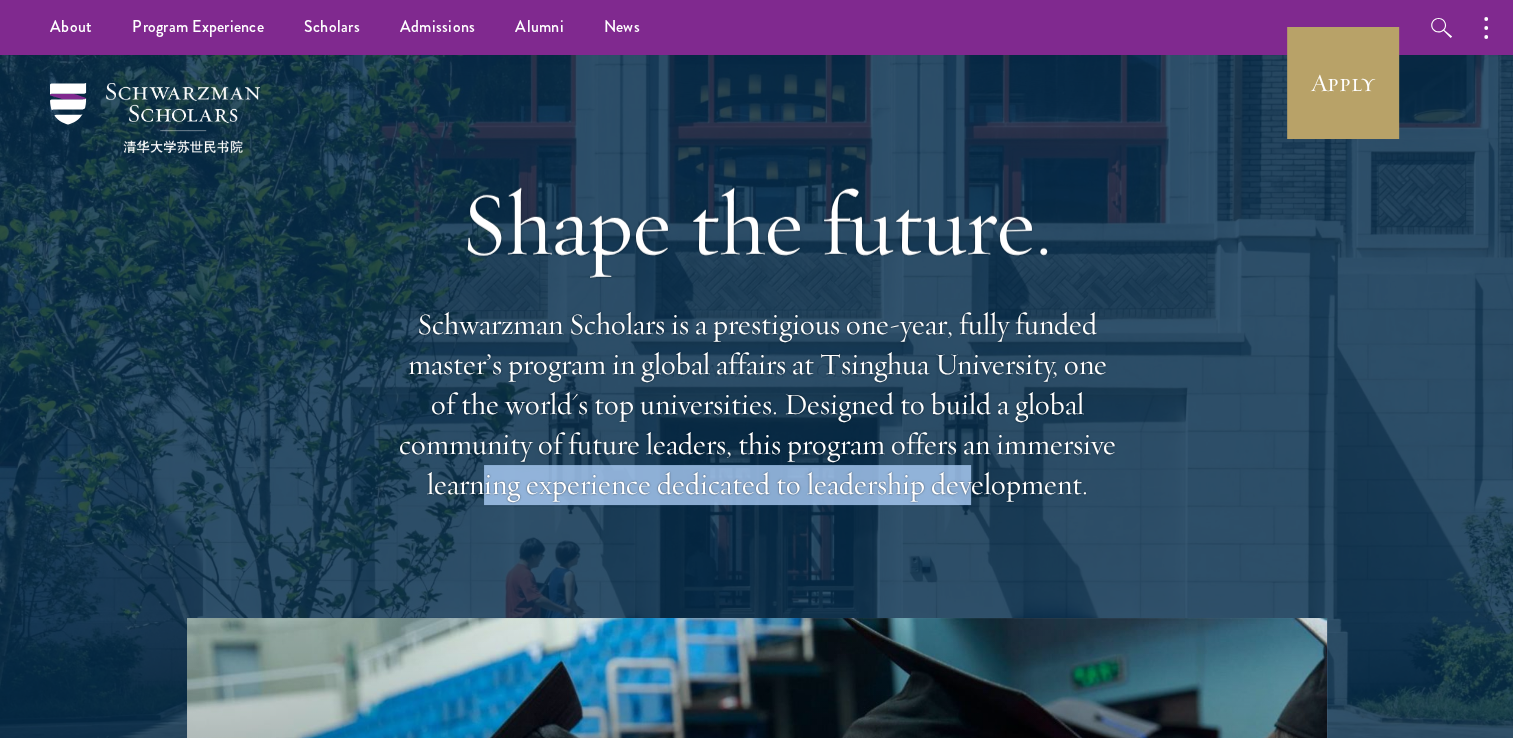 drag, startPoint x: 477, startPoint y: 483, endPoint x: 969, endPoint y: 494, distance: 492.12296 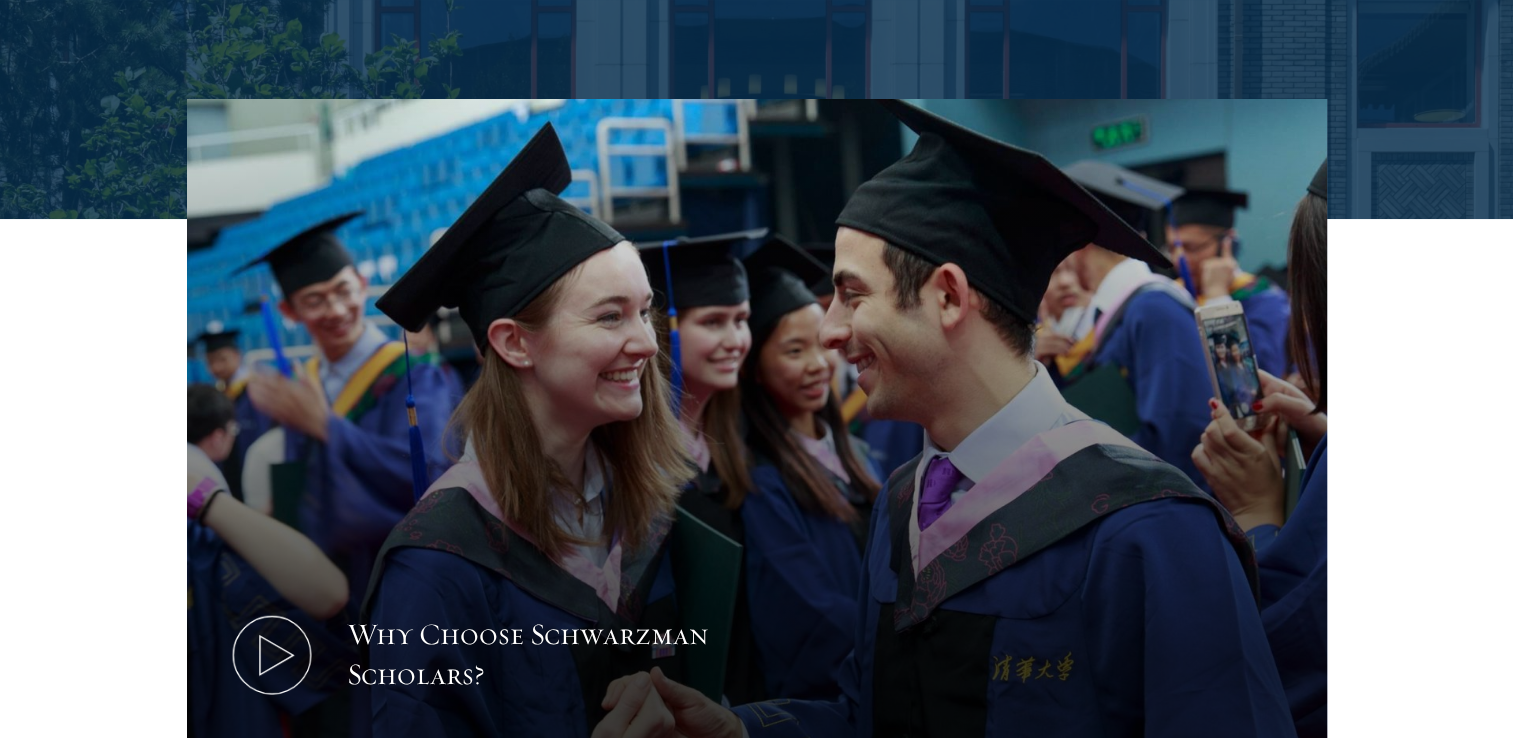 scroll, scrollTop: 600, scrollLeft: 0, axis: vertical 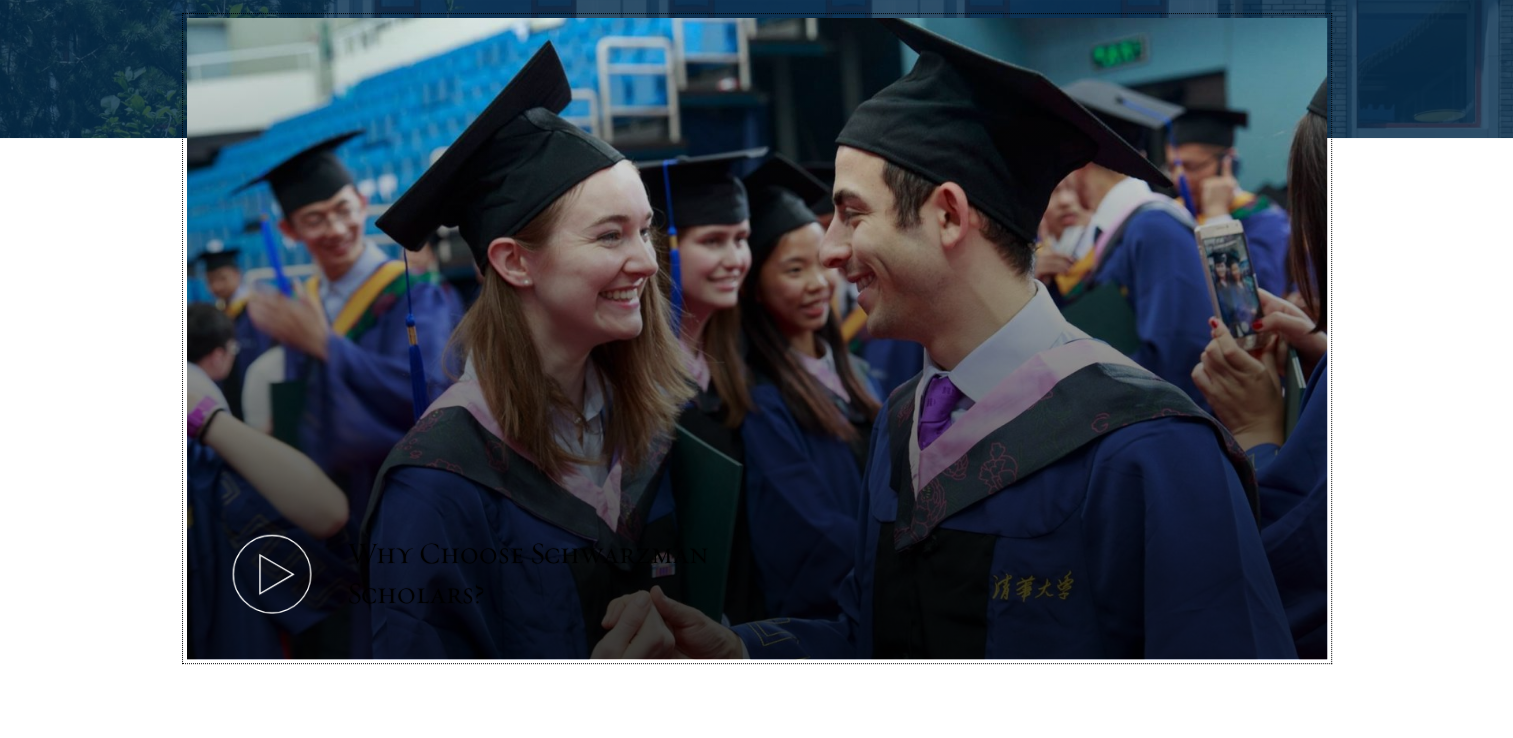click 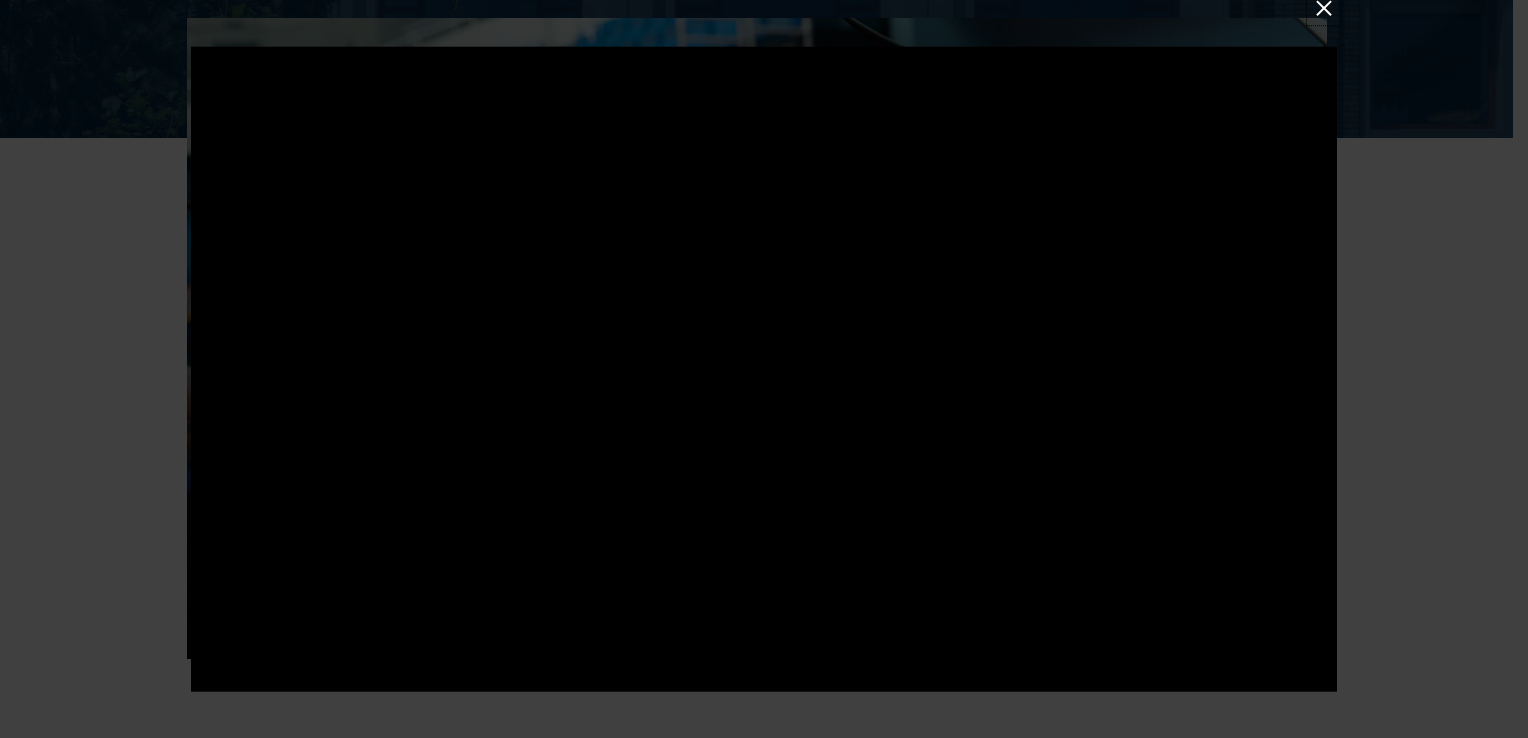 click at bounding box center [1324, 8] 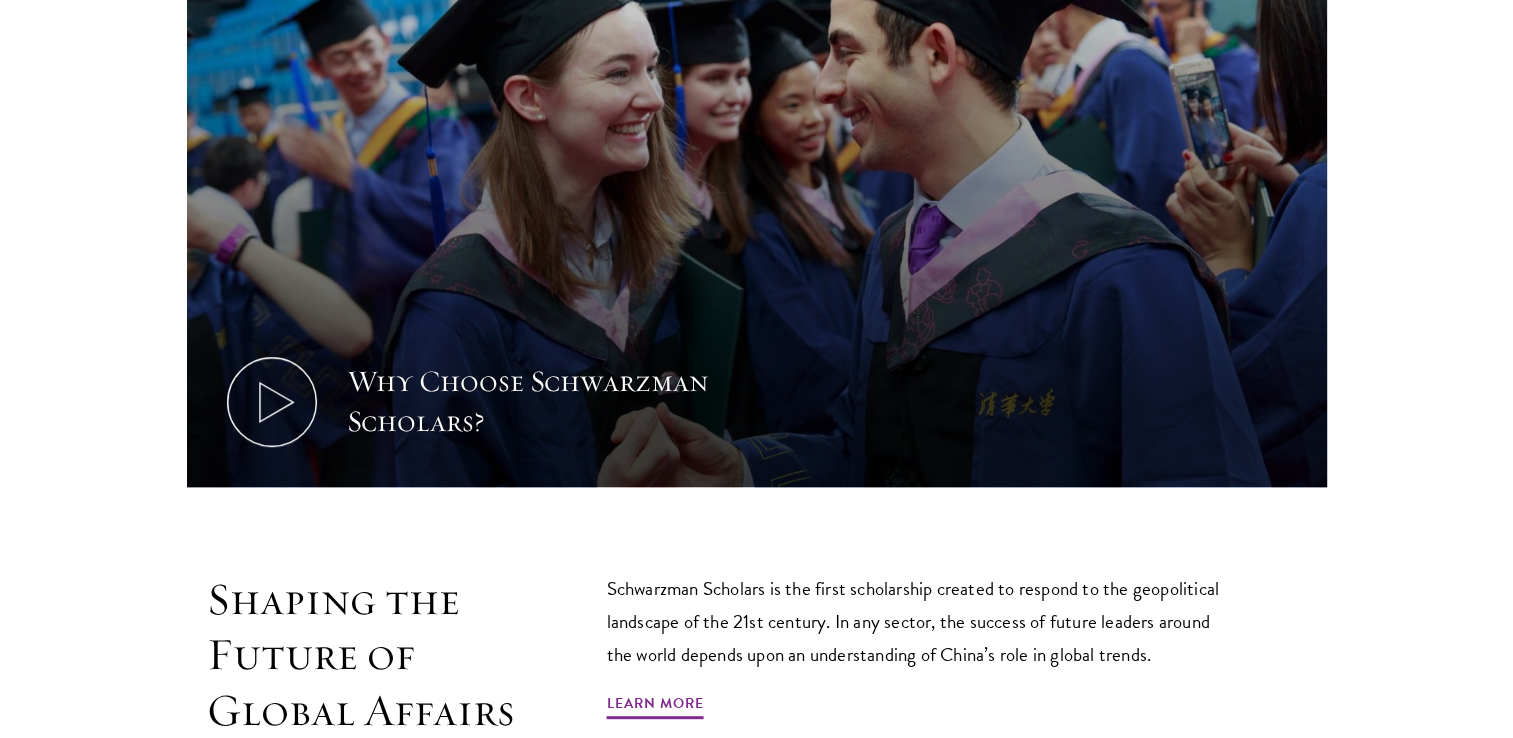 scroll, scrollTop: 1100, scrollLeft: 0, axis: vertical 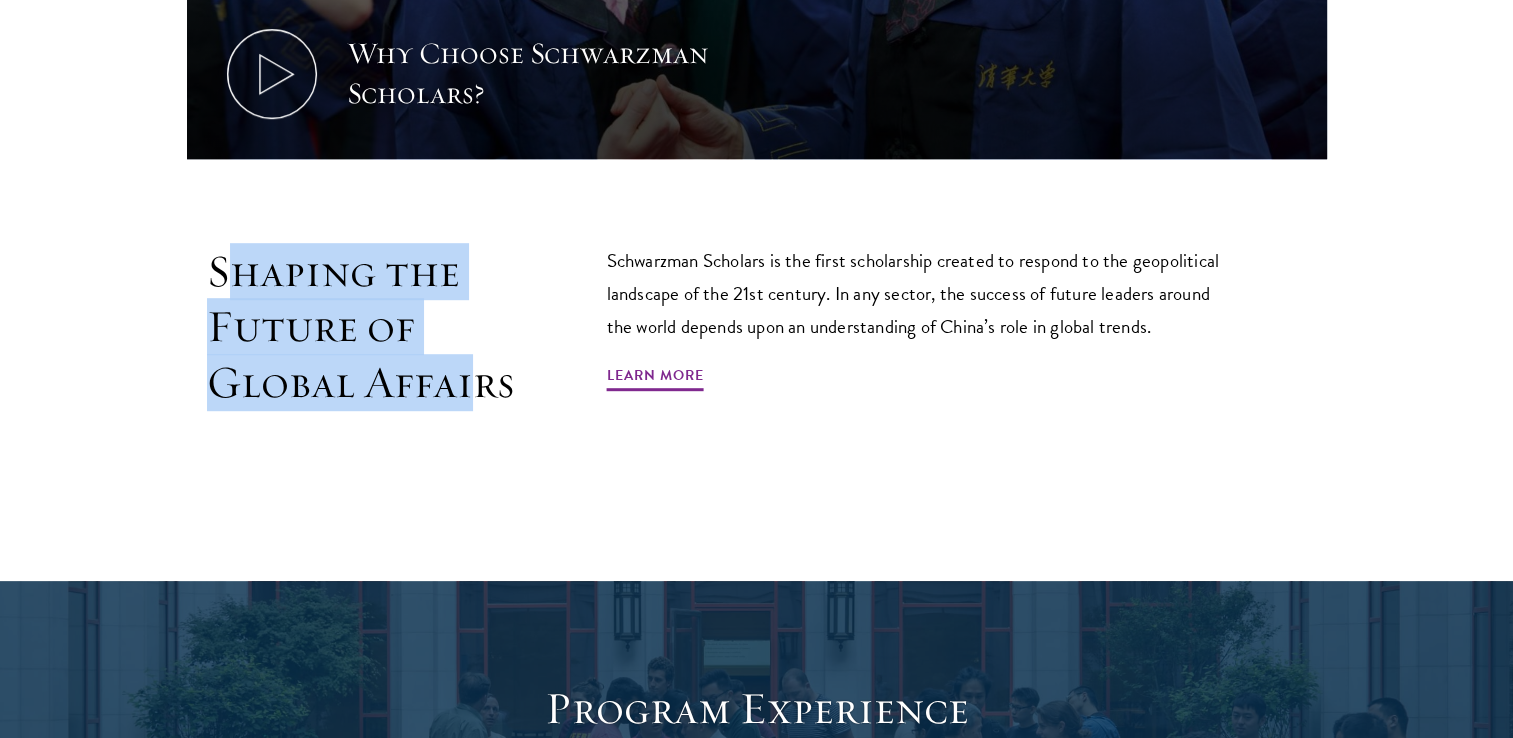 drag, startPoint x: 239, startPoint y: 280, endPoint x: 467, endPoint y: 366, distance: 243.68011 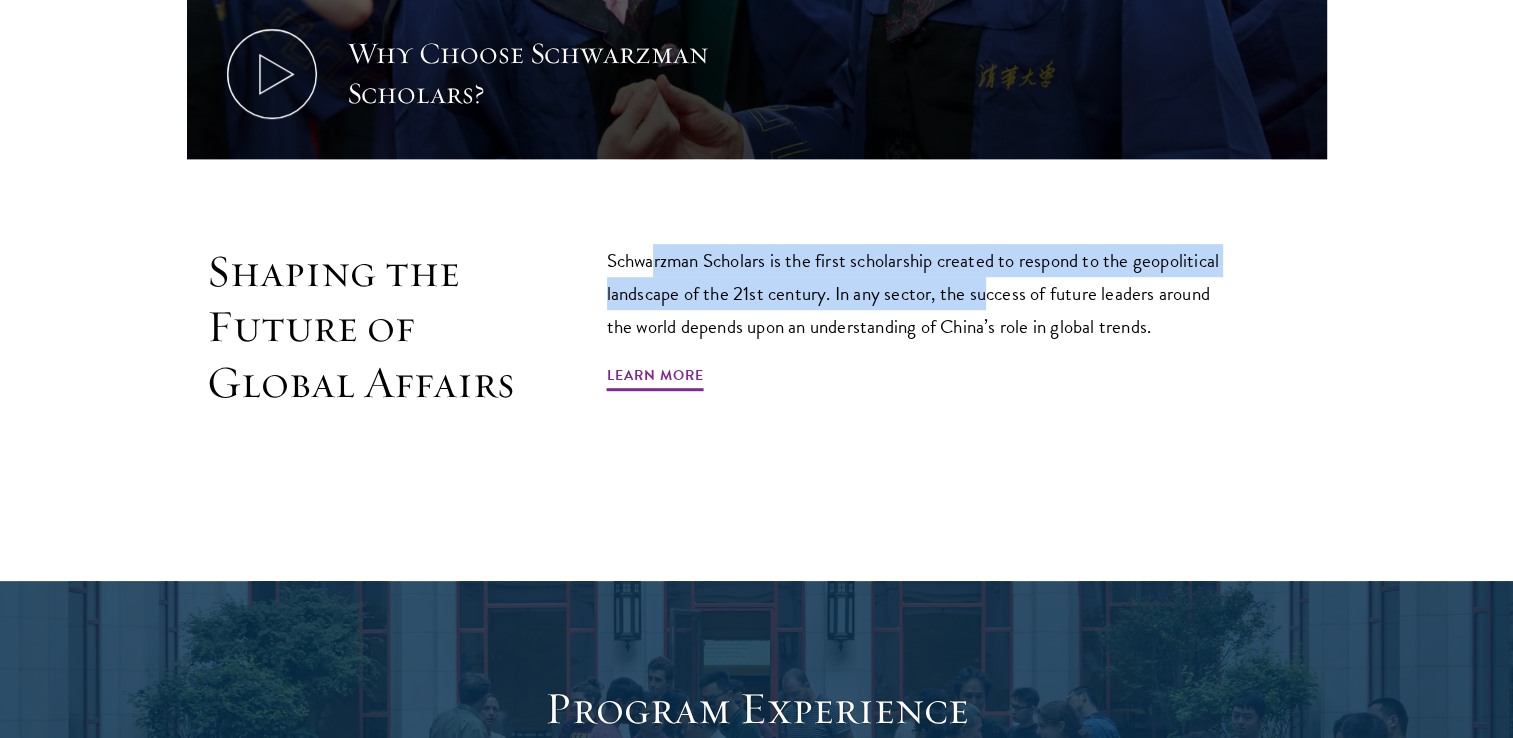 drag, startPoint x: 654, startPoint y: 262, endPoint x: 988, endPoint y: 277, distance: 334.33667 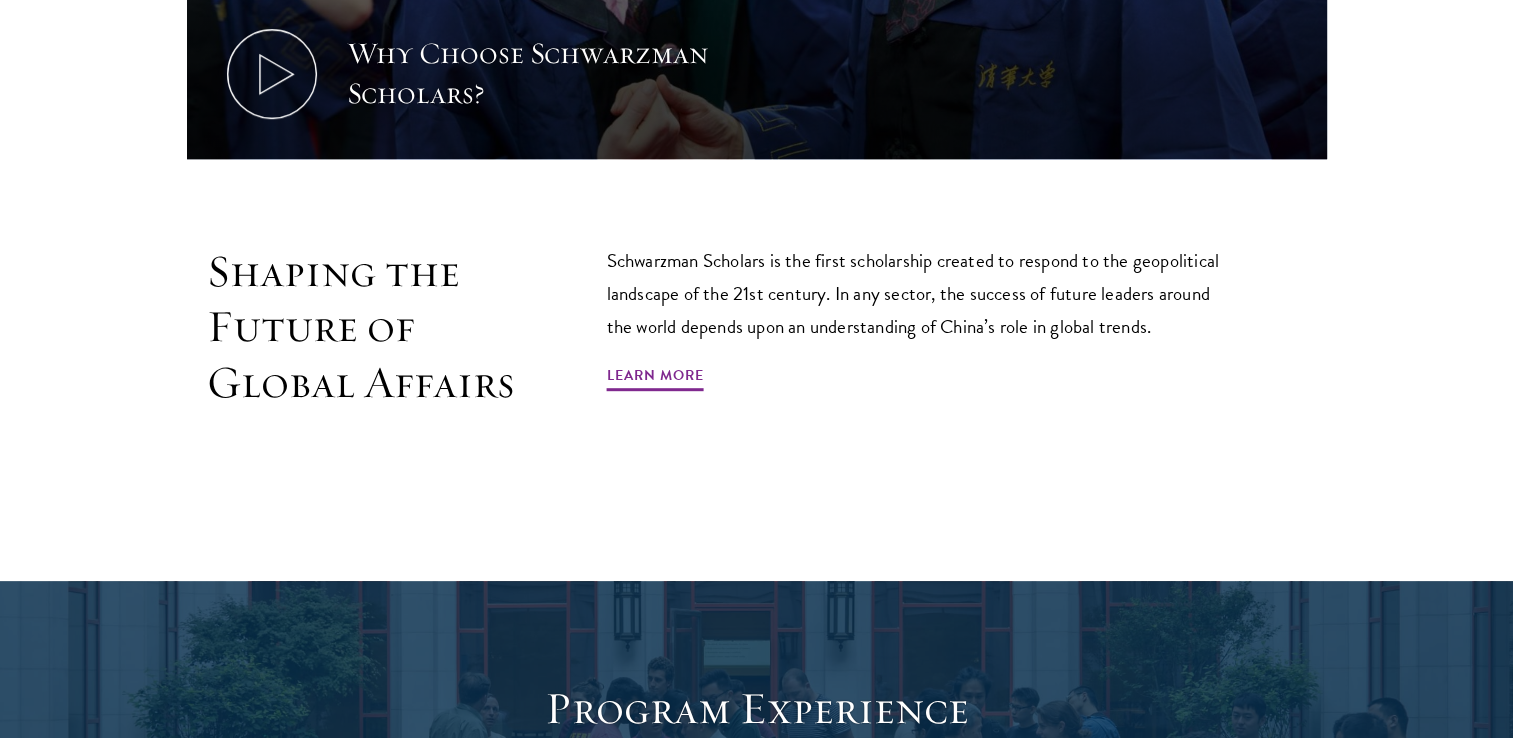 click on "Schwarzman Scholars is the first scholarship created to respond to the geopolitical landscape of the 21st century. In any sector, the success of future leaders around the world depends upon an understanding of China’s role in global trends." at bounding box center (922, 293) 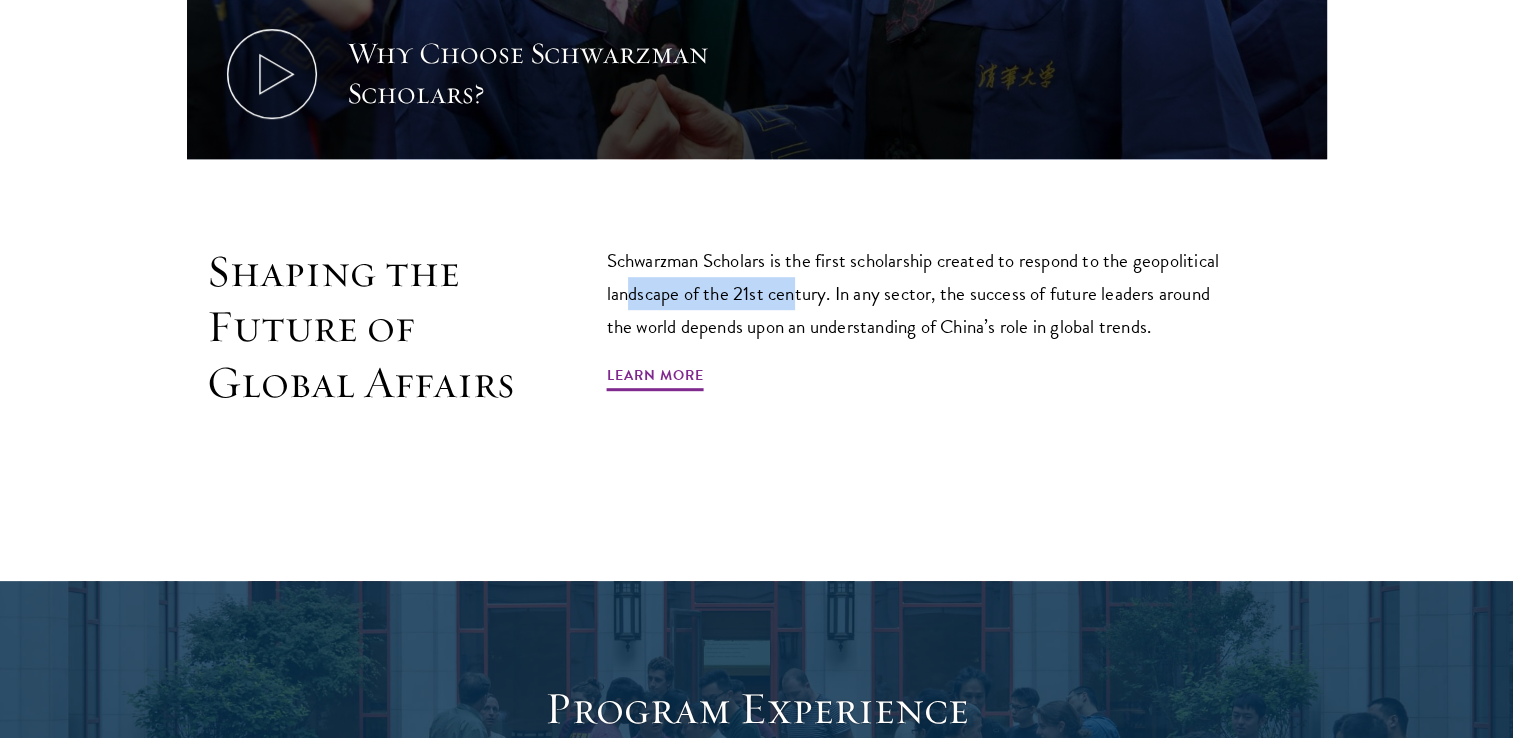 drag, startPoint x: 629, startPoint y: 294, endPoint x: 794, endPoint y: 295, distance: 165.00304 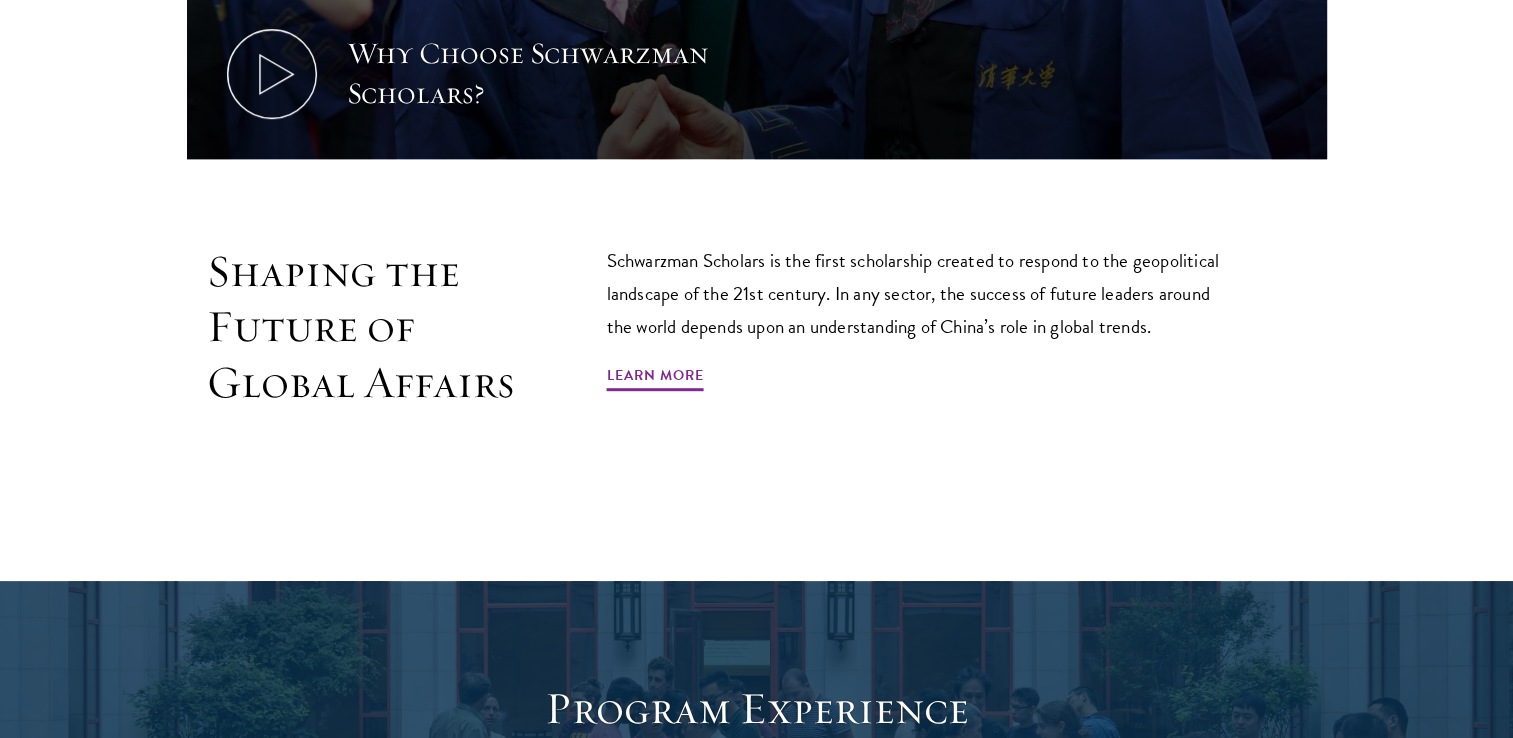 drag, startPoint x: 794, startPoint y: 295, endPoint x: 830, endPoint y: 326, distance: 47.507893 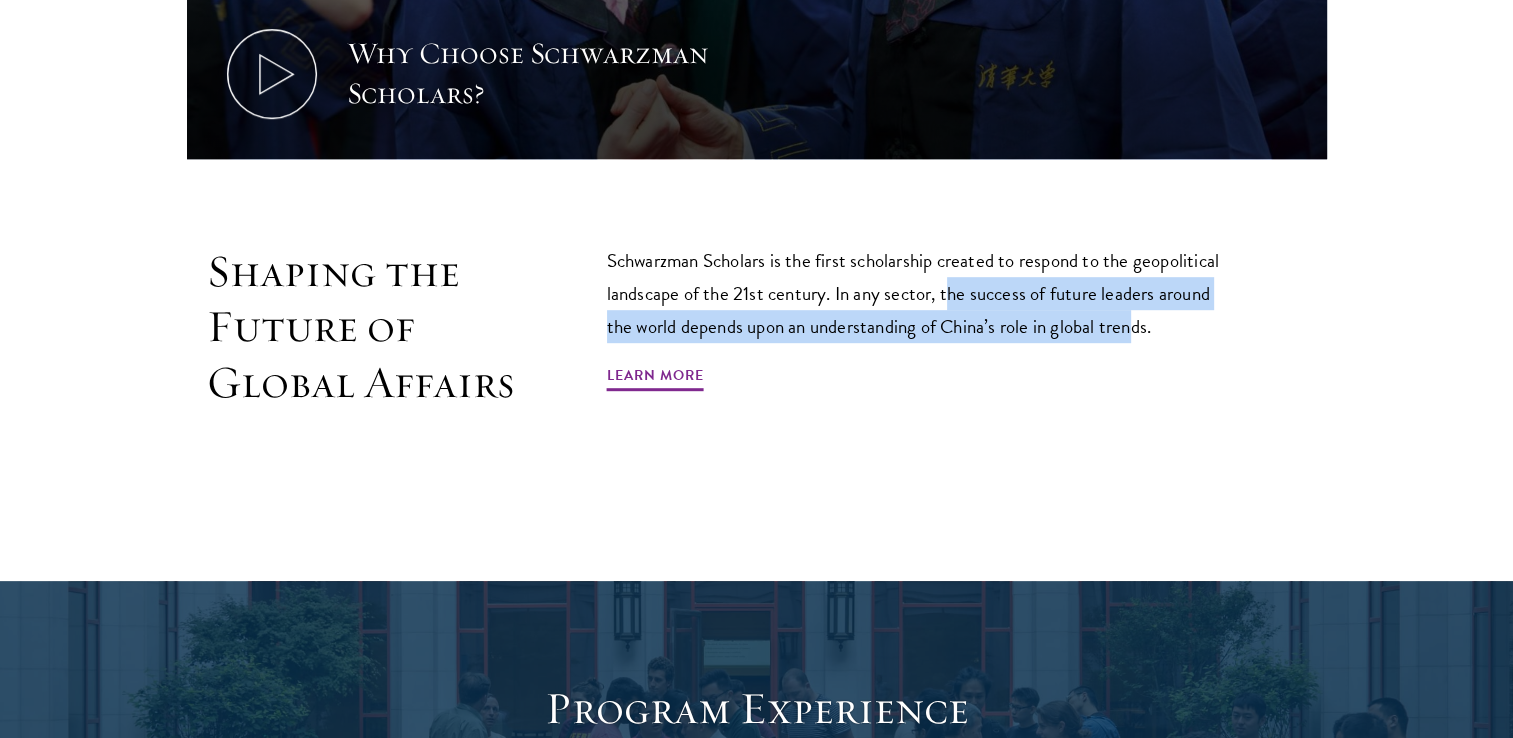 drag, startPoint x: 952, startPoint y: 298, endPoint x: 1135, endPoint y: 338, distance: 187.32059 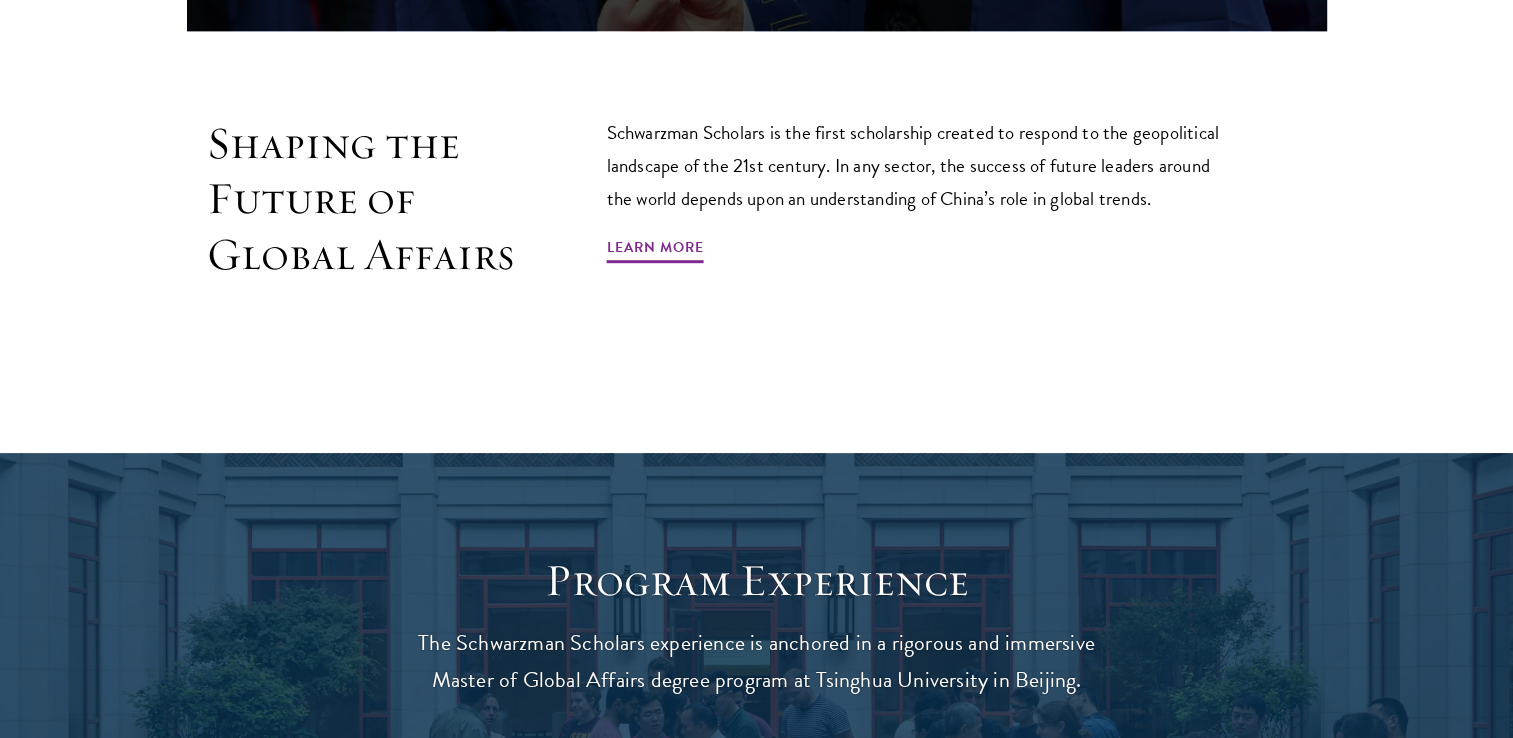 scroll, scrollTop: 1500, scrollLeft: 0, axis: vertical 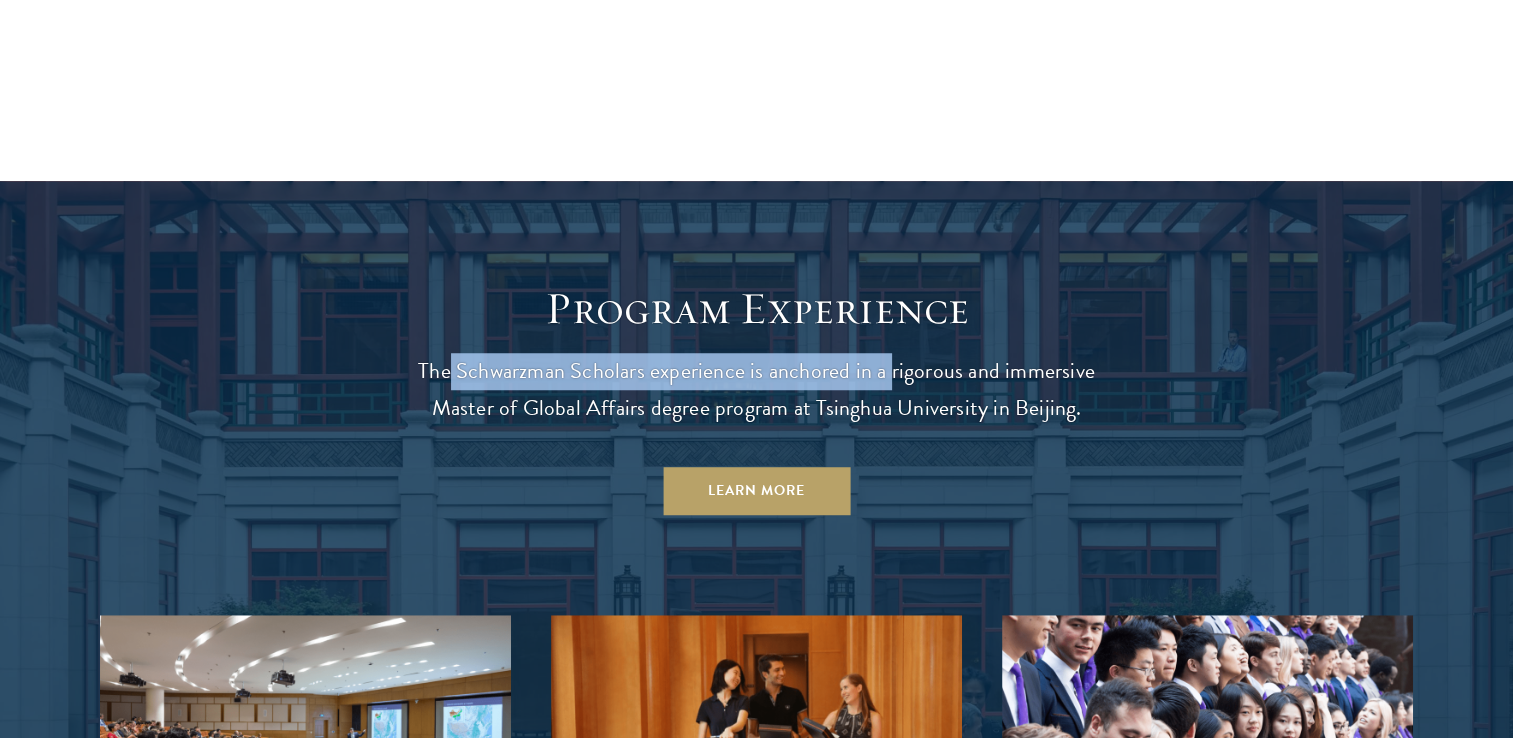drag, startPoint x: 454, startPoint y: 369, endPoint x: 891, endPoint y: 374, distance: 437.0286 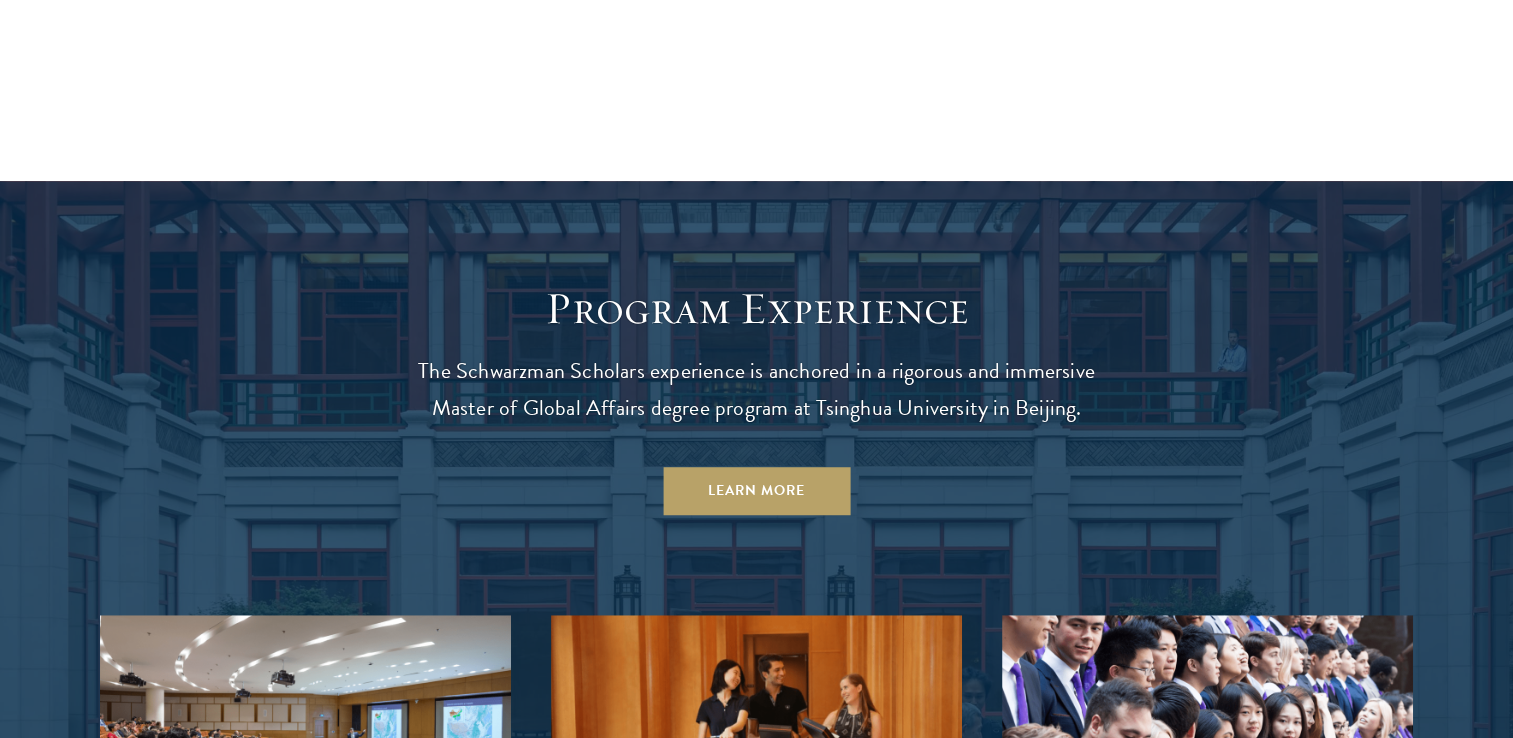 drag, startPoint x: 891, startPoint y: 374, endPoint x: 923, endPoint y: 398, distance: 40 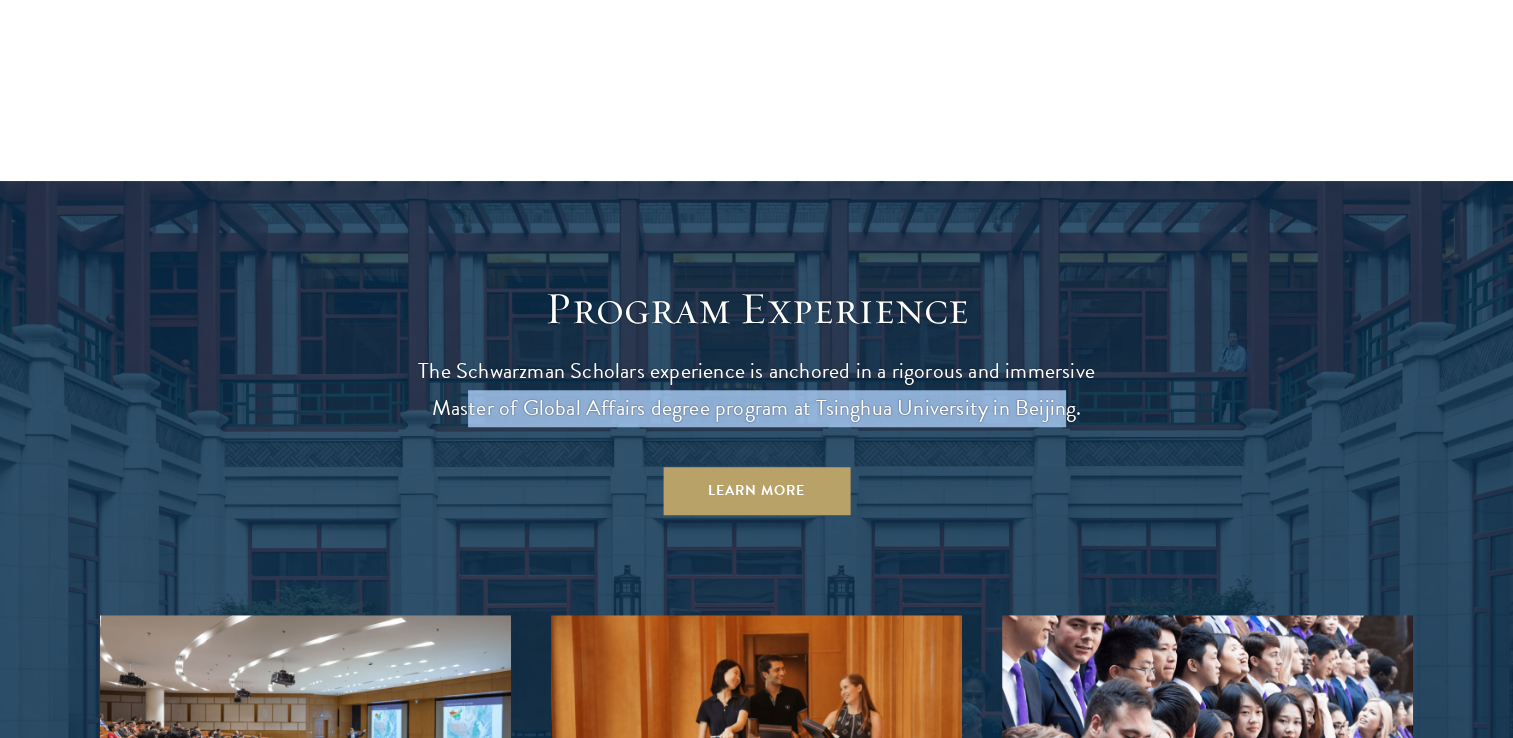 drag, startPoint x: 472, startPoint y: 410, endPoint x: 1064, endPoint y: 402, distance: 592.0541 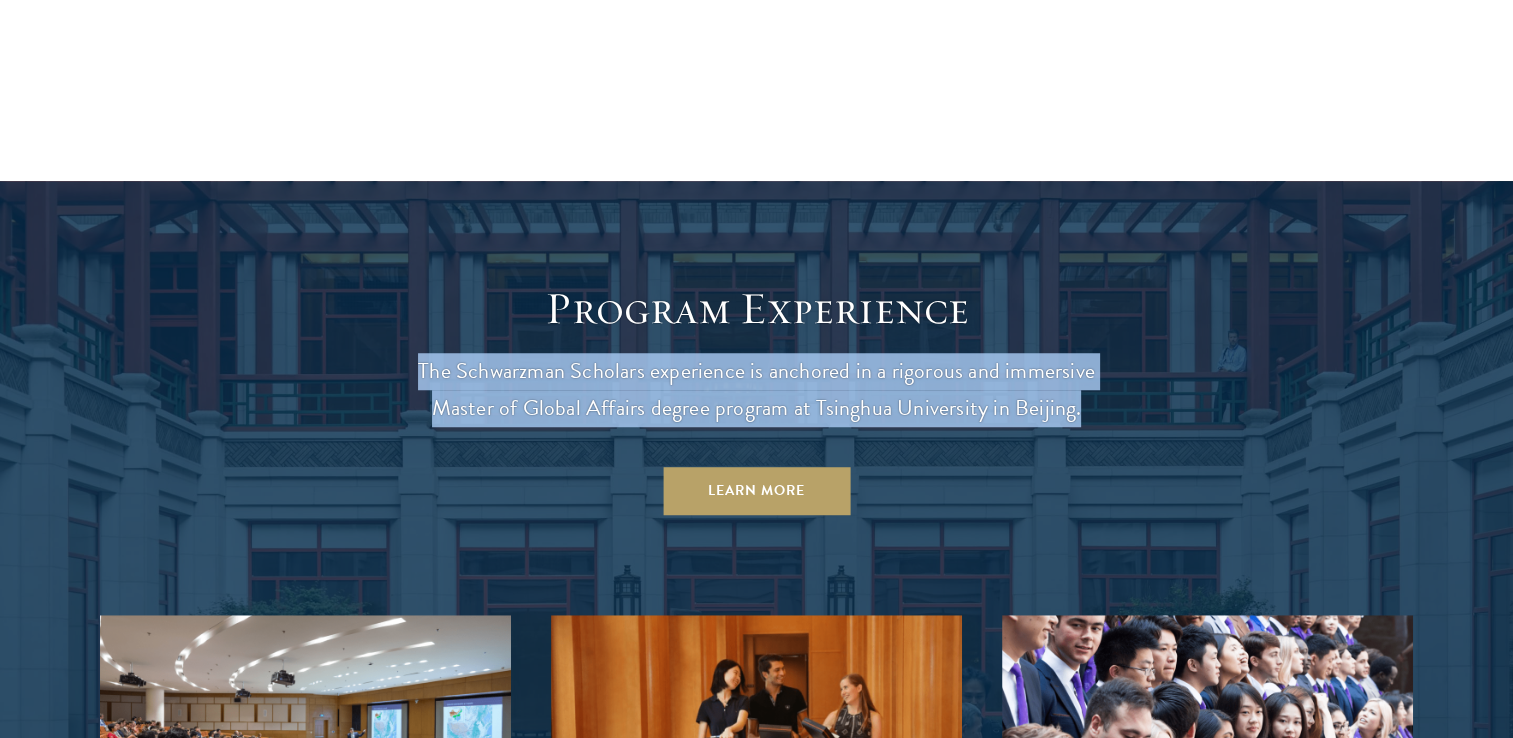 drag, startPoint x: 1064, startPoint y: 402, endPoint x: 419, endPoint y: 369, distance: 645.8436 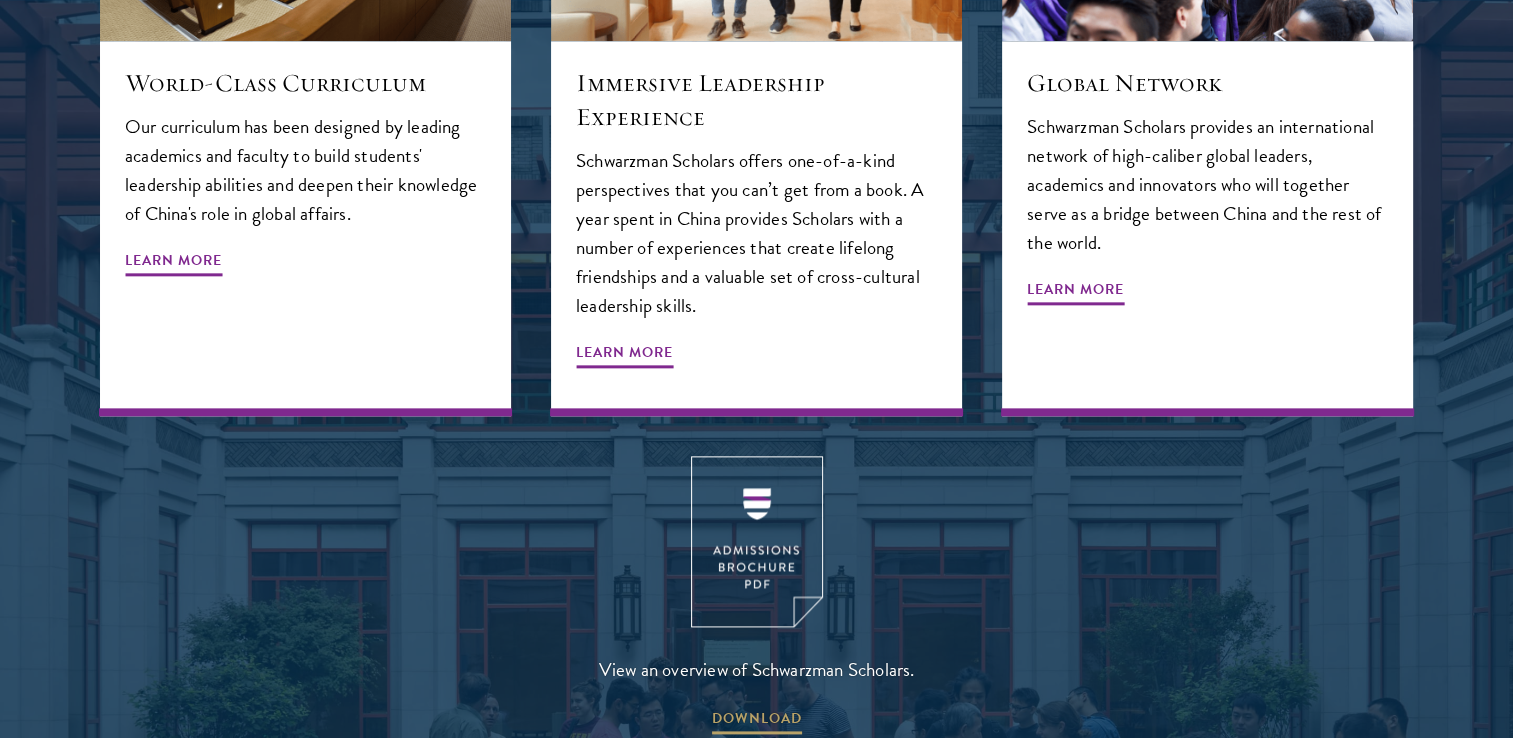 scroll, scrollTop: 2600, scrollLeft: 0, axis: vertical 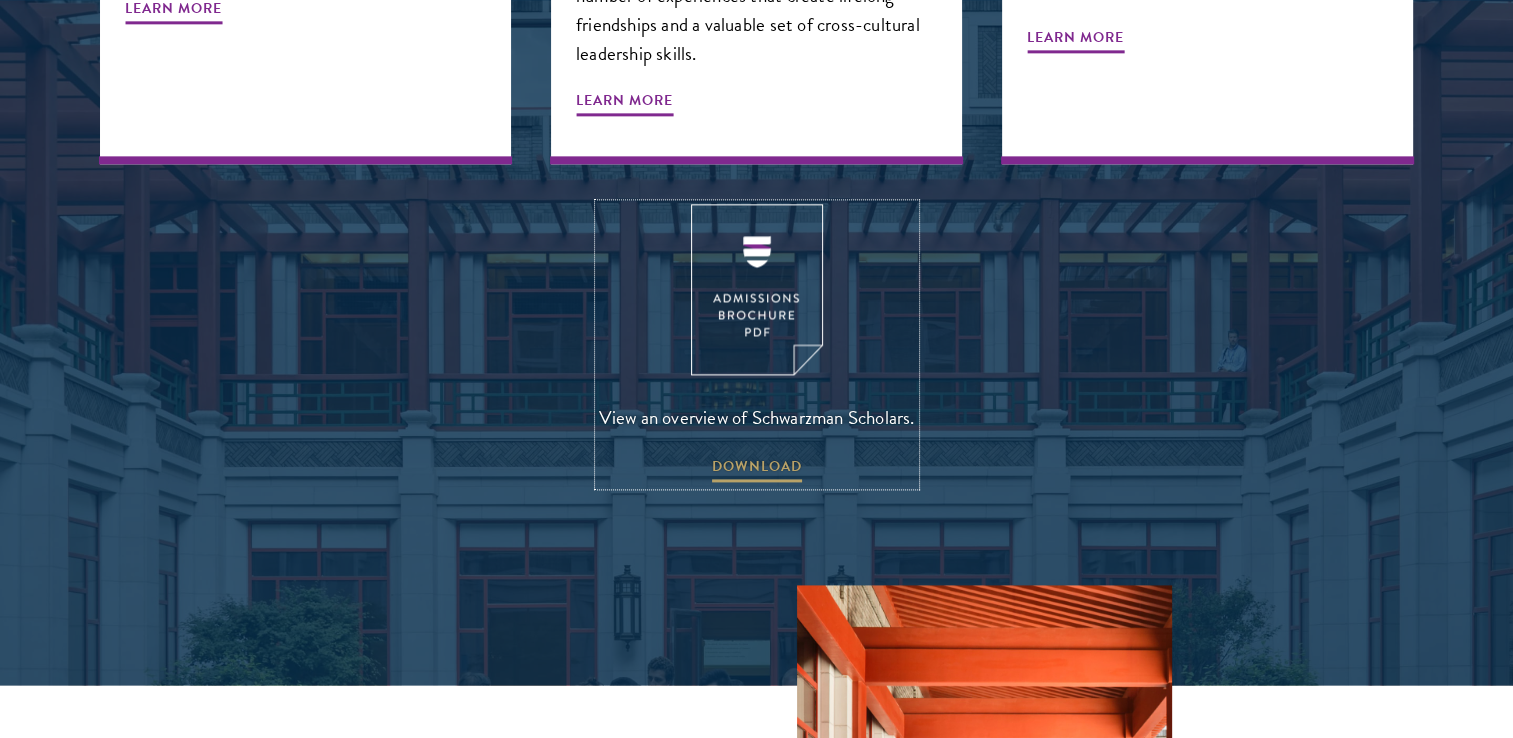 click at bounding box center [757, 289] 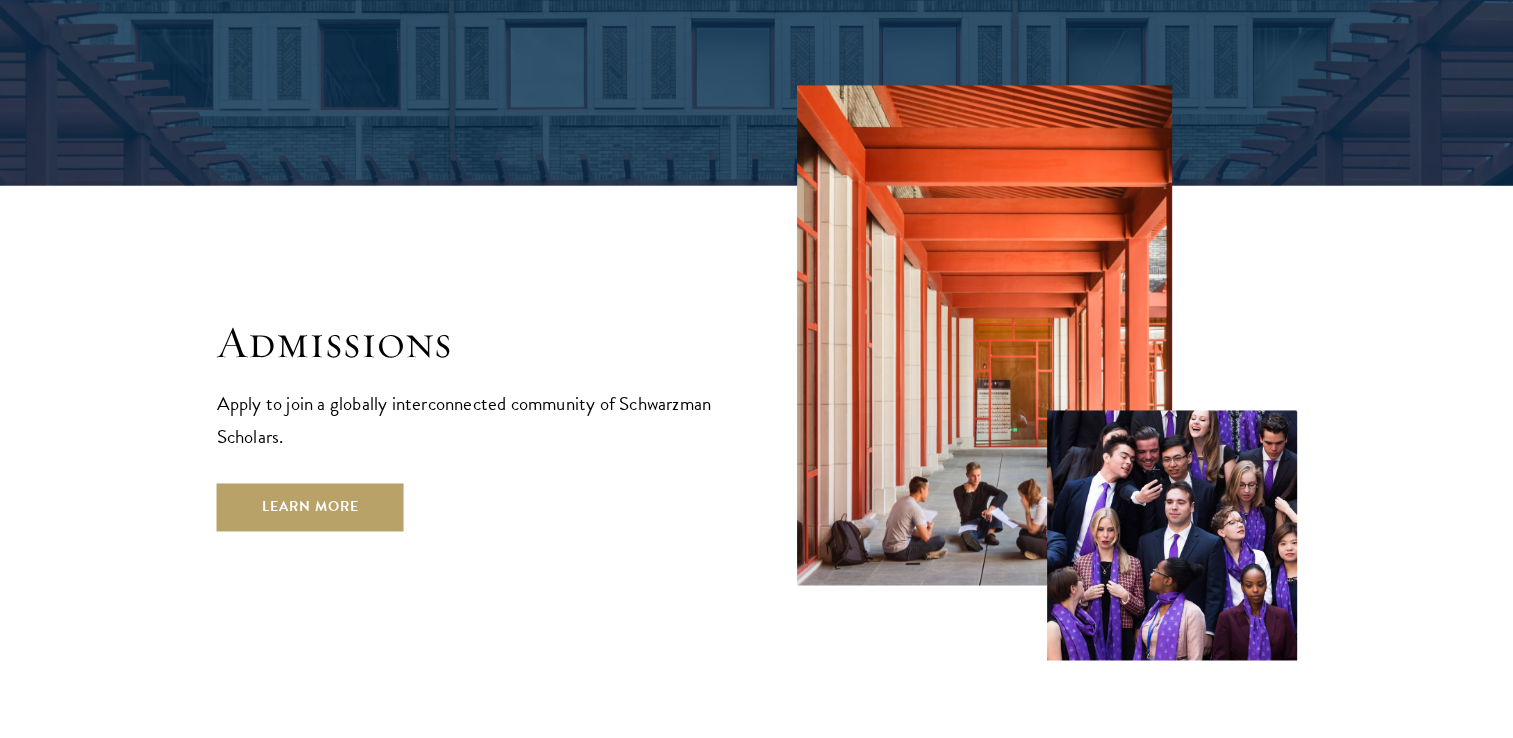 scroll, scrollTop: 3200, scrollLeft: 0, axis: vertical 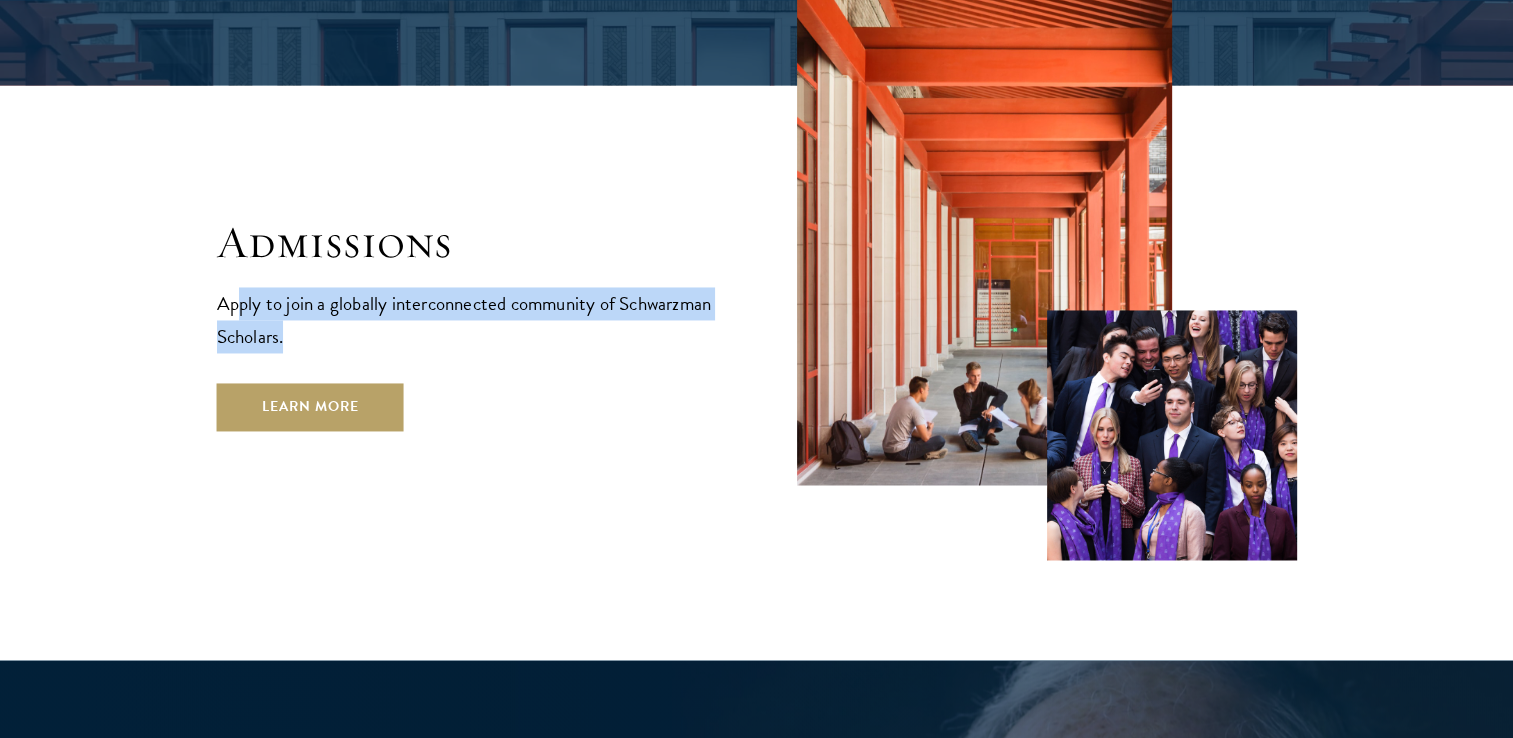 drag, startPoint x: 246, startPoint y: 309, endPoint x: 400, endPoint y: 329, distance: 155.29327 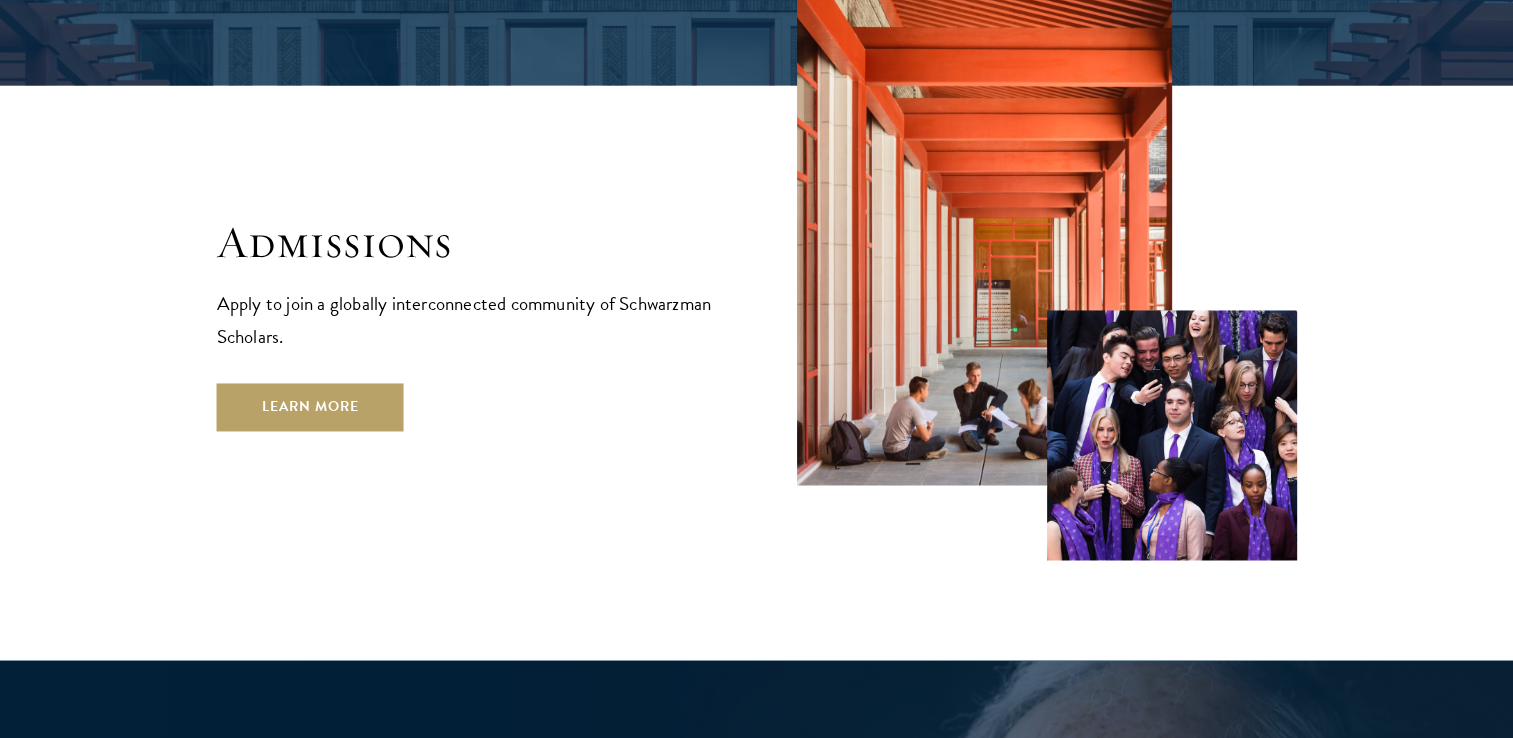 drag, startPoint x: 400, startPoint y: 329, endPoint x: 517, endPoint y: 362, distance: 121.5648 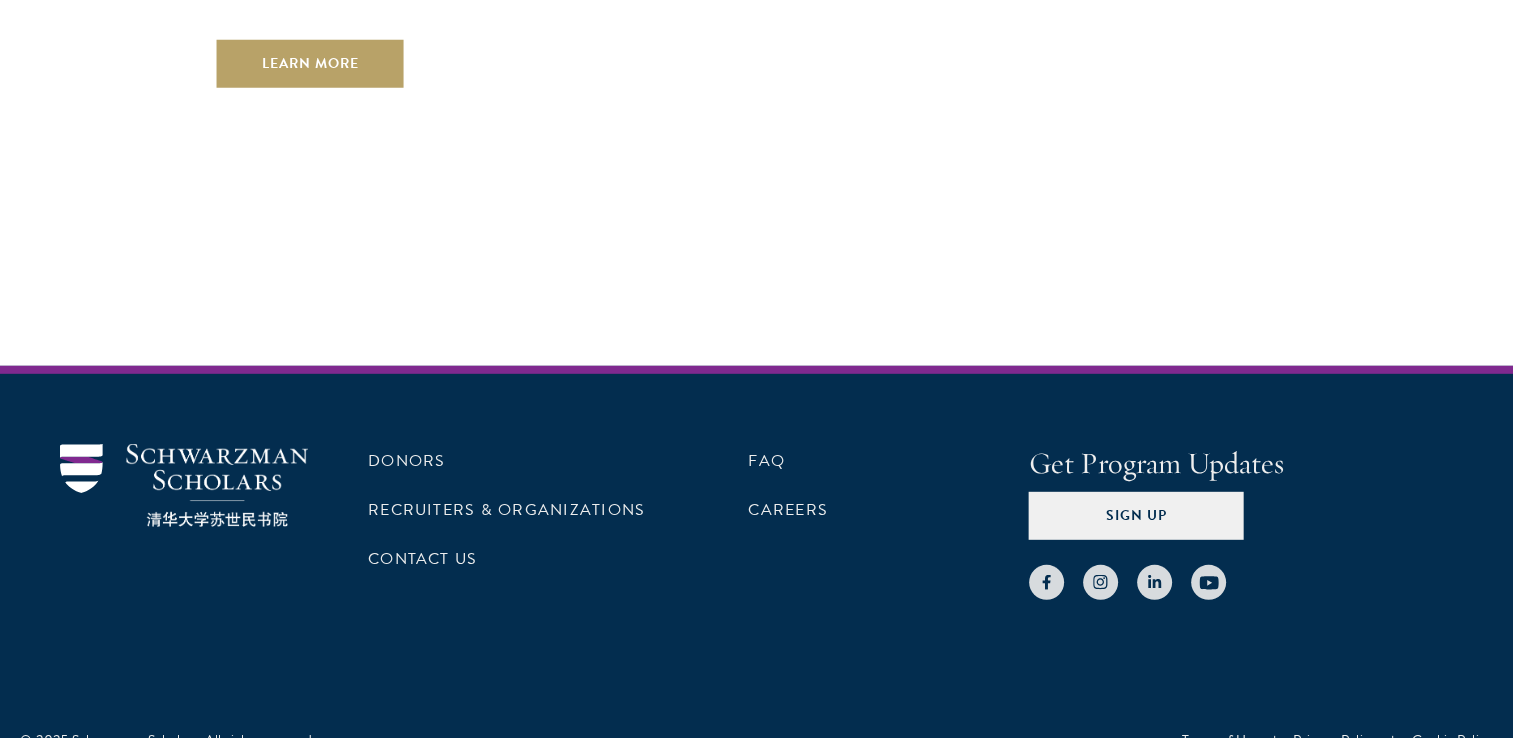scroll, scrollTop: 5757, scrollLeft: 0, axis: vertical 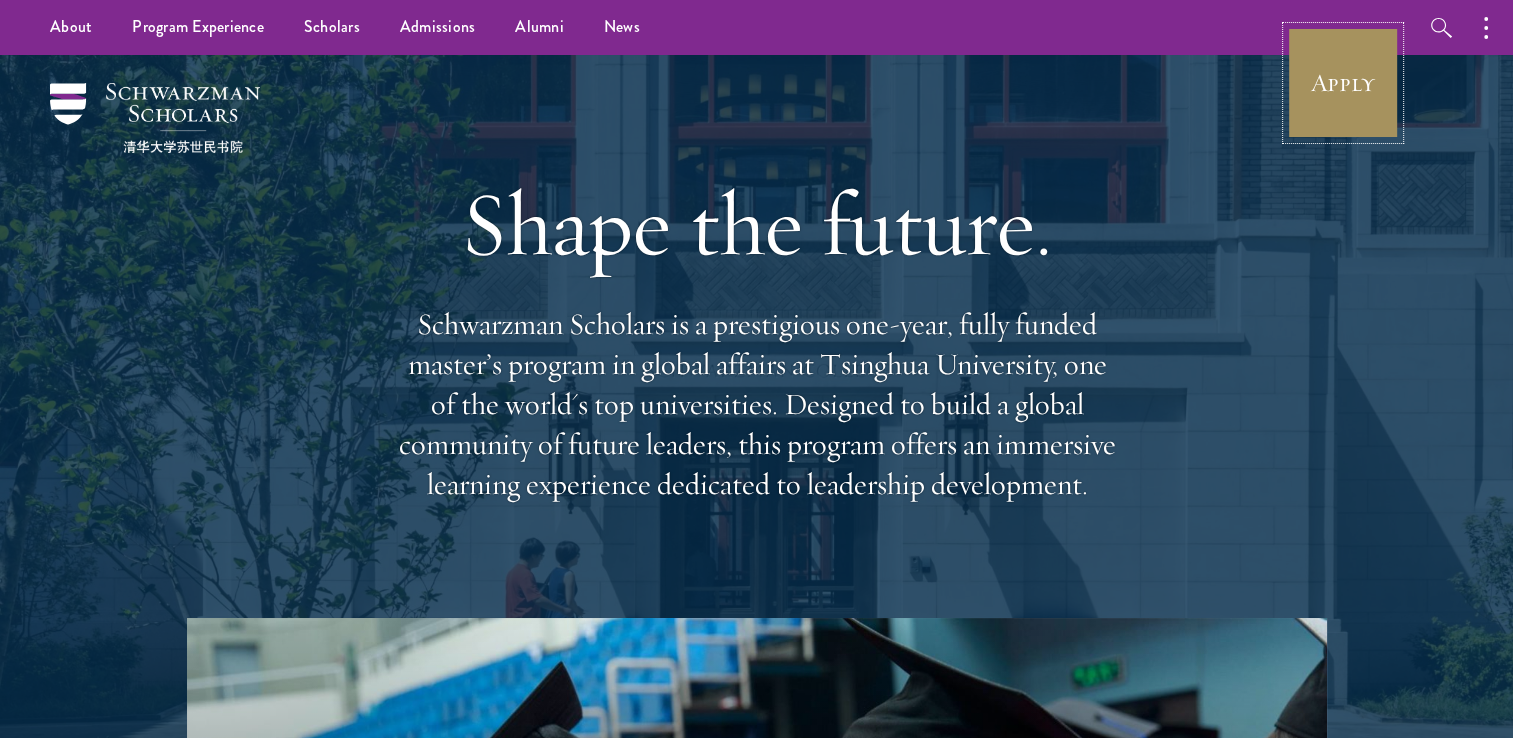 click on "Apply" at bounding box center [1343, 83] 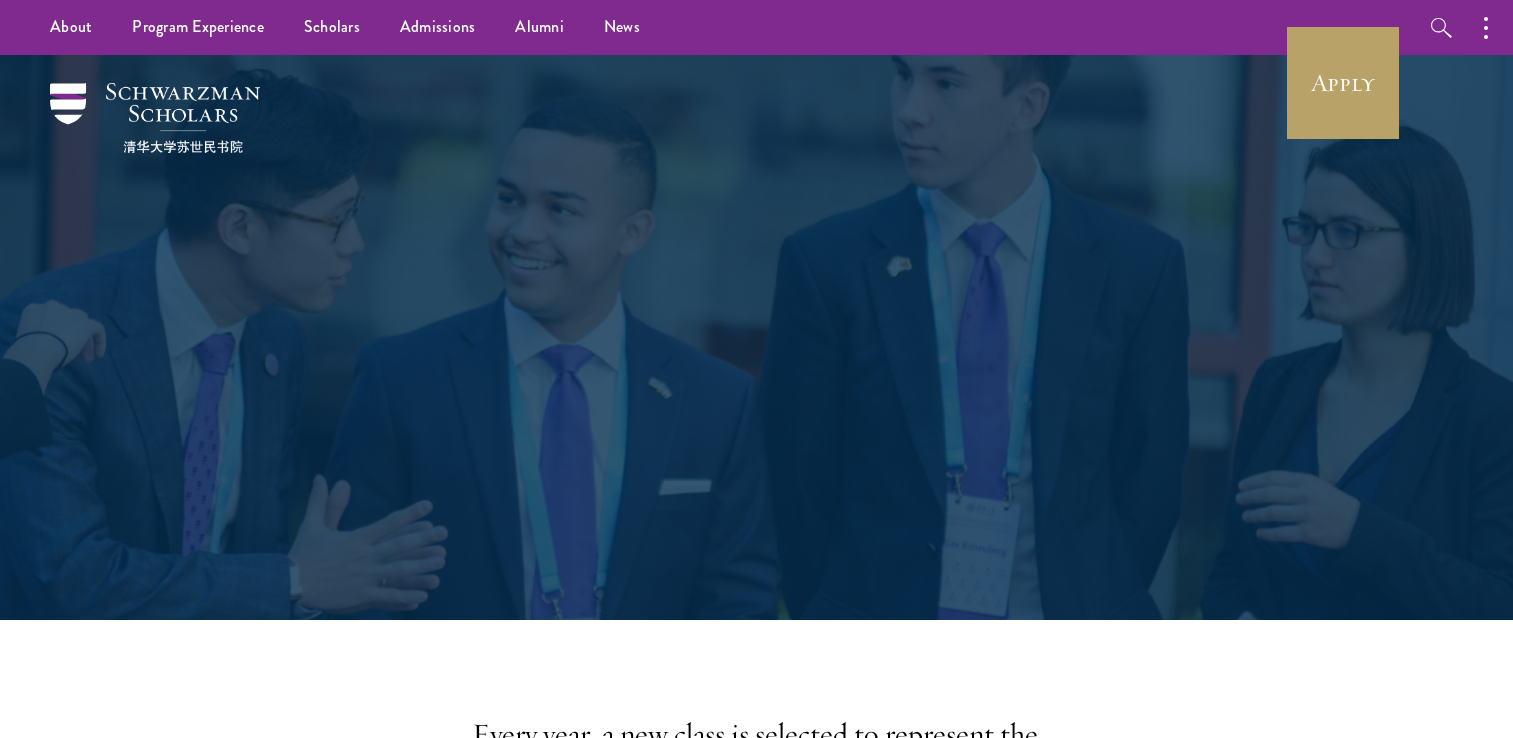 scroll, scrollTop: 0, scrollLeft: 0, axis: both 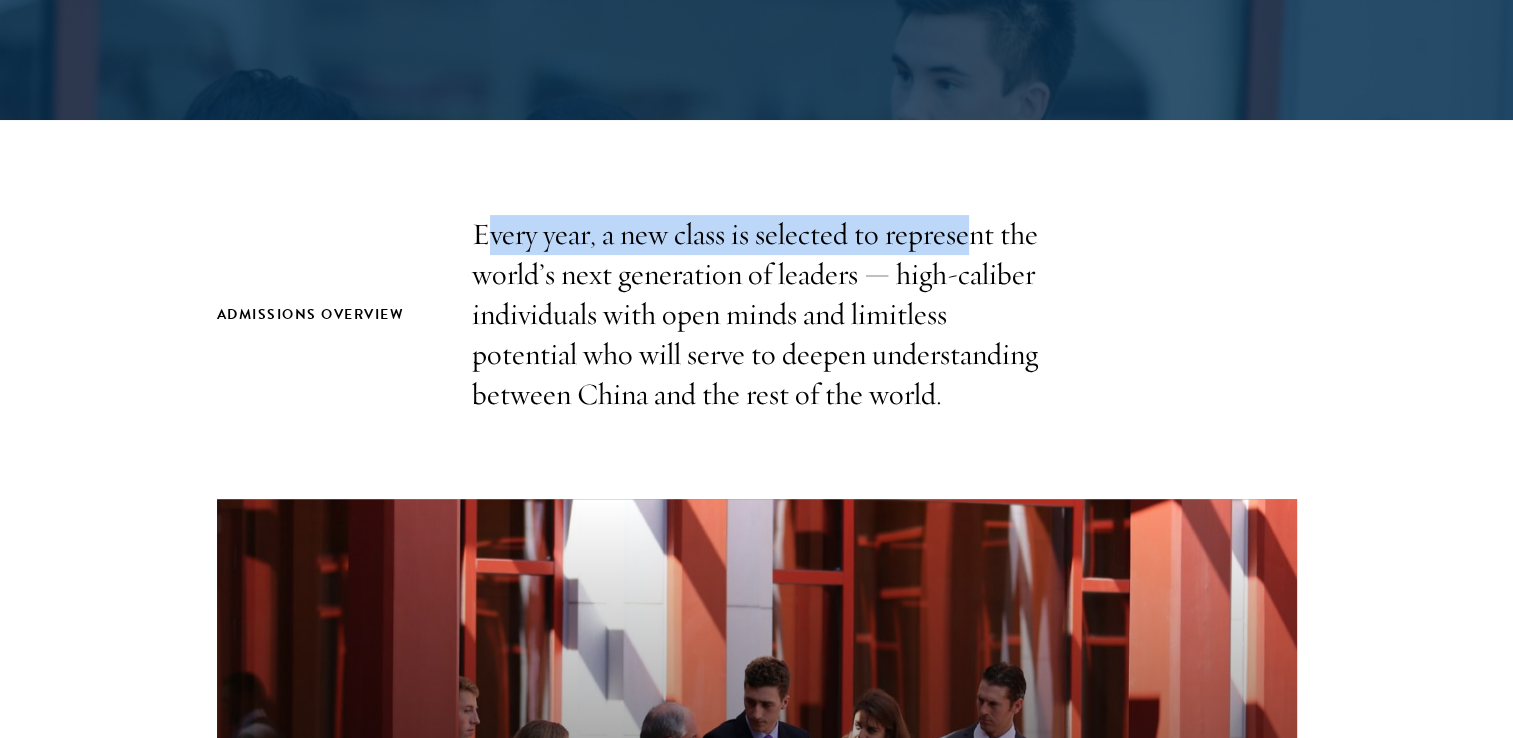 drag, startPoint x: 558, startPoint y: 242, endPoint x: 968, endPoint y: 231, distance: 410.14752 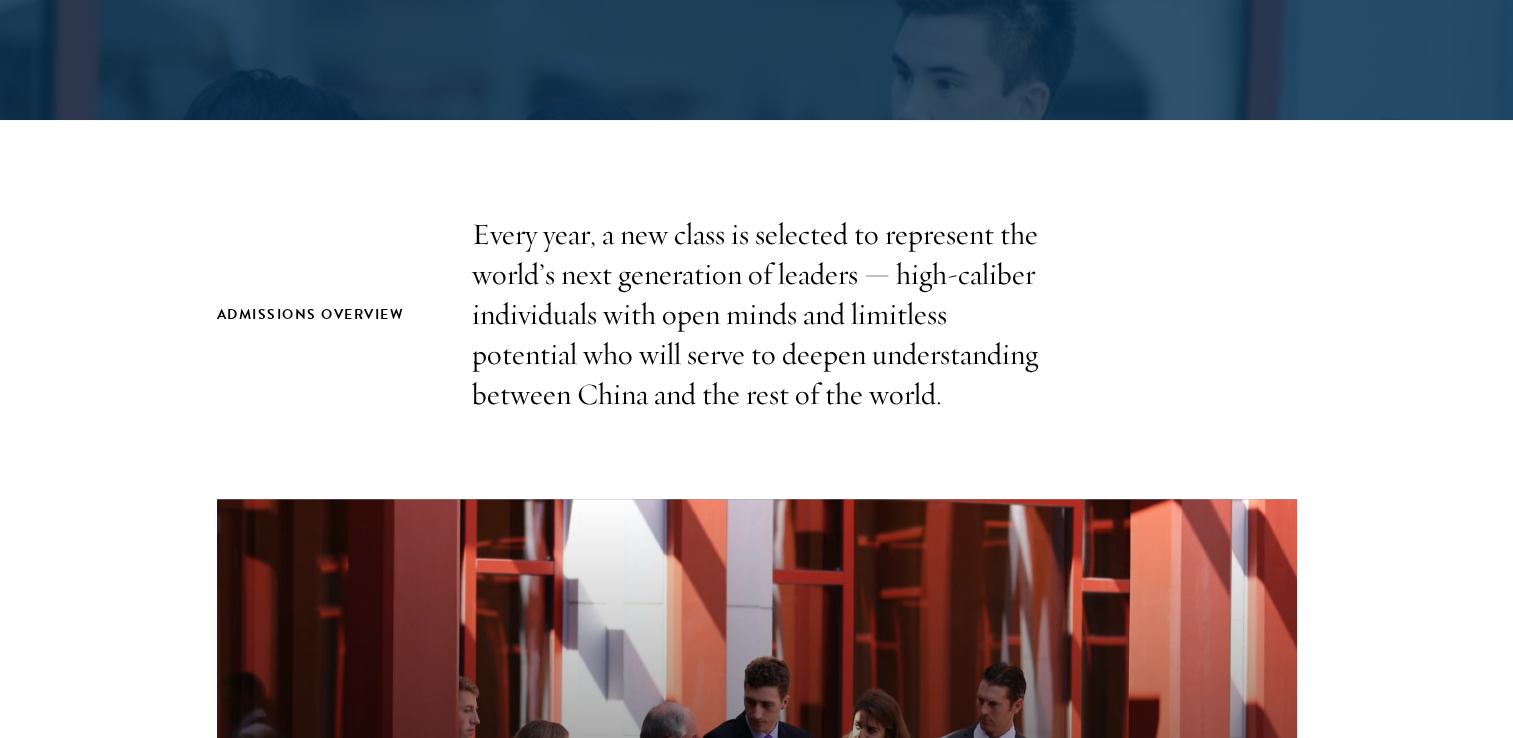 drag, startPoint x: 968, startPoint y: 231, endPoint x: 774, endPoint y: 298, distance: 205.24376 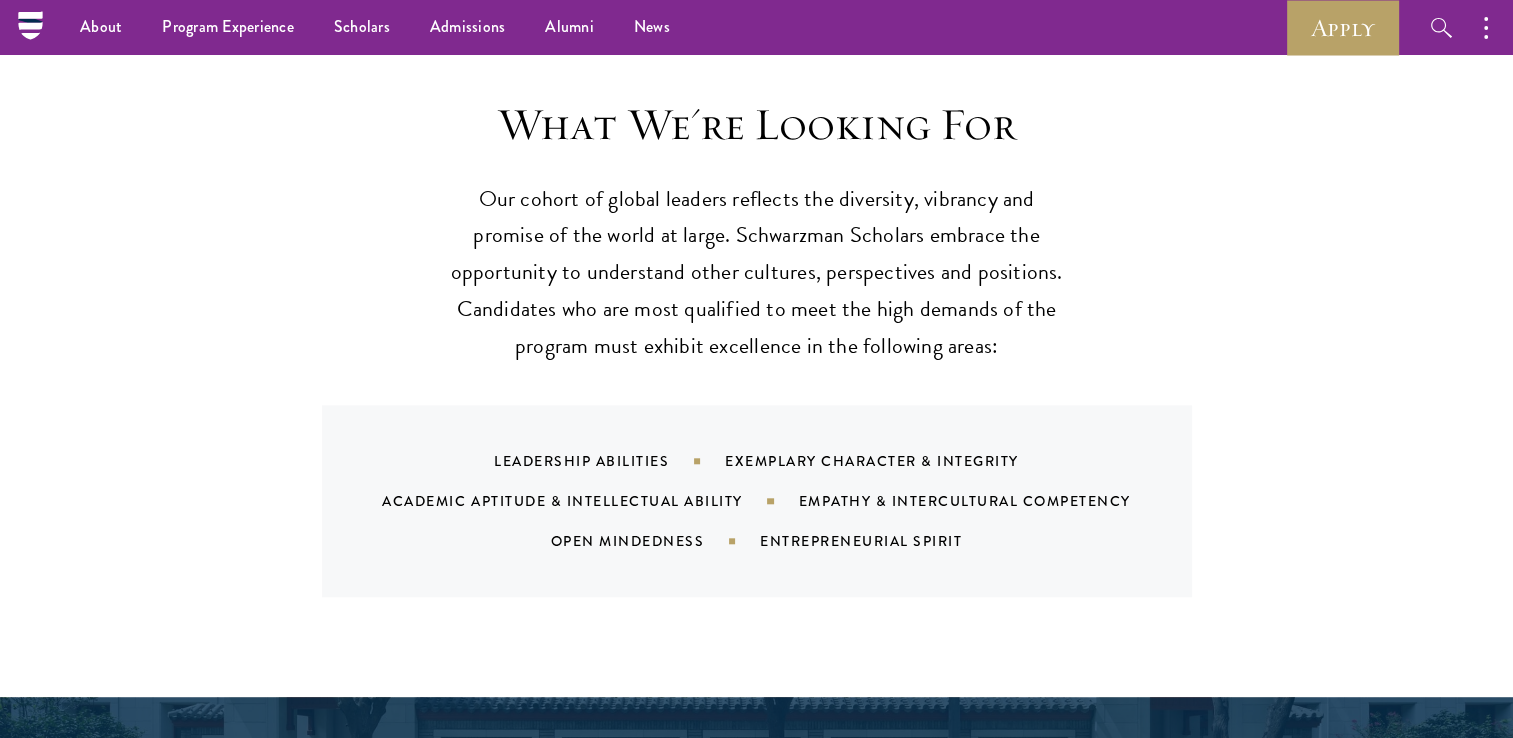 scroll, scrollTop: 1800, scrollLeft: 0, axis: vertical 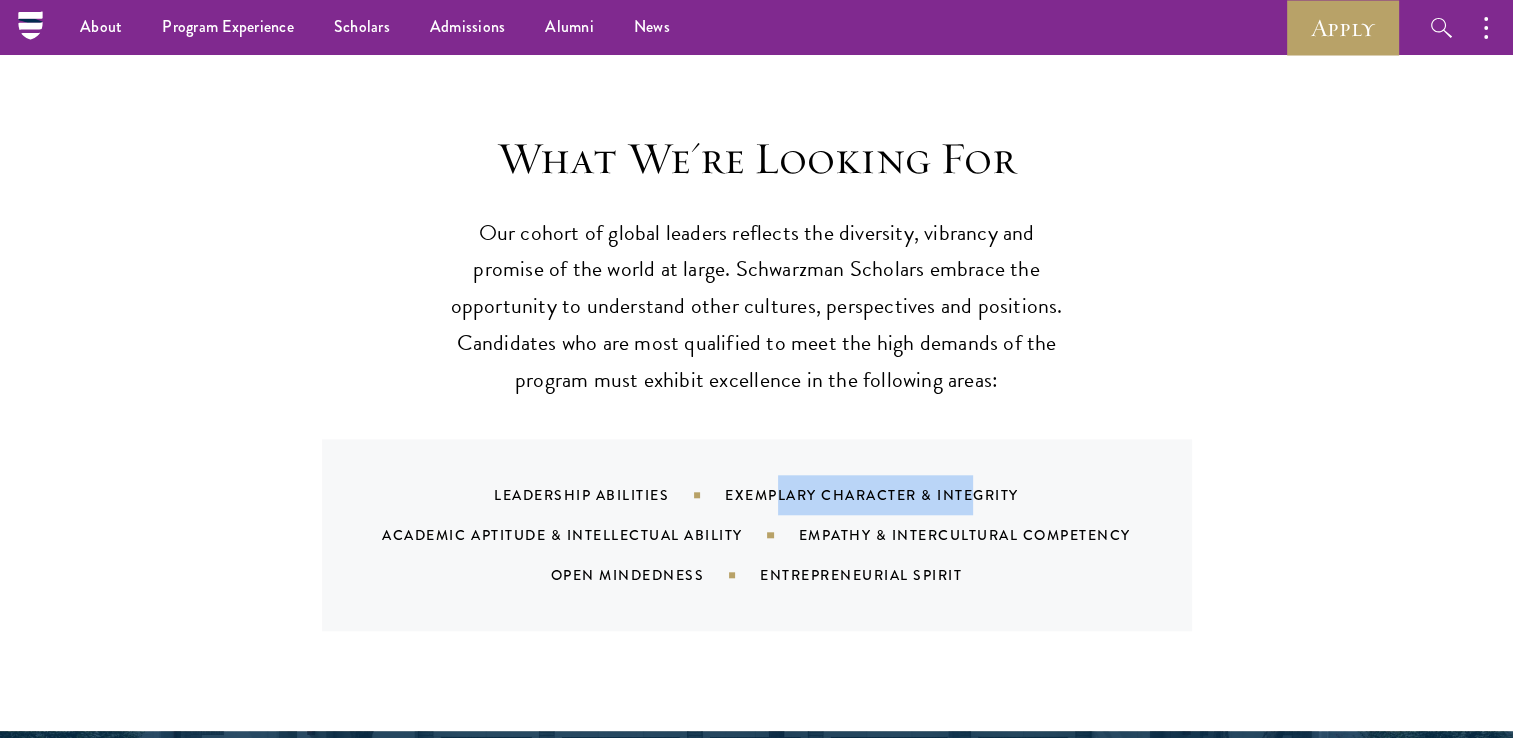 drag, startPoint x: 780, startPoint y: 497, endPoint x: 979, endPoint y: 500, distance: 199.02261 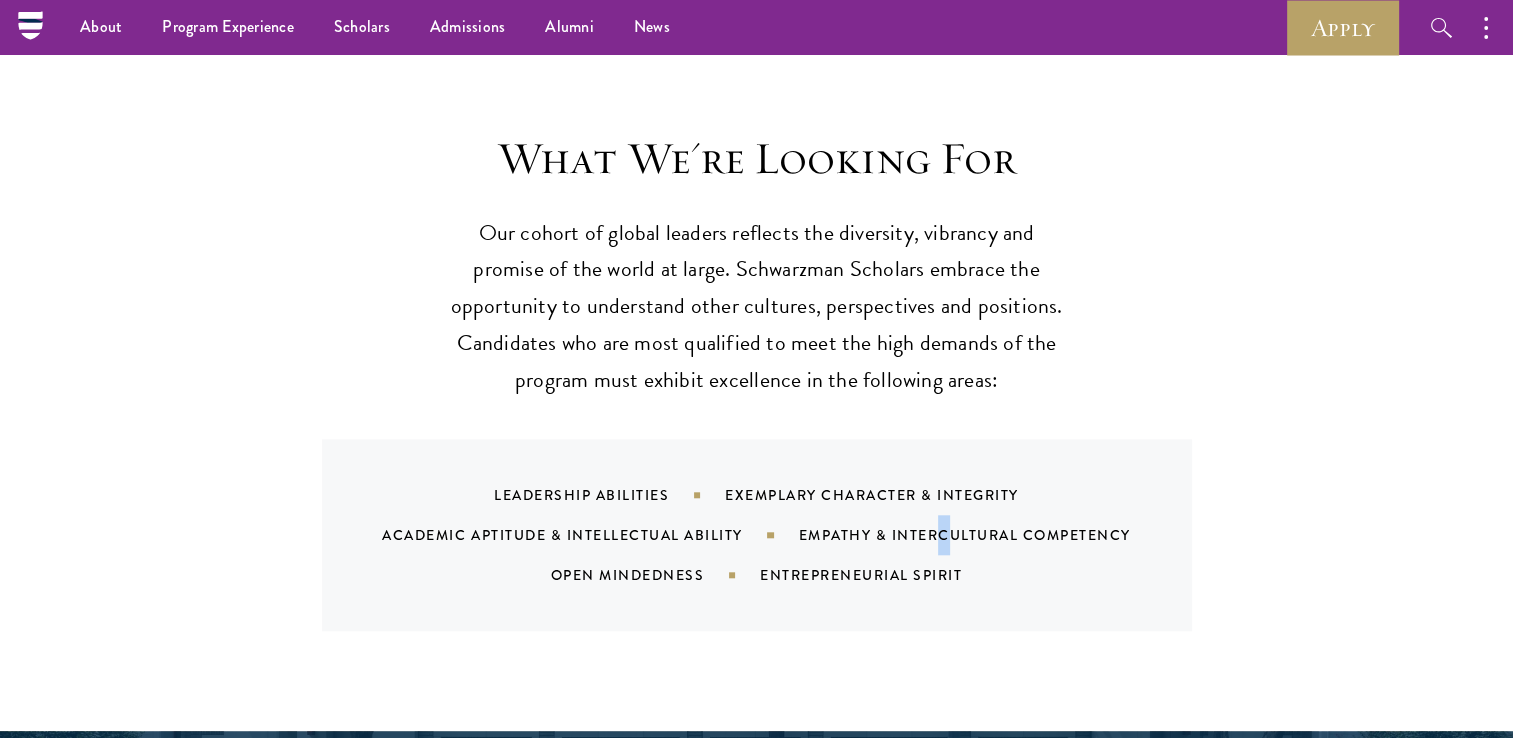 drag, startPoint x: 979, startPoint y: 500, endPoint x: 944, endPoint y: 538, distance: 51.662365 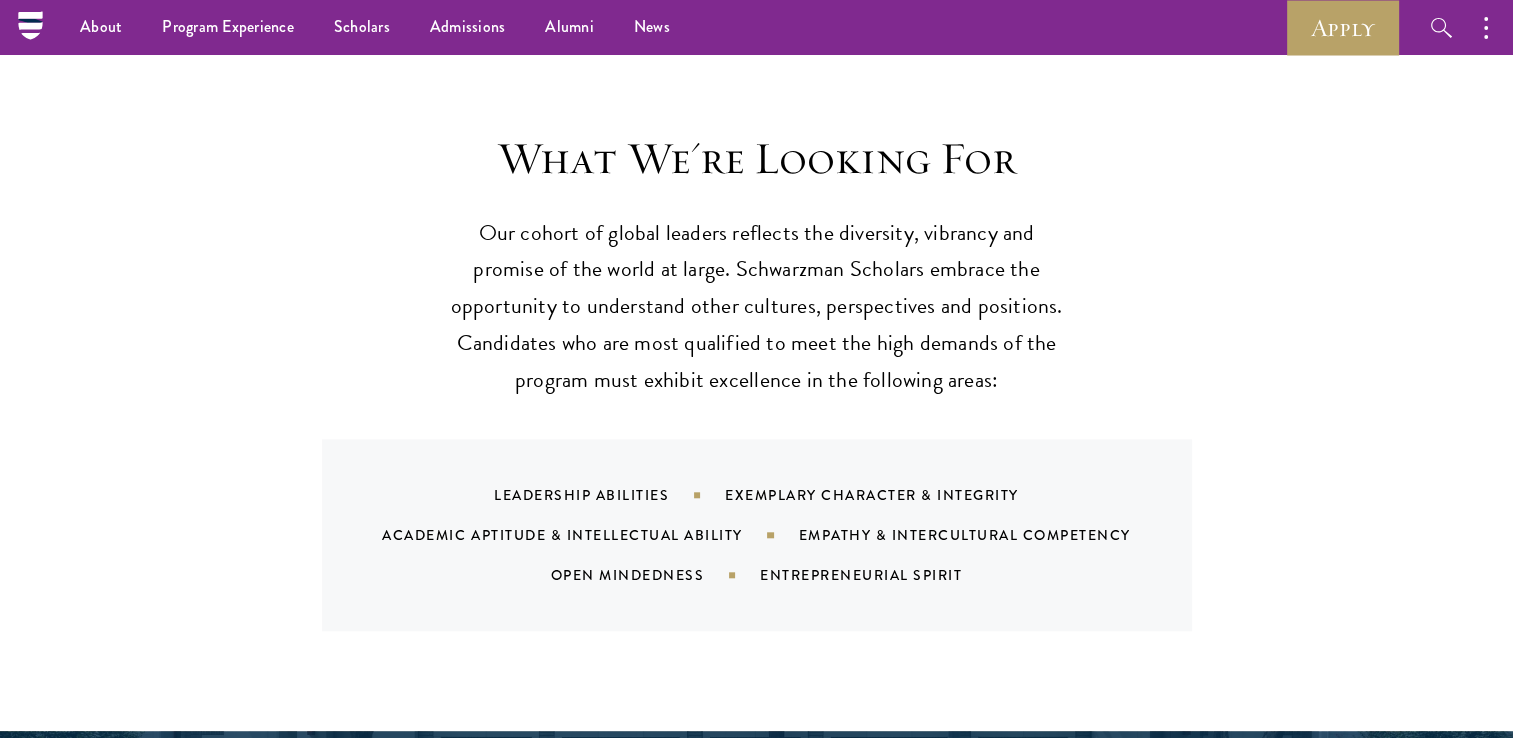 drag, startPoint x: 944, startPoint y: 538, endPoint x: 1076, endPoint y: 571, distance: 136.06248 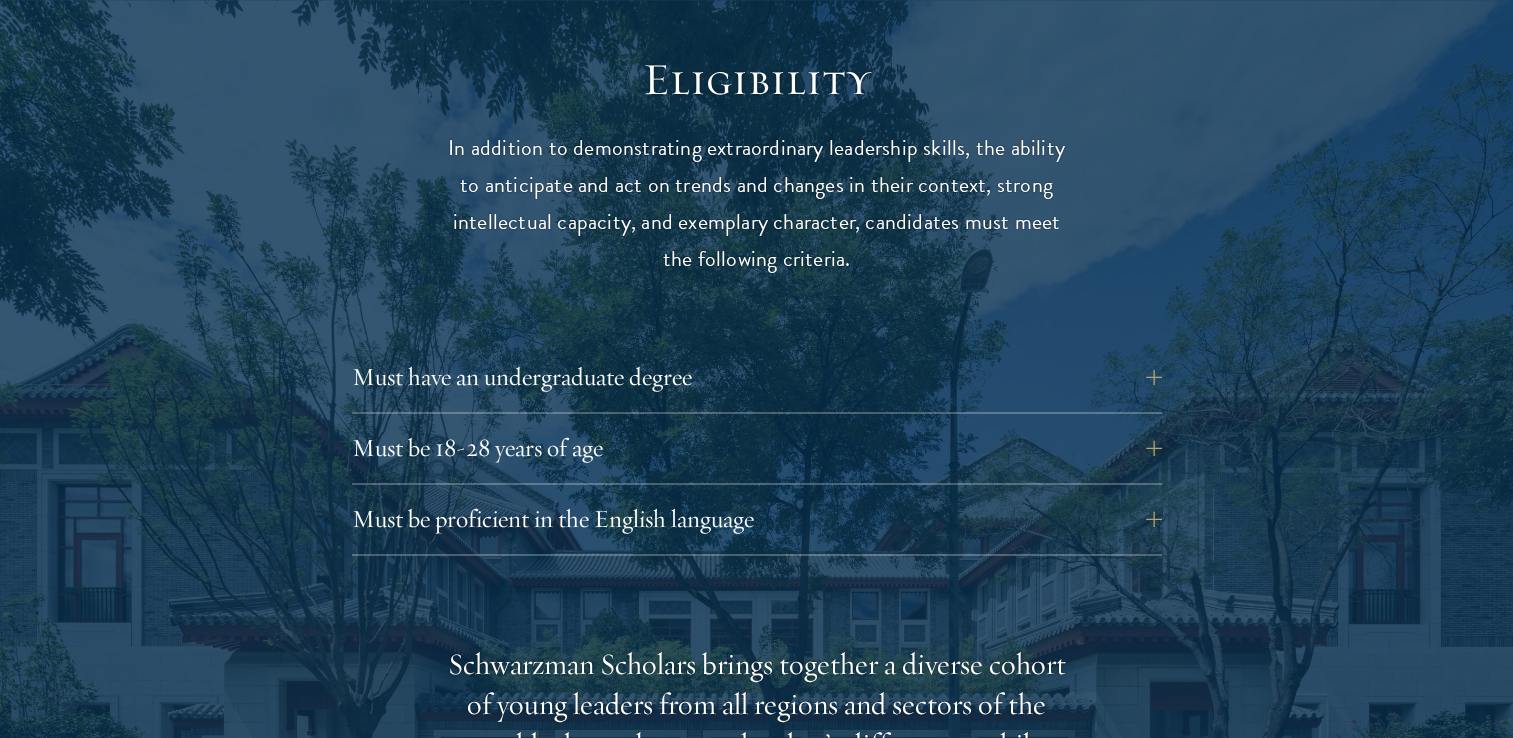scroll, scrollTop: 2700, scrollLeft: 0, axis: vertical 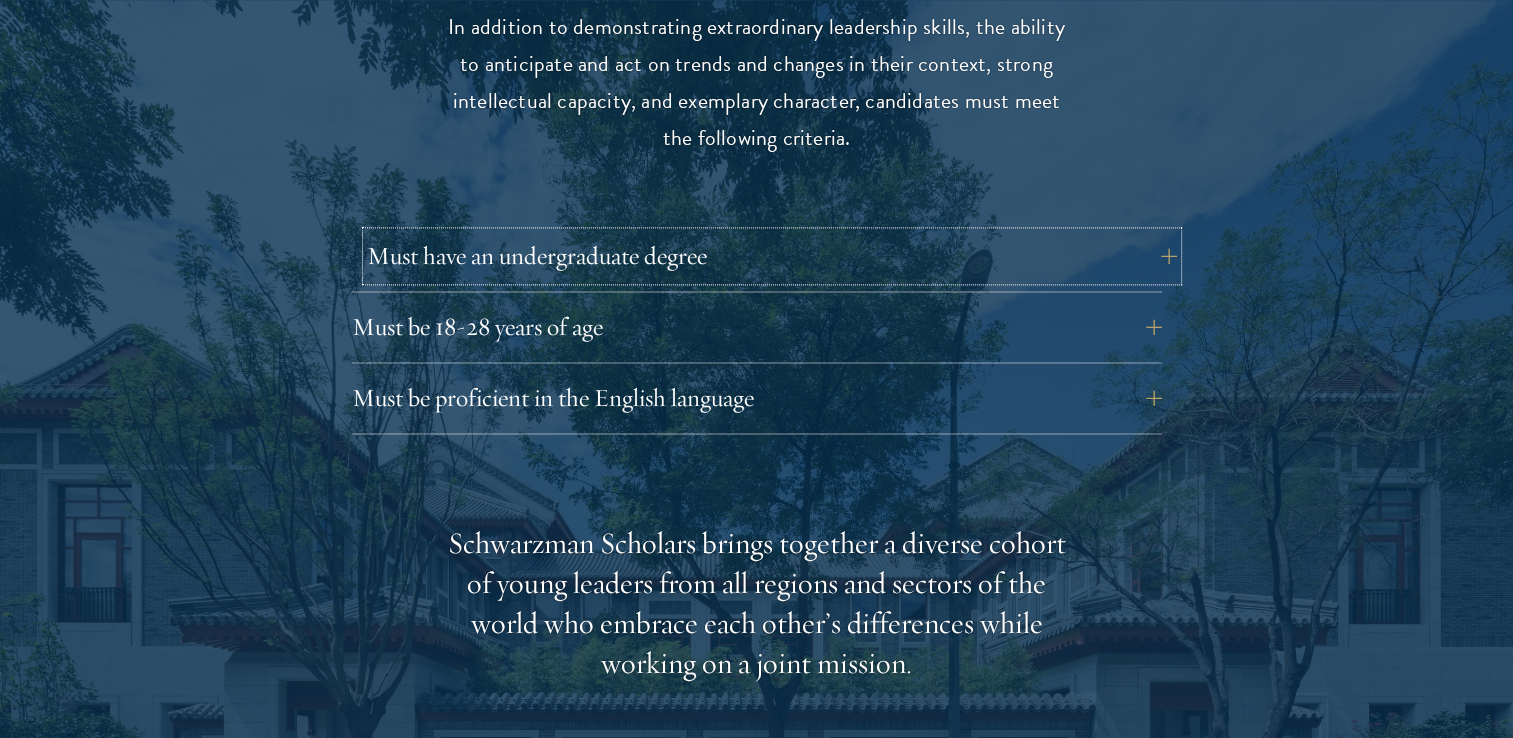 click on "Must have an undergraduate degree" at bounding box center [772, 256] 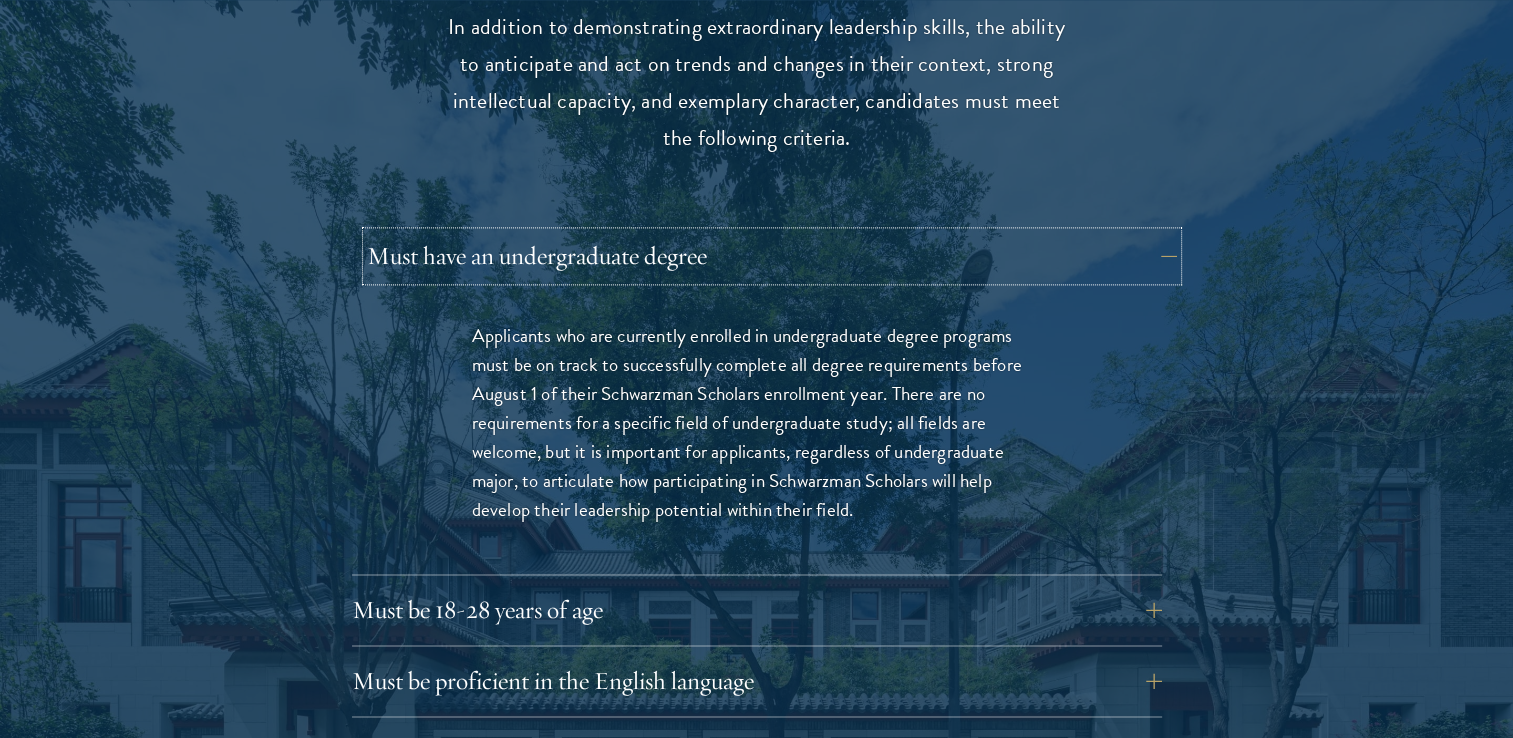 click on "Must have an undergraduate degree" at bounding box center [772, 256] 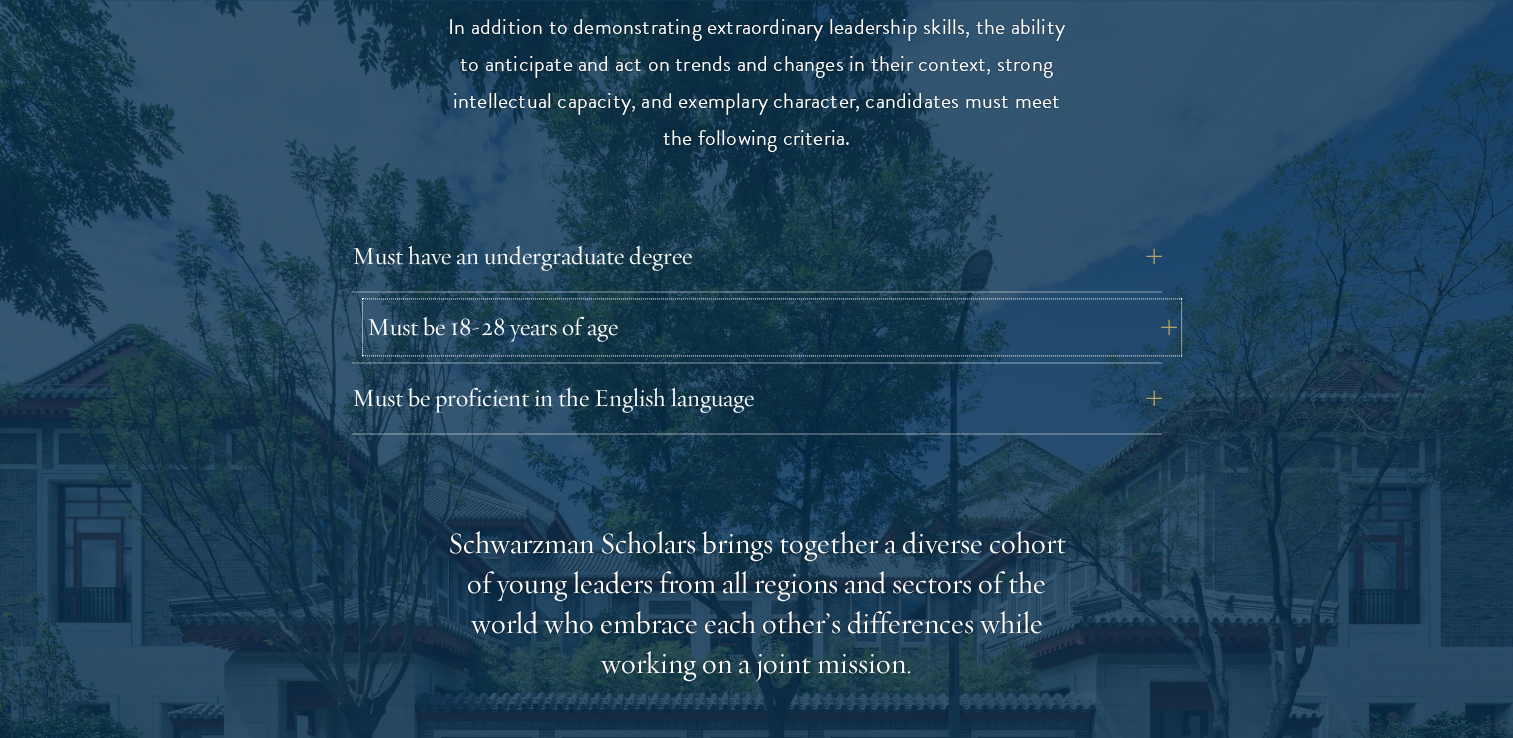 click on "Must be 18-28 years of age" at bounding box center [772, 327] 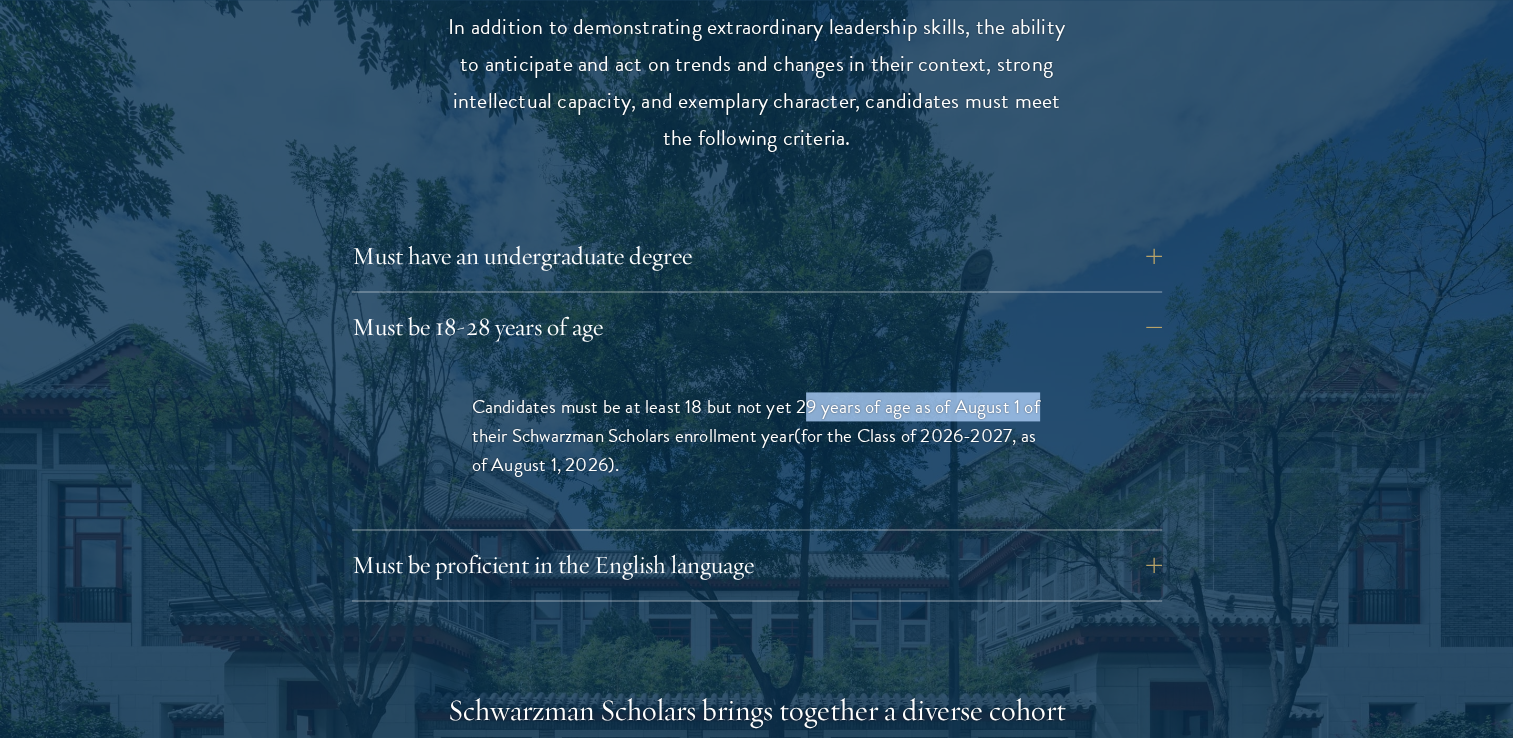 drag, startPoint x: 808, startPoint y: 406, endPoint x: 1050, endPoint y: 406, distance: 242 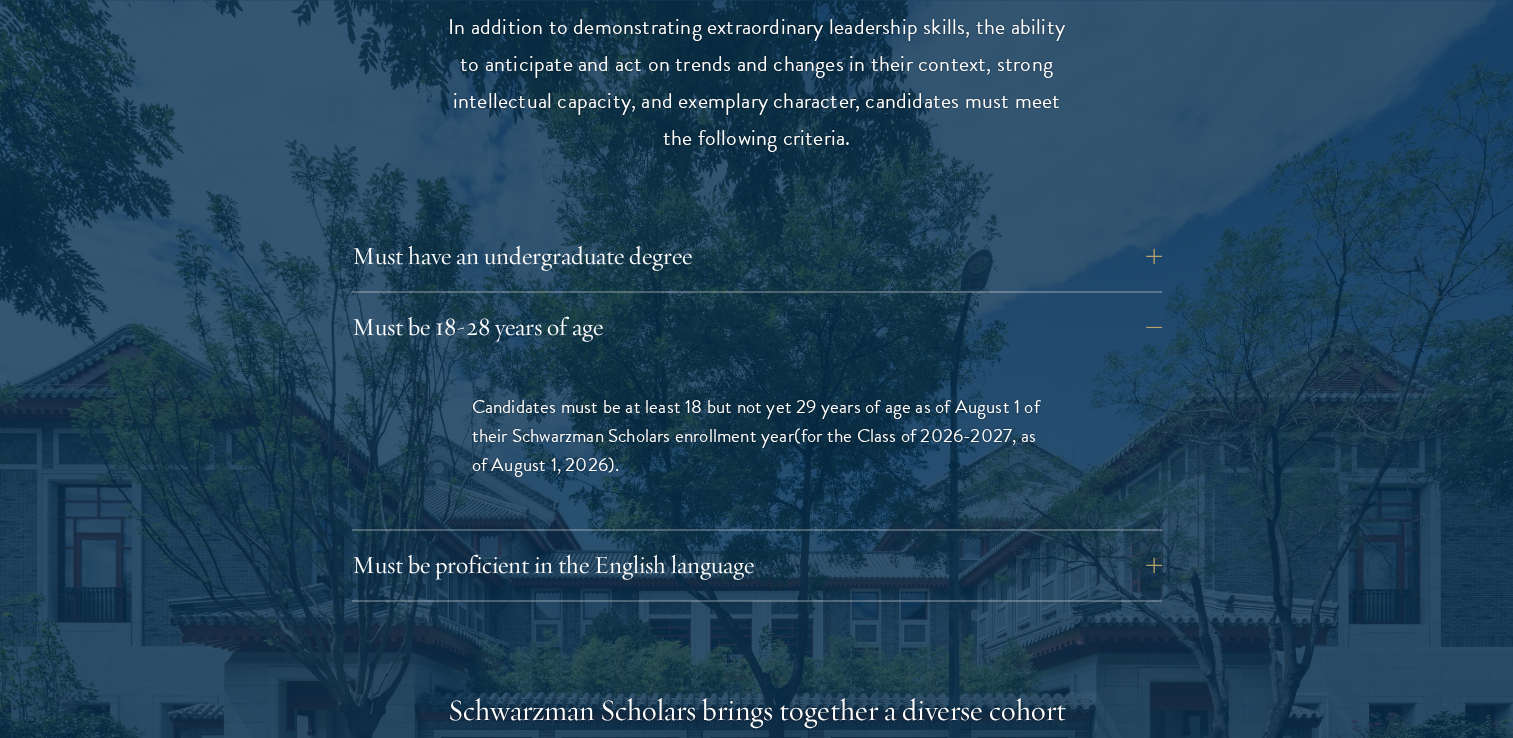 drag, startPoint x: 1050, startPoint y: 406, endPoint x: 970, endPoint y: 425, distance: 82.2253 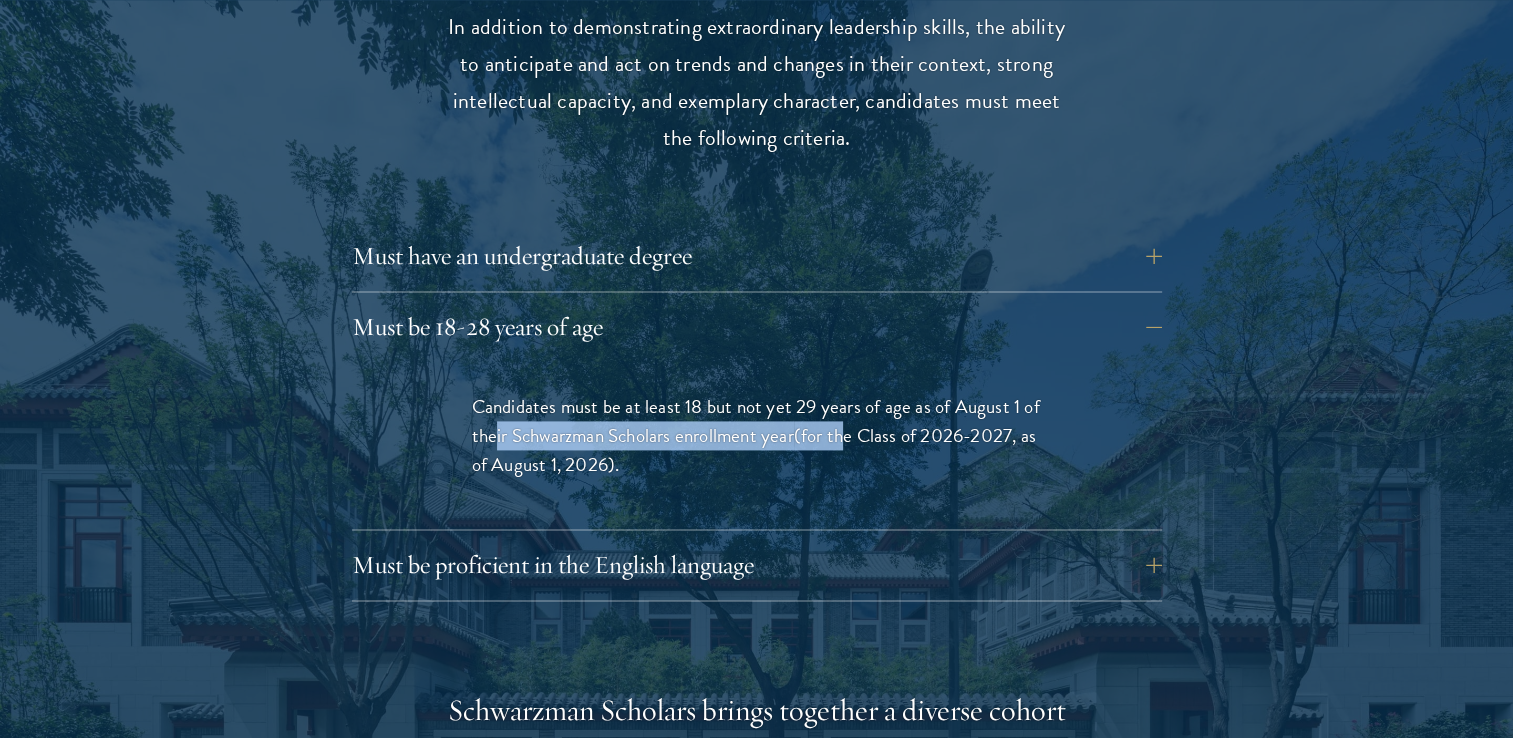 drag, startPoint x: 495, startPoint y: 439, endPoint x: 854, endPoint y: 434, distance: 359.03482 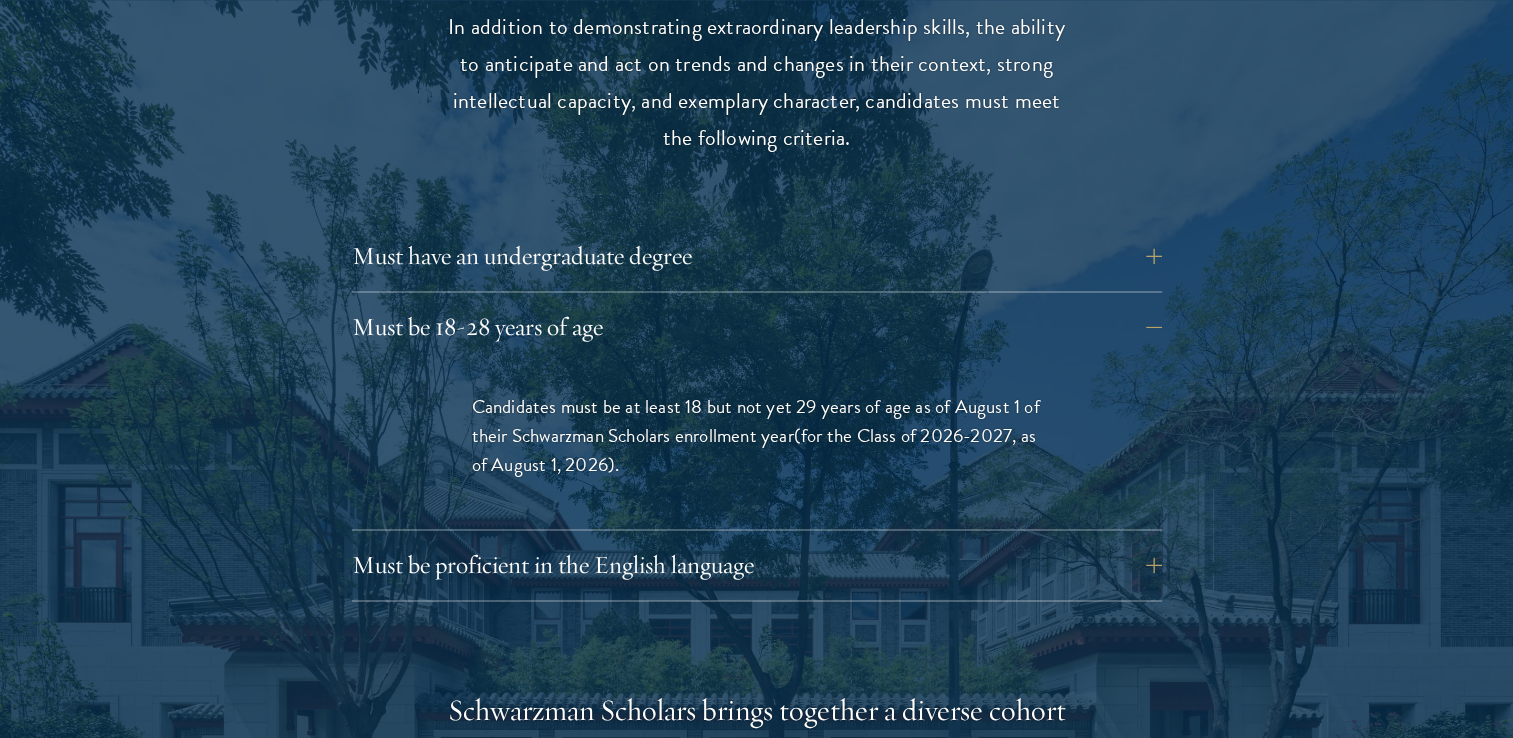 drag, startPoint x: 854, startPoint y: 434, endPoint x: 937, endPoint y: 438, distance: 83.09633 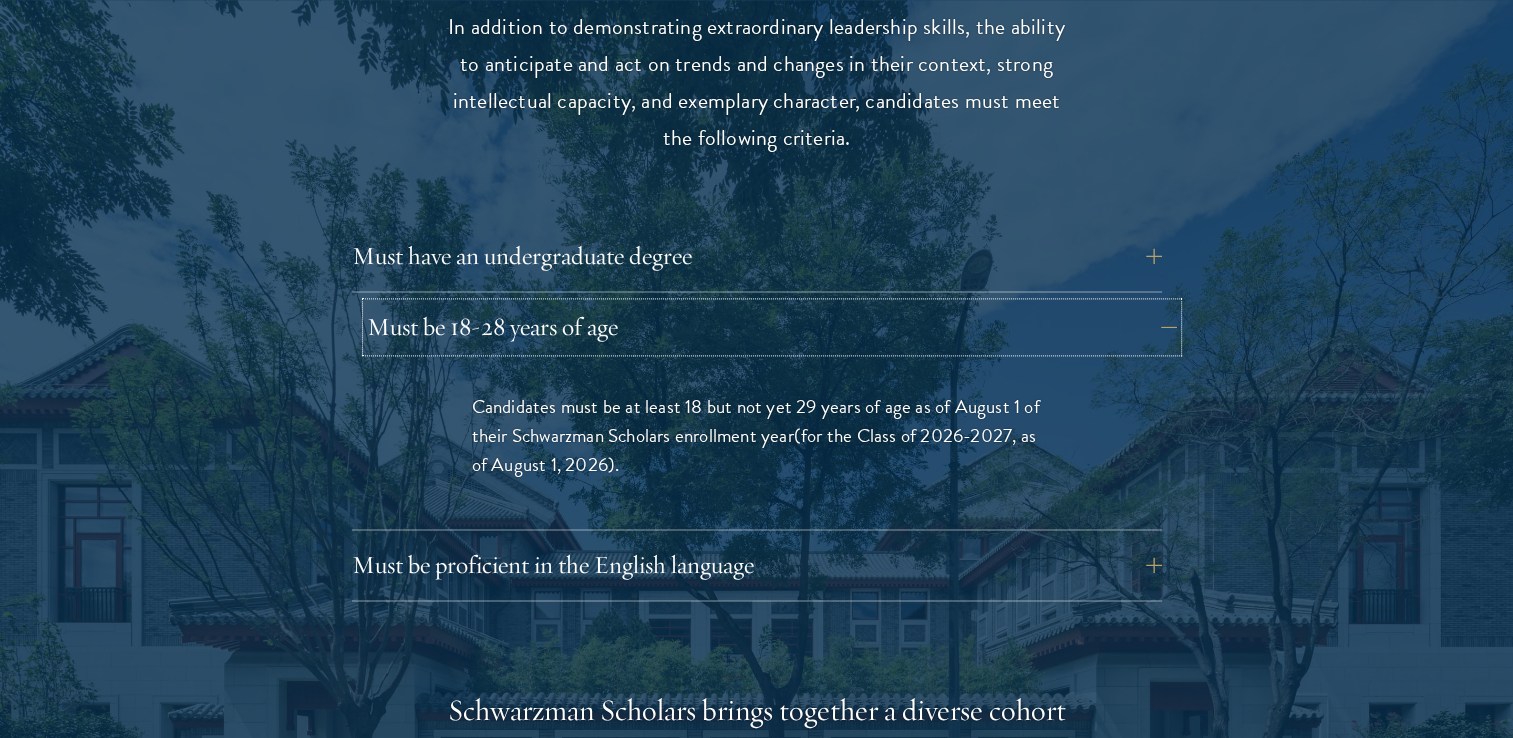 click on "Must be 18-28 years of age" at bounding box center [772, 327] 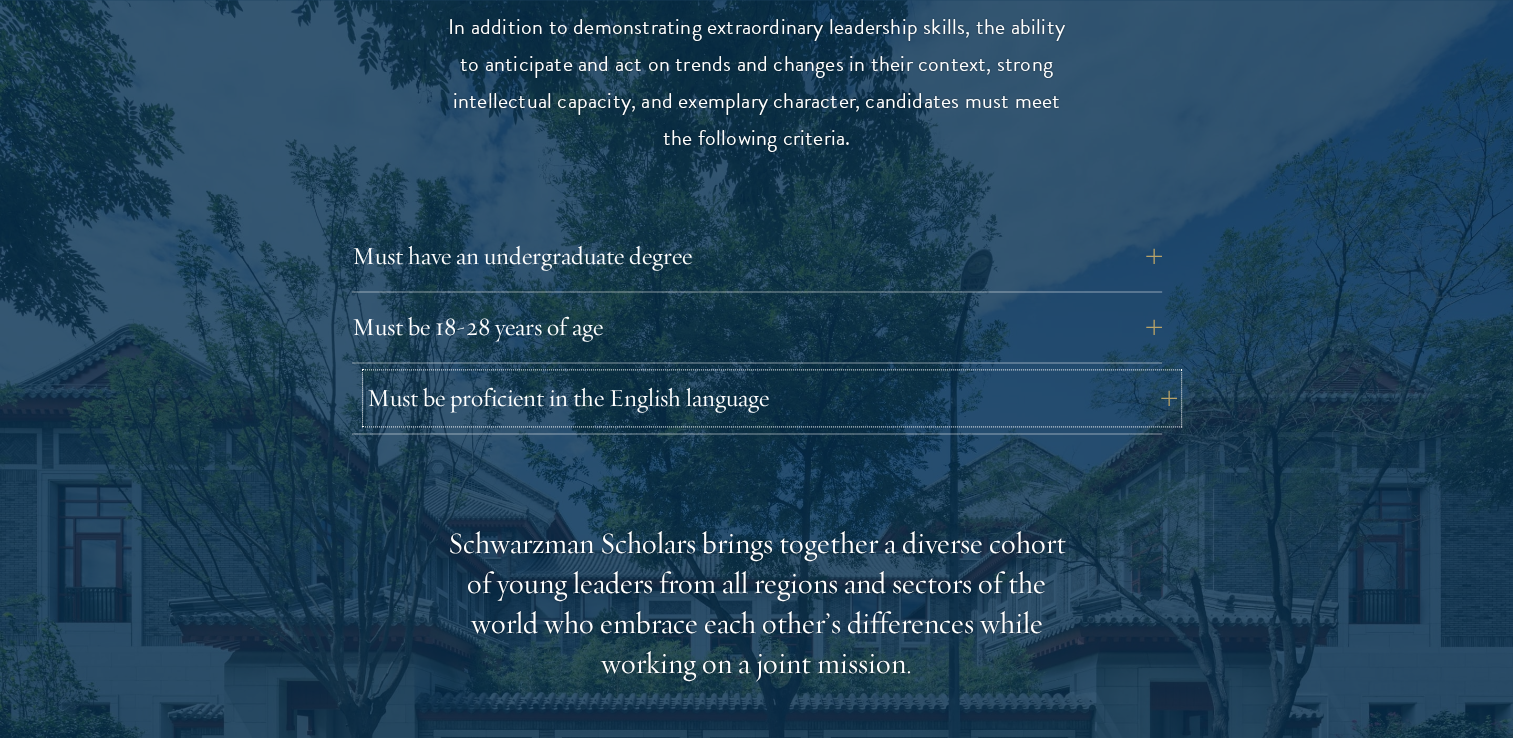 click on "Must be proficient in the English language" at bounding box center (772, 398) 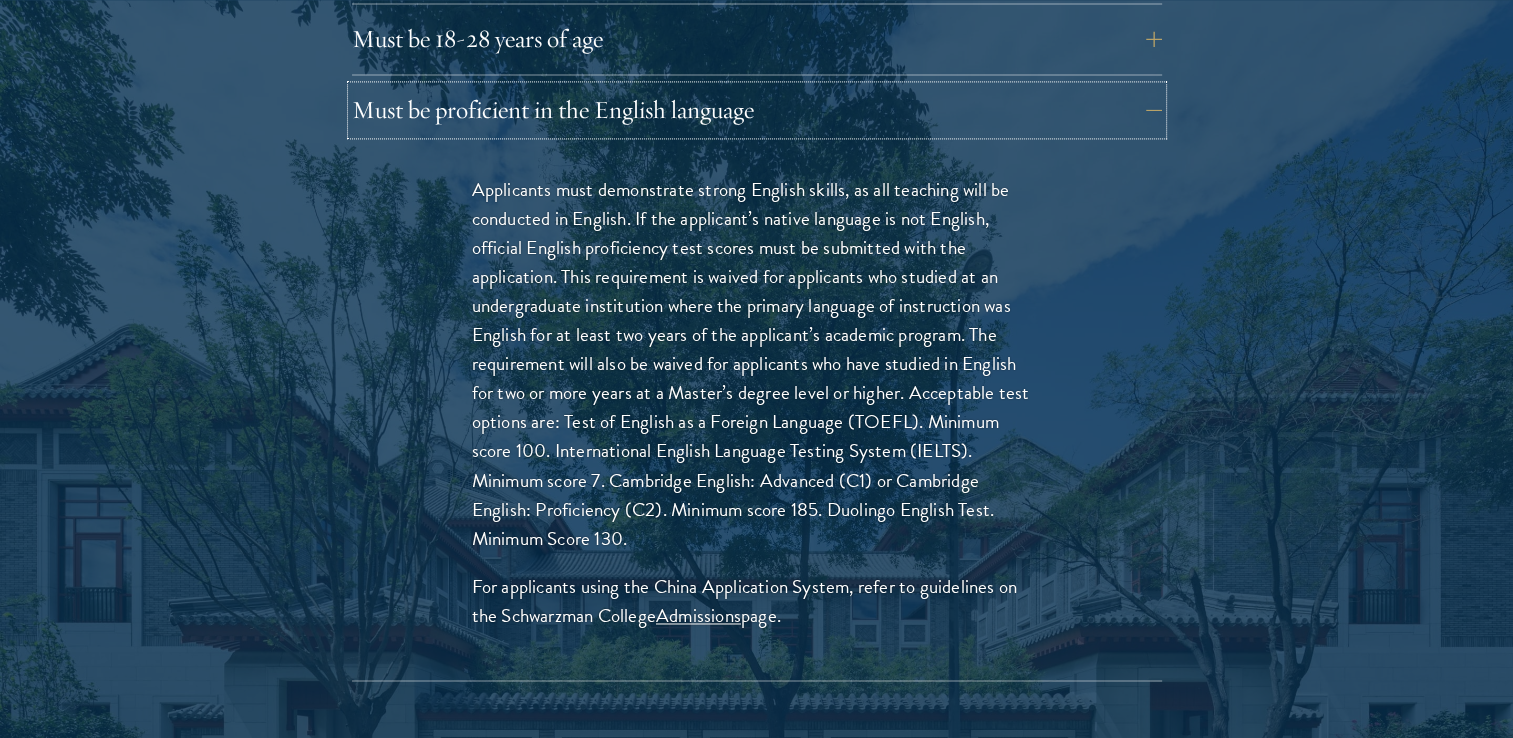 scroll, scrollTop: 3000, scrollLeft: 0, axis: vertical 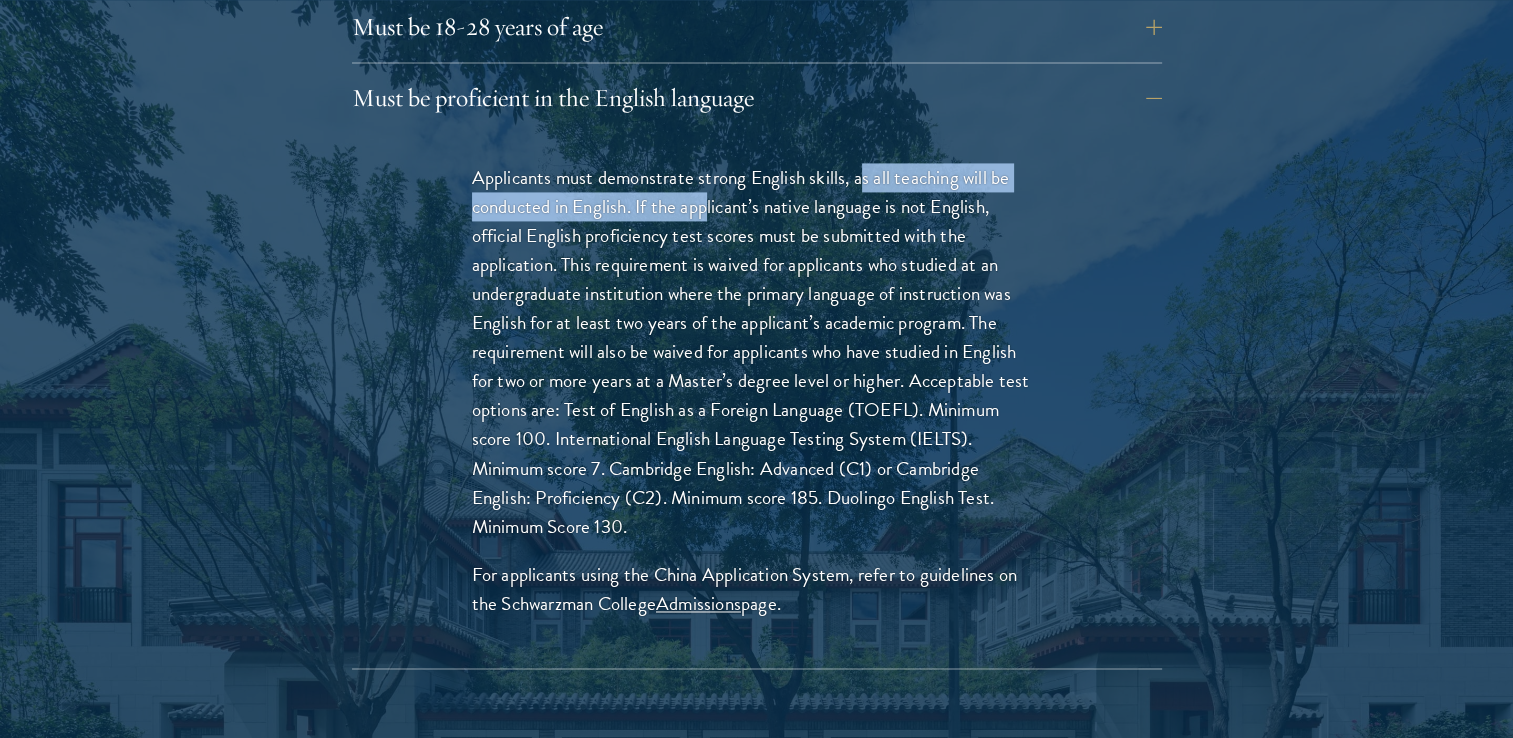 drag, startPoint x: 865, startPoint y: 179, endPoint x: 710, endPoint y: 214, distance: 158.90248 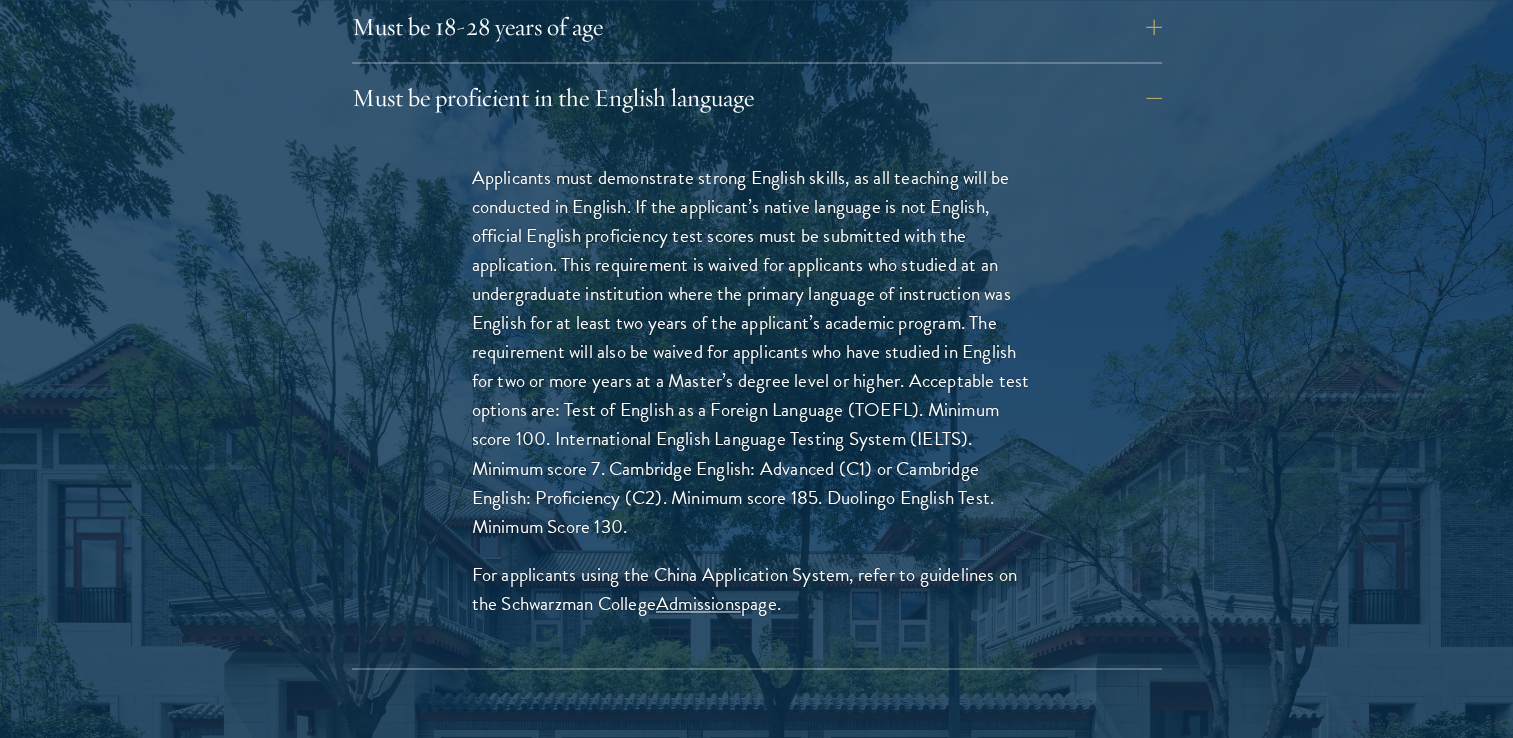 drag, startPoint x: 710, startPoint y: 214, endPoint x: 708, endPoint y: 330, distance: 116.01724 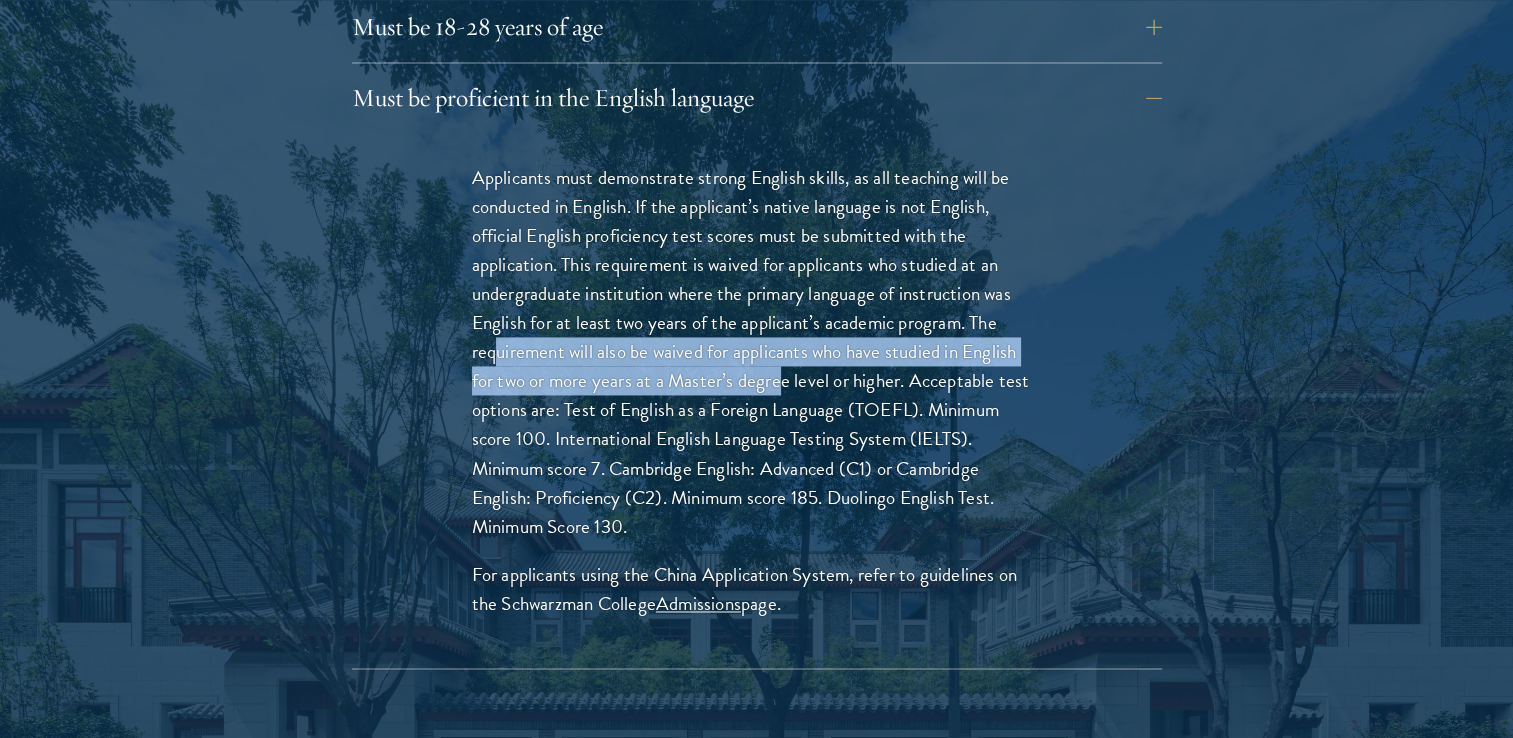 drag, startPoint x: 521, startPoint y: 354, endPoint x: 784, endPoint y: 366, distance: 263.27362 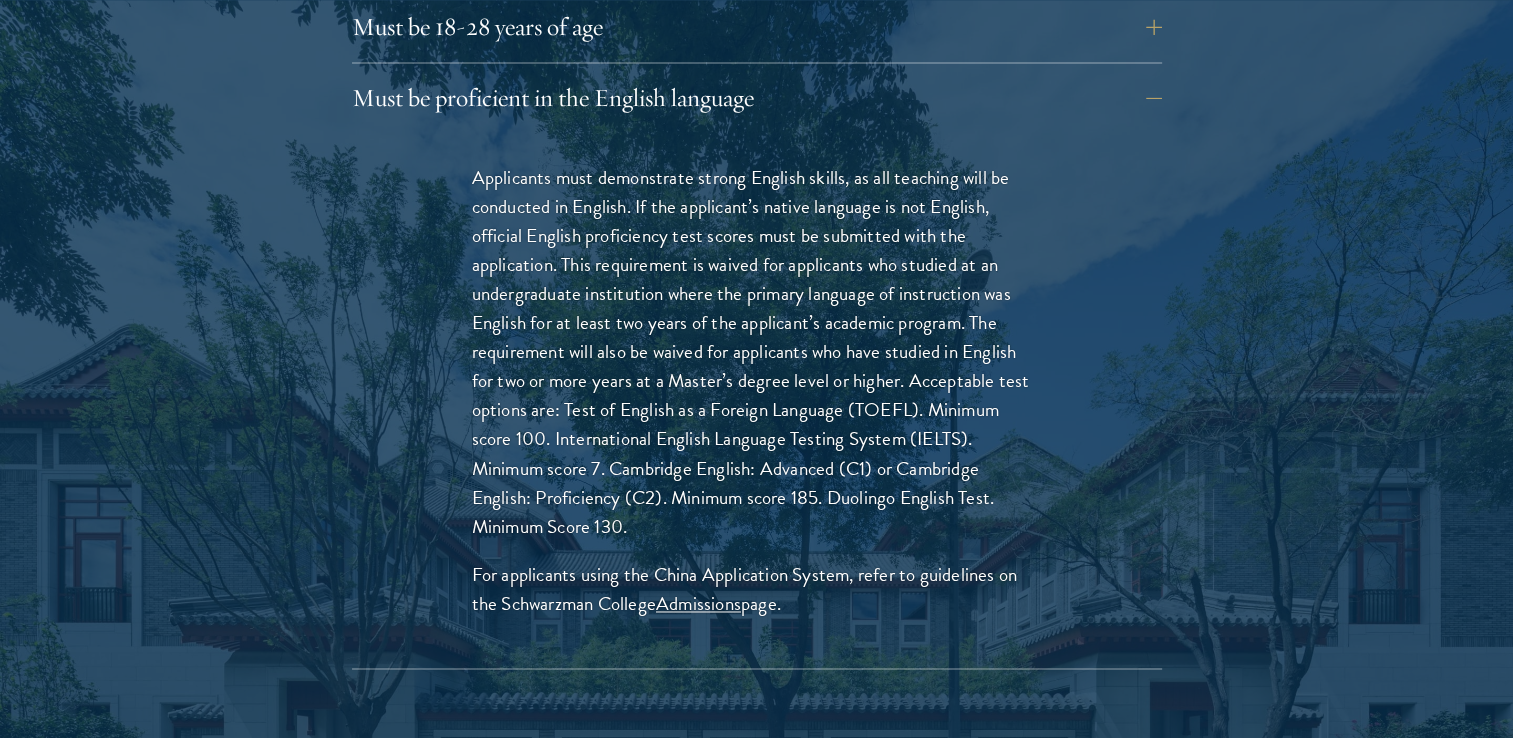 click on "Applicants must demonstrate strong English skills, as all teaching will be conducted in English. If the applicant’s native language is not English, official English proficiency test scores must be submitted with the application. This requirement is waived for applicants who studied at an undergraduate institution where the primary language of instruction was English for at least two years of the applicant’s academic program. The requirement will also be waived for applicants who have studied in English for two or more years at a Master’s degree level or higher. Acceptable test options are: Test of English as a Foreign Language (TOEFL). Minimum score 100. International English Language Testing System (IELTS). Minimum score 7. Cambridge English: Advanced (C1) or Cambridge English: Proficiency (C2). Minimum score 185. Duolingo English Test. Minimum Score 130." at bounding box center (757, 352) 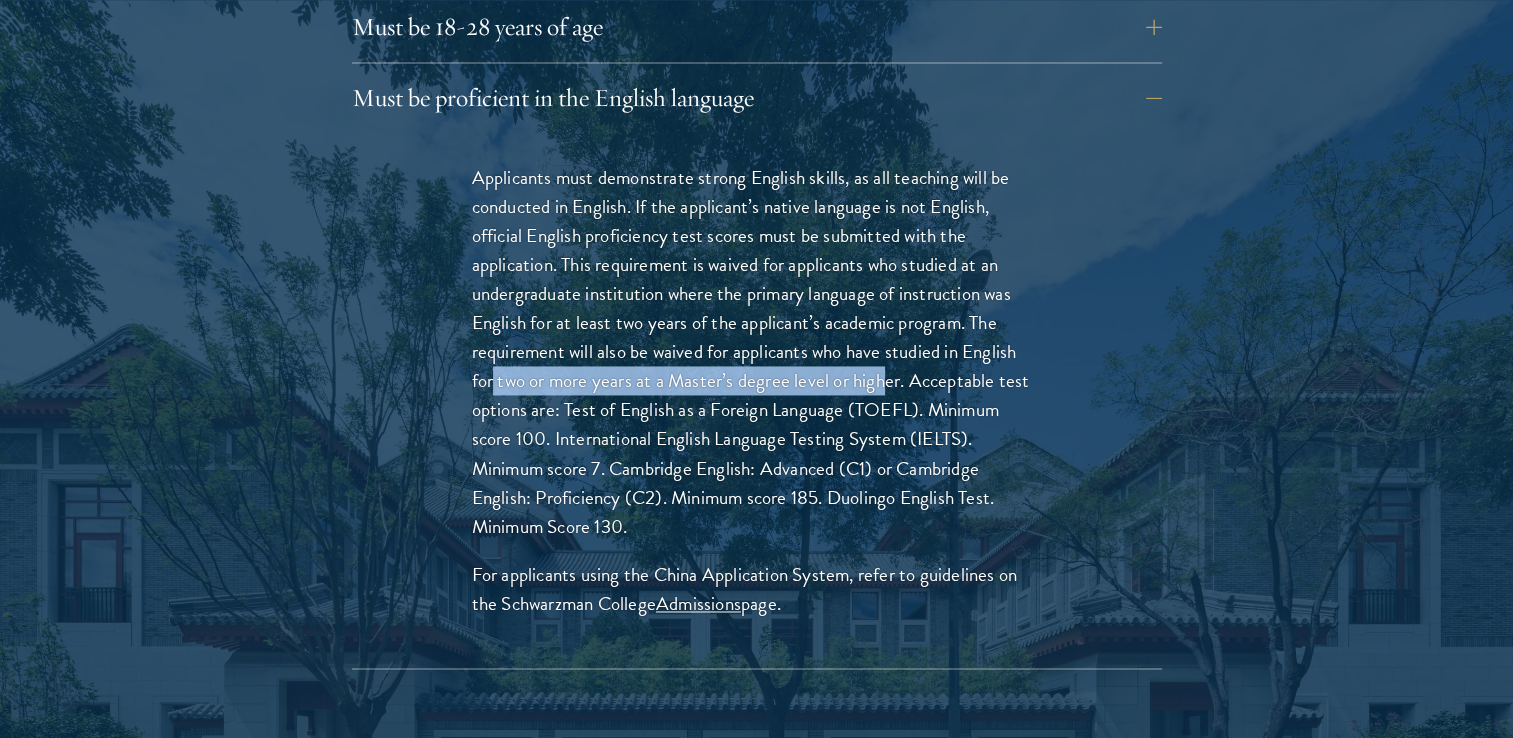 drag, startPoint x: 495, startPoint y: 386, endPoint x: 884, endPoint y: 387, distance: 389.00128 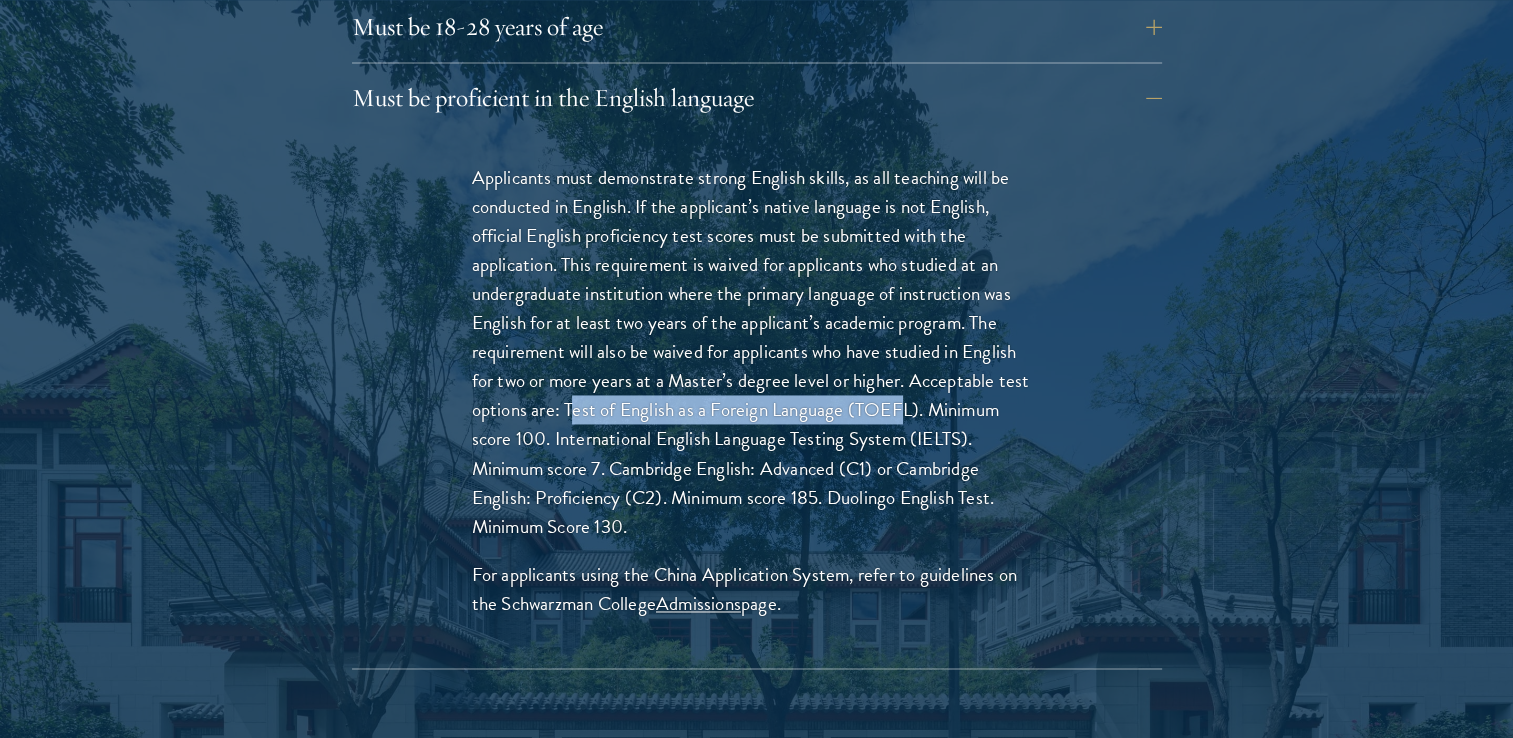 drag, startPoint x: 574, startPoint y: 412, endPoint x: 905, endPoint y: 414, distance: 331.00604 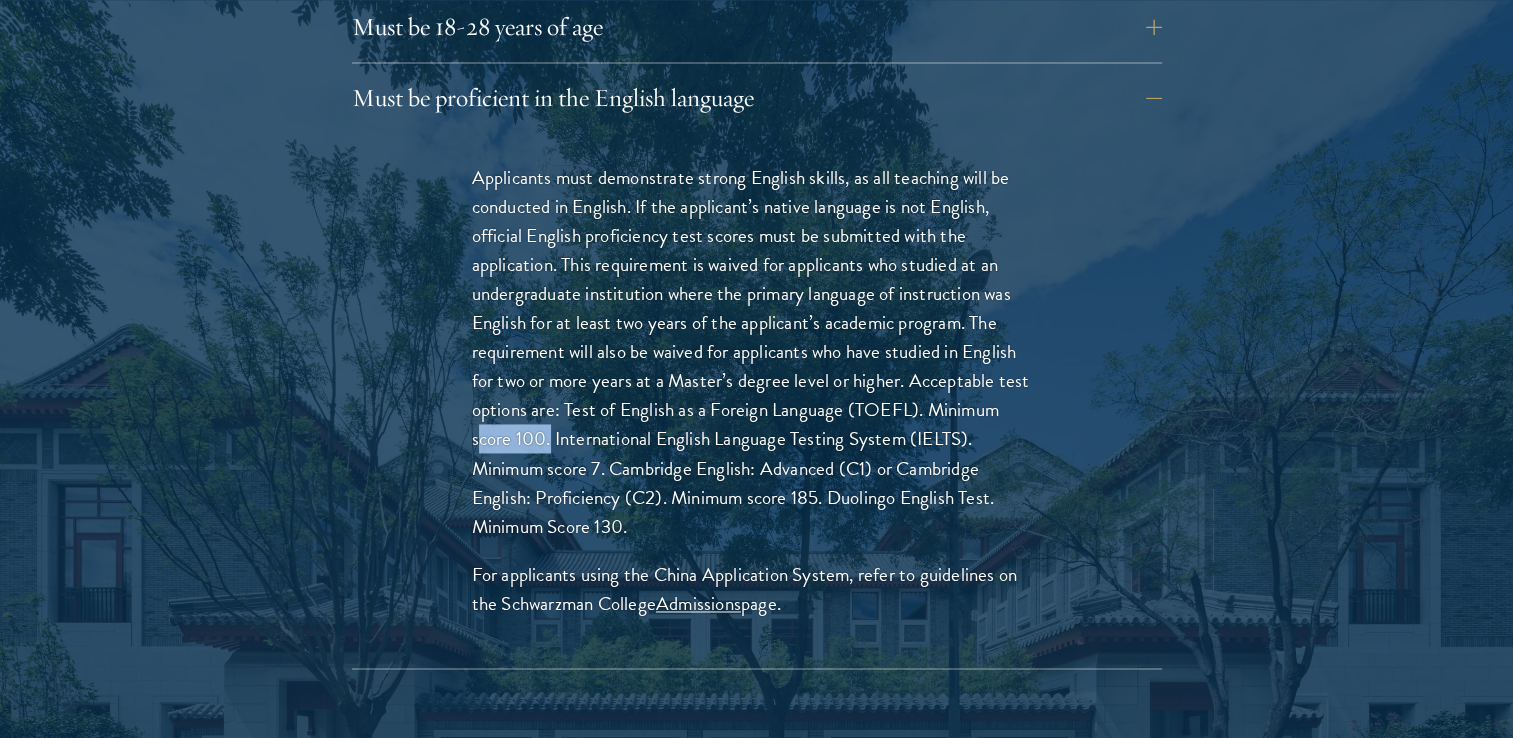 drag, startPoint x: 480, startPoint y: 444, endPoint x: 550, endPoint y: 443, distance: 70.00714 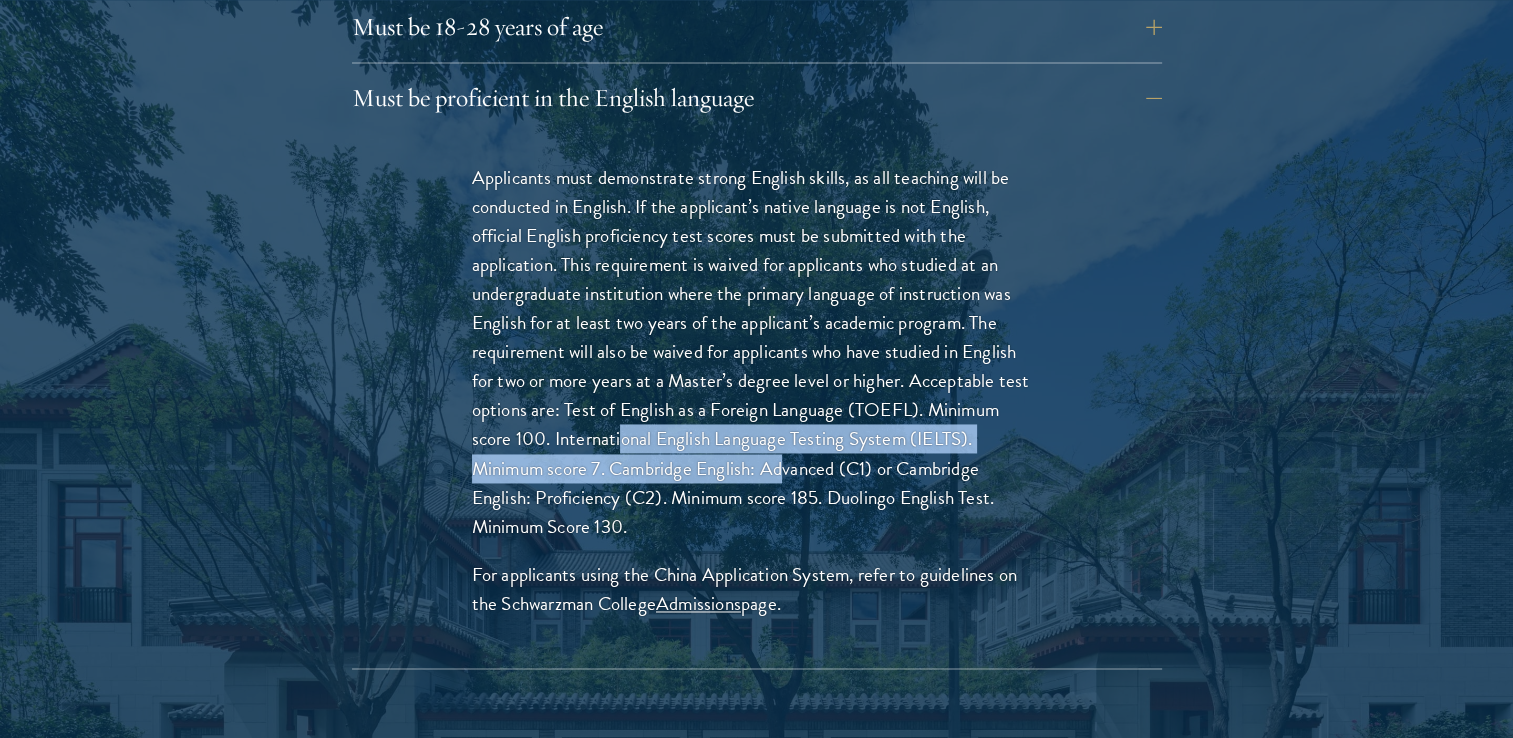 drag, startPoint x: 550, startPoint y: 443, endPoint x: 786, endPoint y: 470, distance: 237.53947 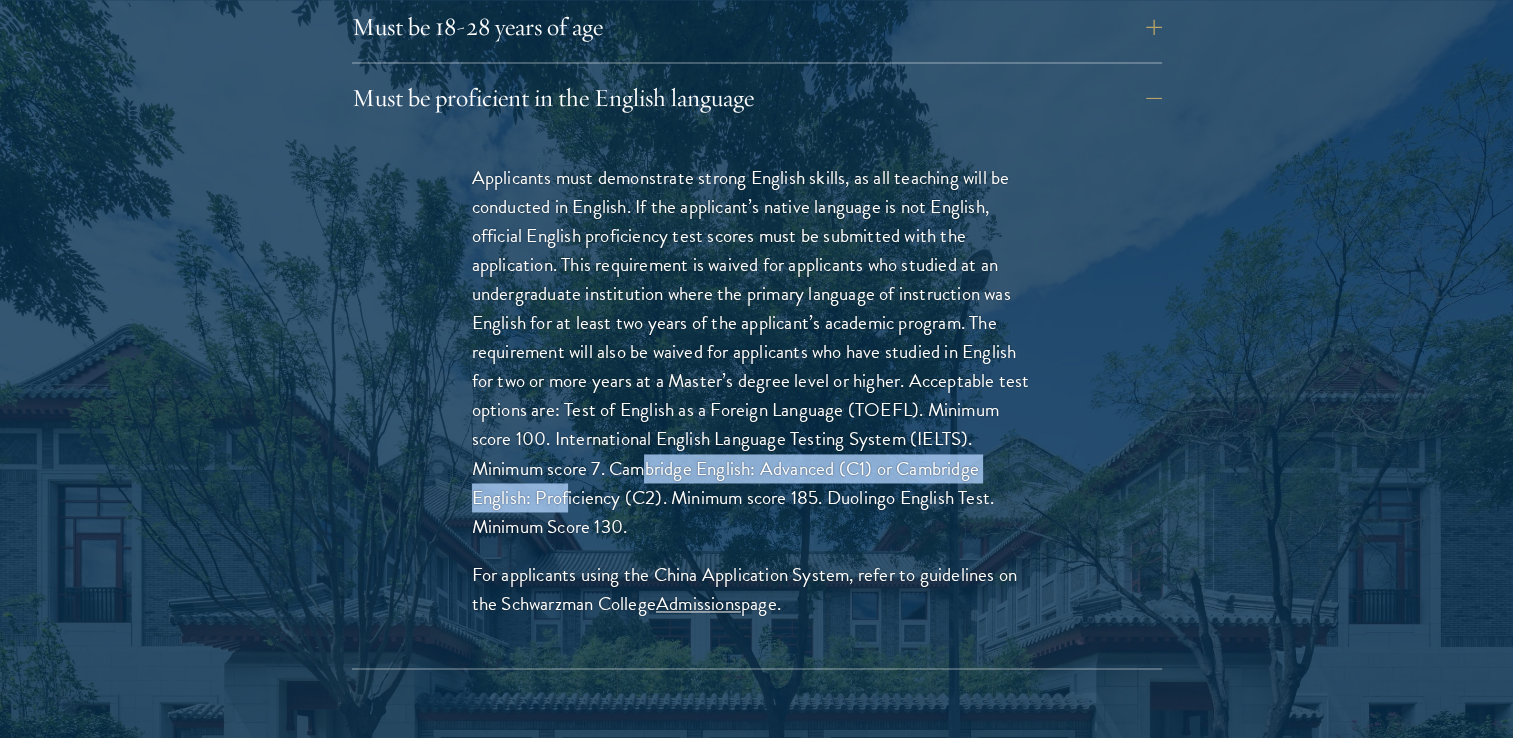 drag, startPoint x: 647, startPoint y: 468, endPoint x: 568, endPoint y: 497, distance: 84.15462 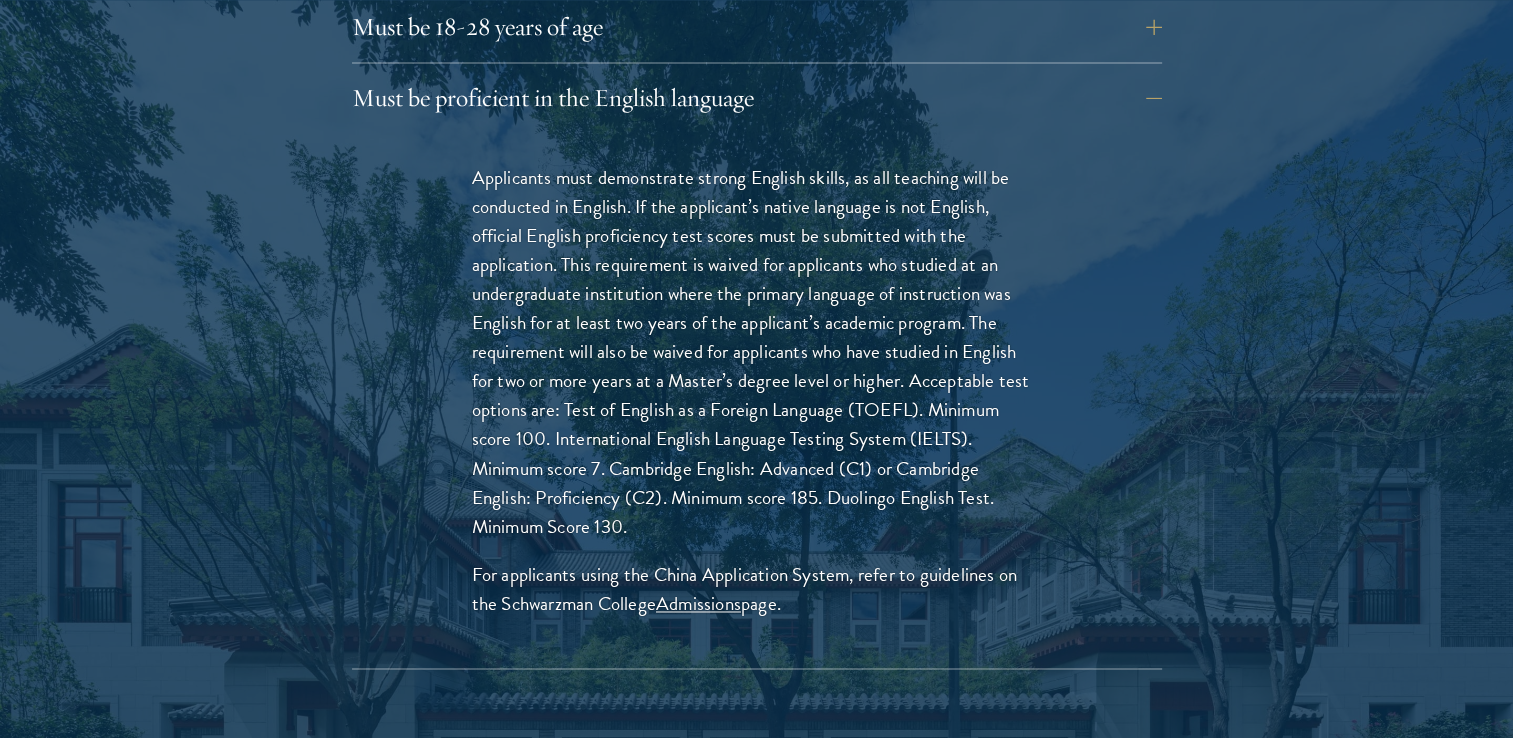 drag, startPoint x: 568, startPoint y: 497, endPoint x: 603, endPoint y: 502, distance: 35.35534 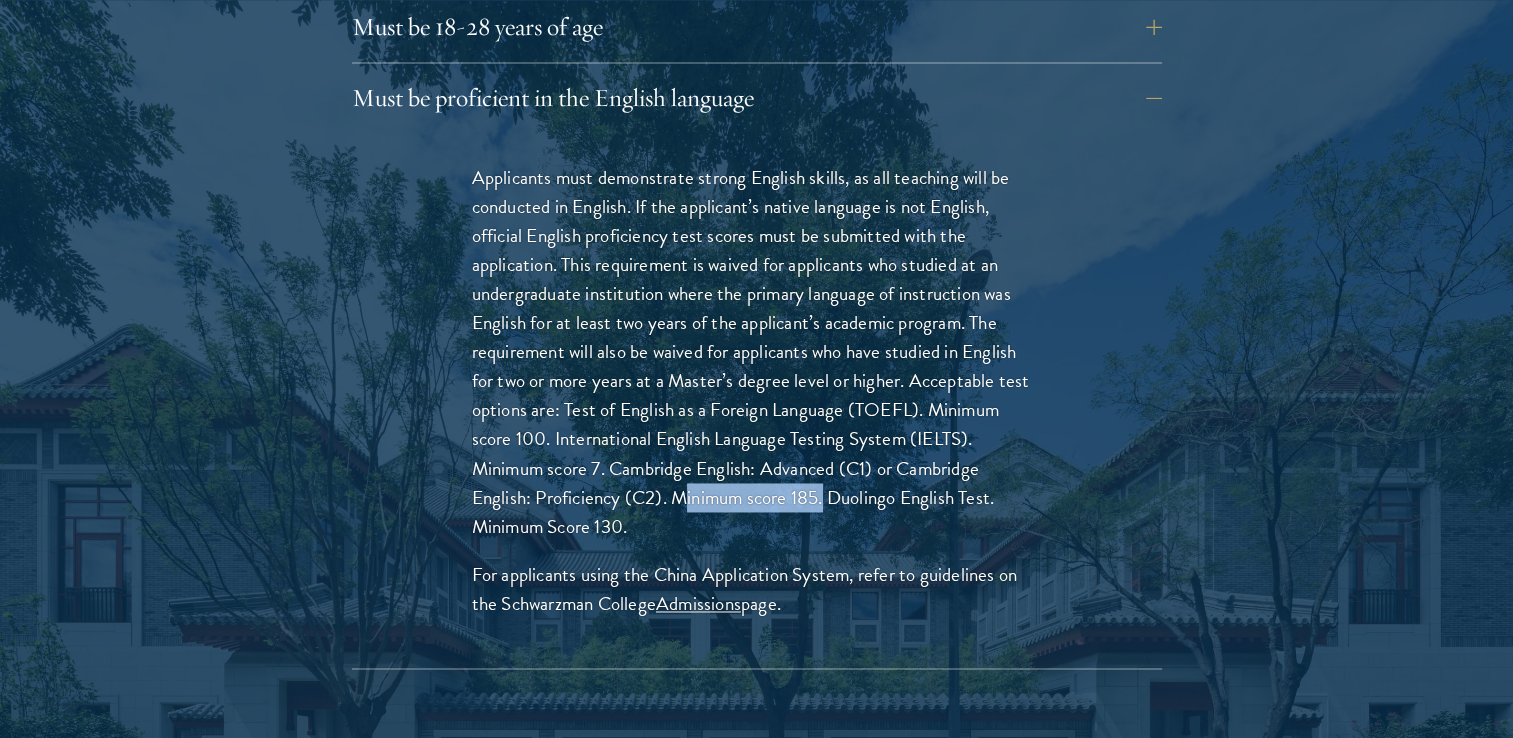 drag, startPoint x: 688, startPoint y: 499, endPoint x: 828, endPoint y: 501, distance: 140.01428 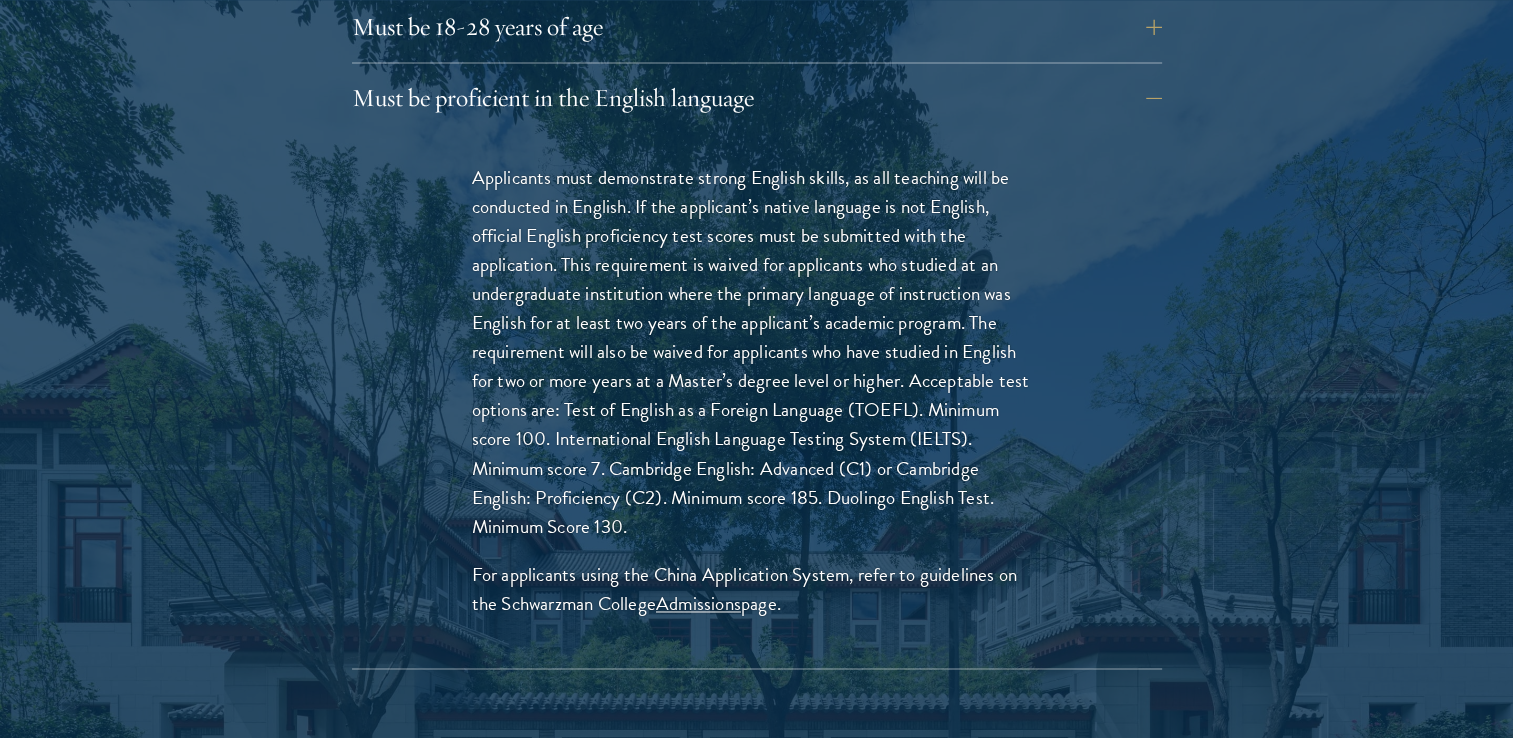 drag, startPoint x: 828, startPoint y: 501, endPoint x: 835, endPoint y: 542, distance: 41.59327 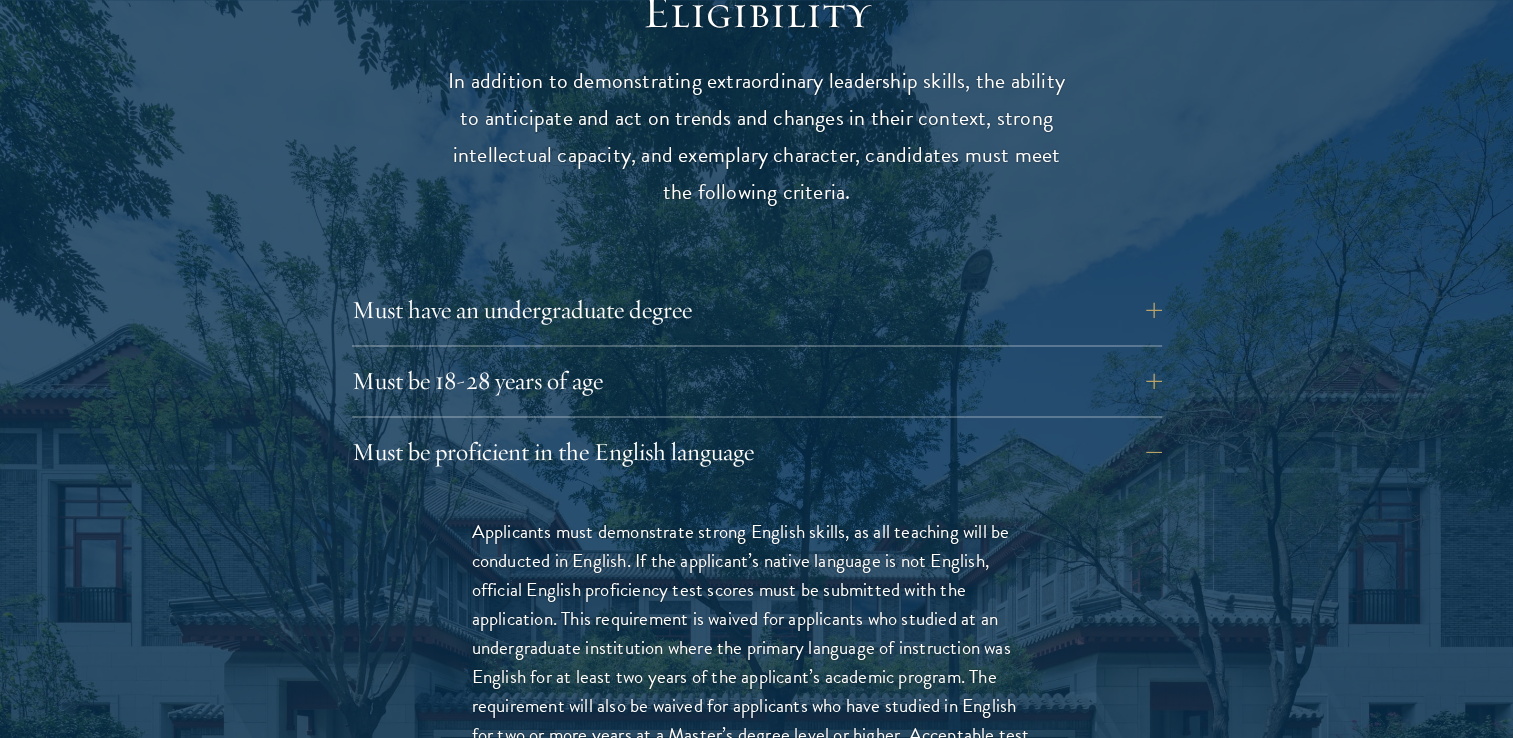 scroll, scrollTop: 2800, scrollLeft: 0, axis: vertical 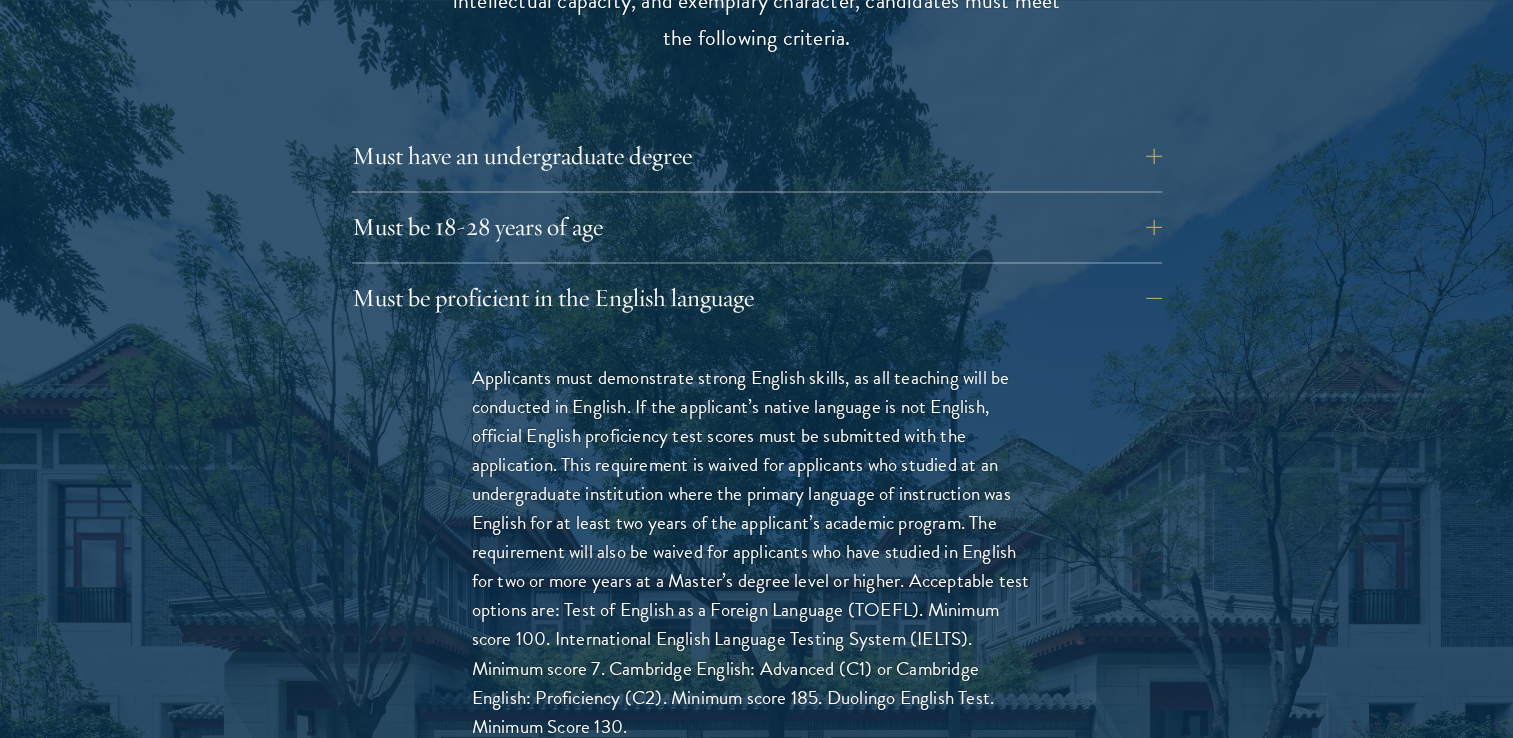 click on "Eligibility
In addition to demonstrating extraordinary leadership skills, the ability to anticipate and act on trends and changes in their context, strong intellectual capacity, and exemplary character, candidates must meet the following criteria.
Must have an undergraduate degree
Applicants who are currently enrolled in undergraduate degree programs must be on track to successfully complete all degree requirements before August 1 of their Schwarzman Scholars enrollment year. There are no requirements for a specific field of undergraduate study; all fields are welcome, but it is important for applicants, regardless of undergraduate major, to articulate how participating in Schwarzman Scholars will help develop their leadership potential within their field.
Must be 18-28 years of age
Candidates must be at least 18 but not yet 29 years of age as of August 1 of their Schwarzman Scholars enrollment year  ." at bounding box center (757, 822) 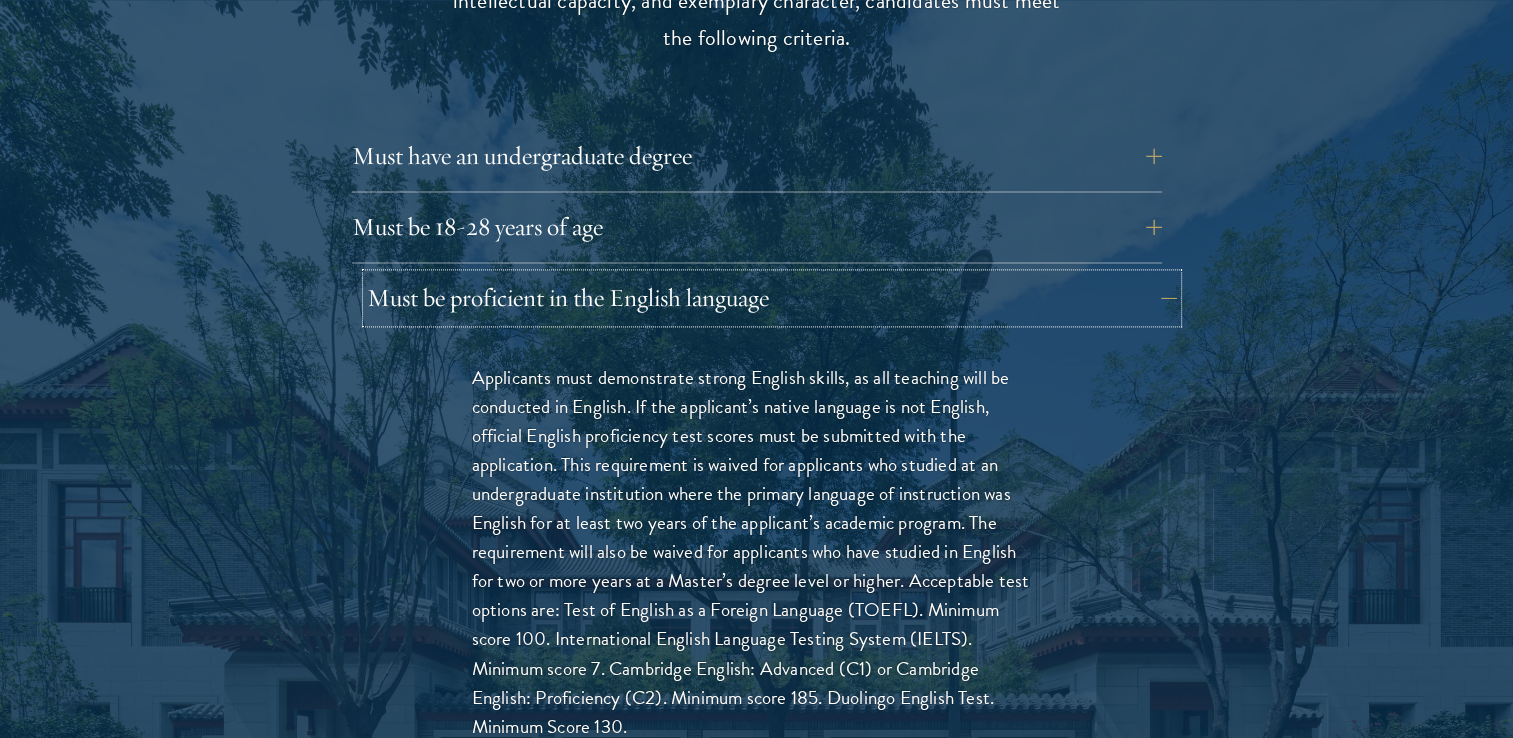click on "Must be proficient in the English language" at bounding box center (772, 298) 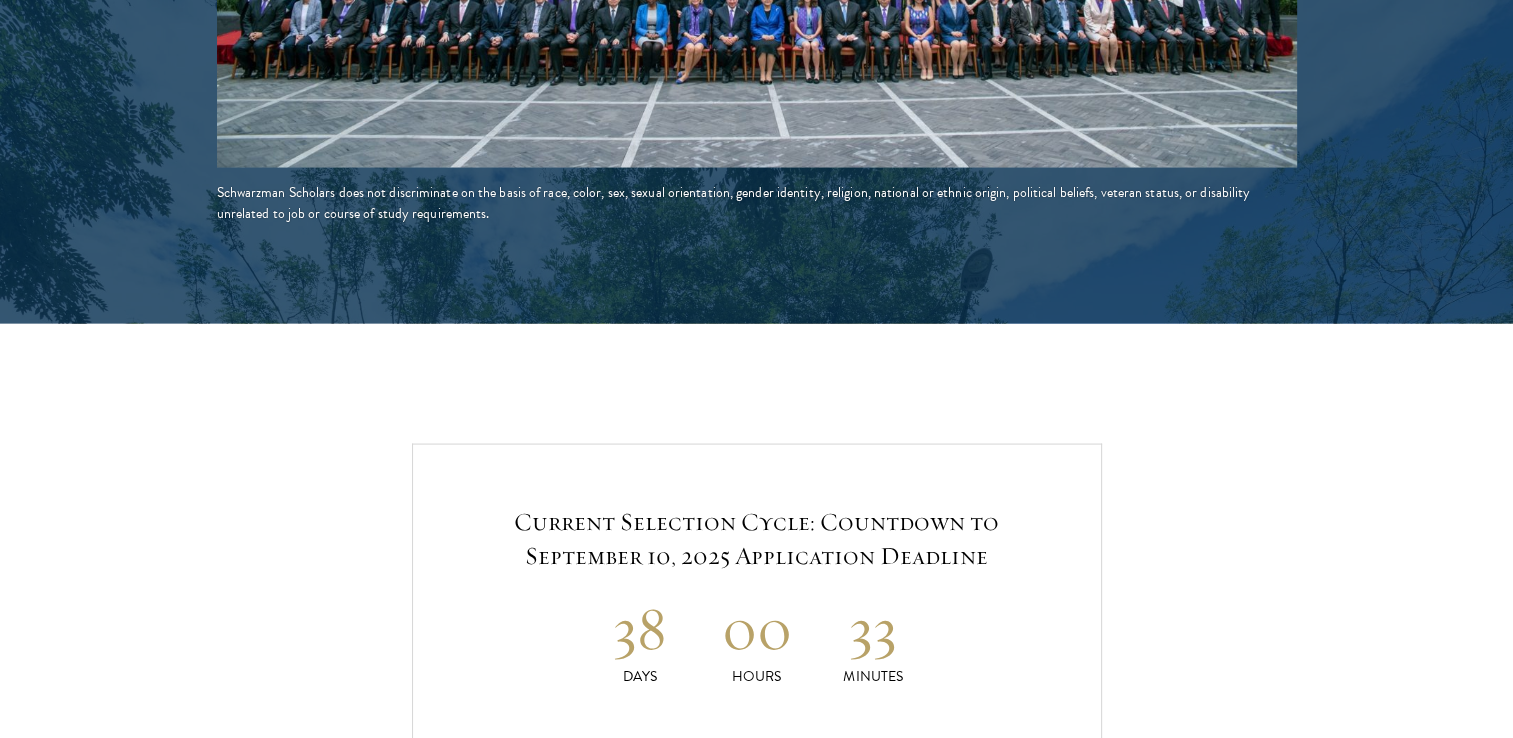 scroll, scrollTop: 4100, scrollLeft: 0, axis: vertical 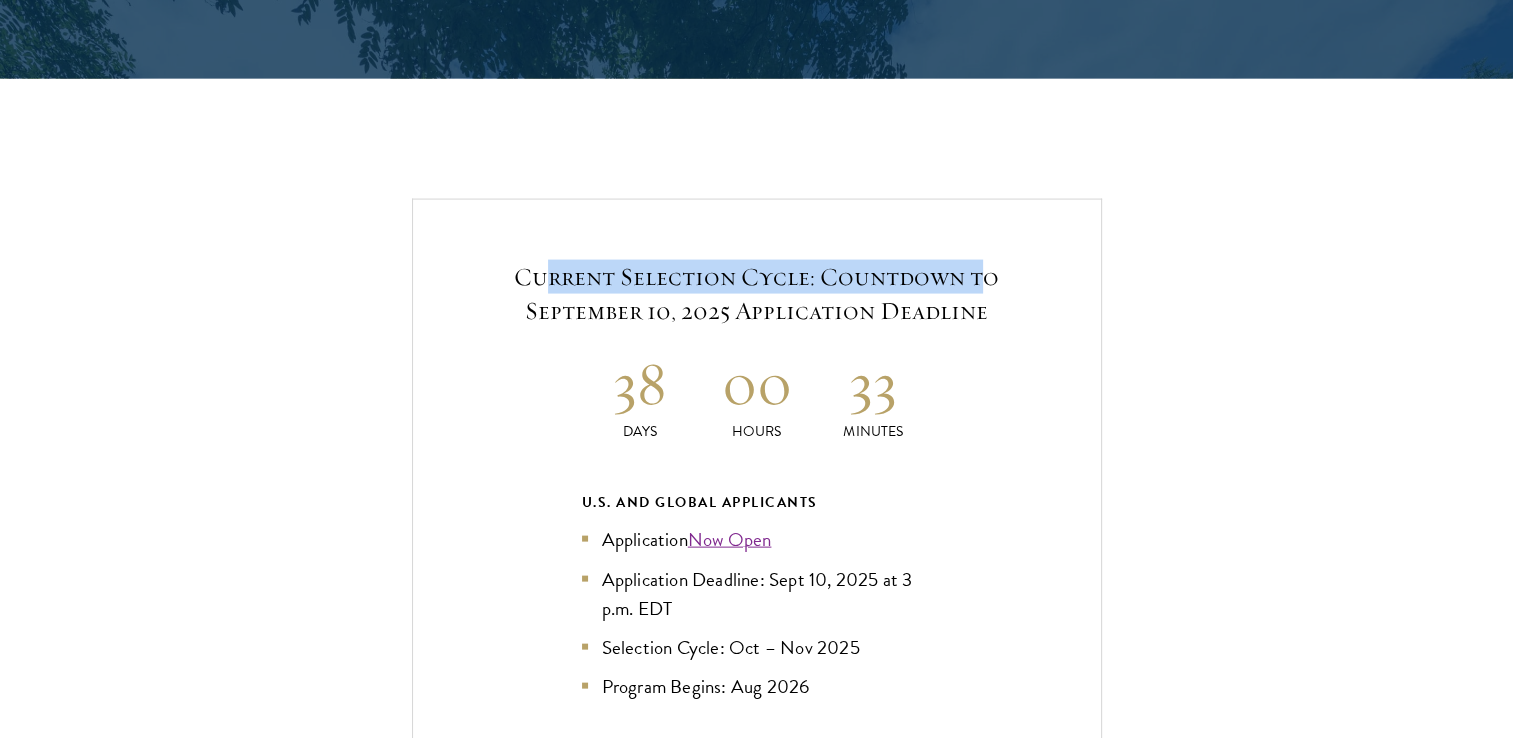 drag, startPoint x: 550, startPoint y: 274, endPoint x: 984, endPoint y: 267, distance: 434.05646 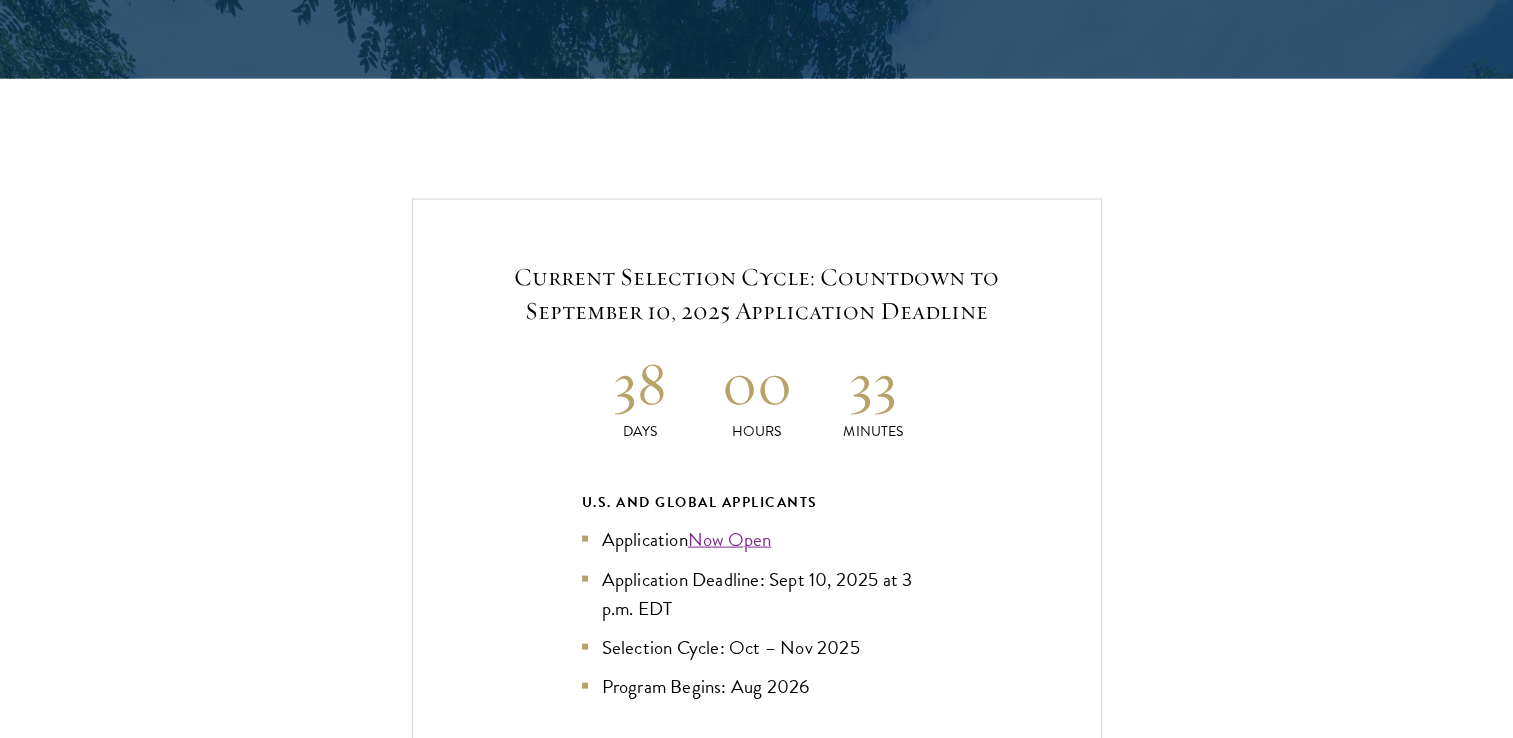 drag, startPoint x: 984, startPoint y: 267, endPoint x: 969, endPoint y: 337, distance: 71.5891 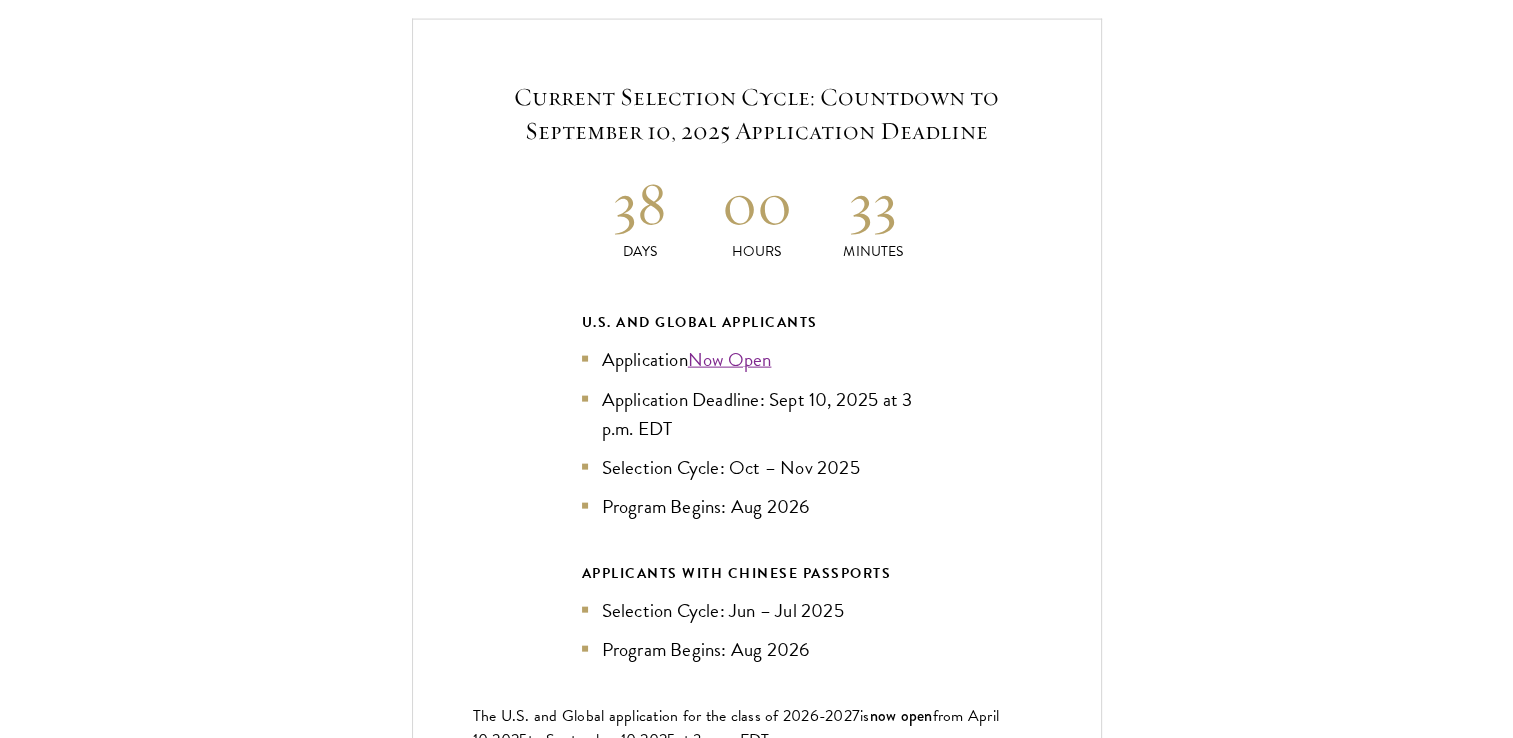 scroll, scrollTop: 4300, scrollLeft: 0, axis: vertical 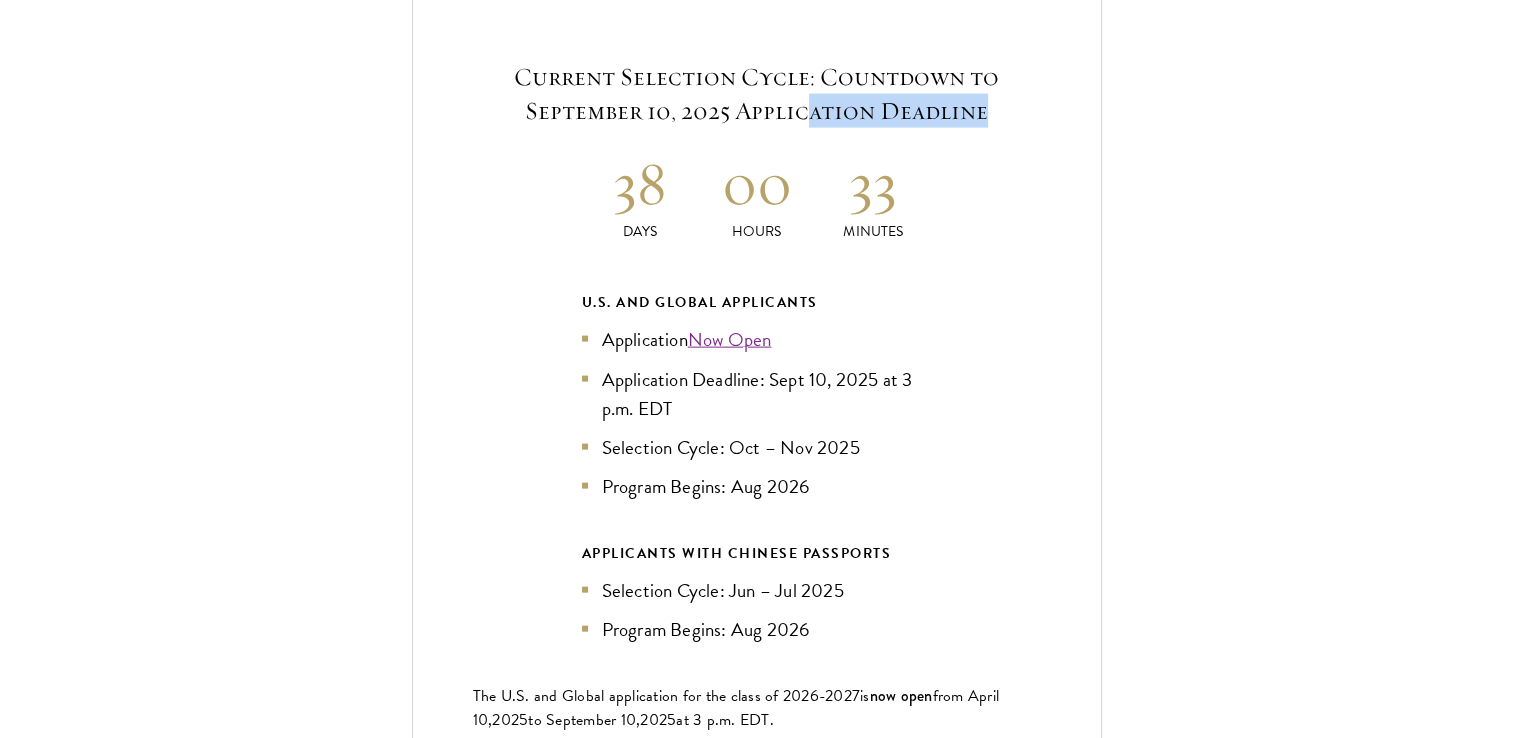 drag, startPoint x: 810, startPoint y: 106, endPoint x: 984, endPoint y: 121, distance: 174.64536 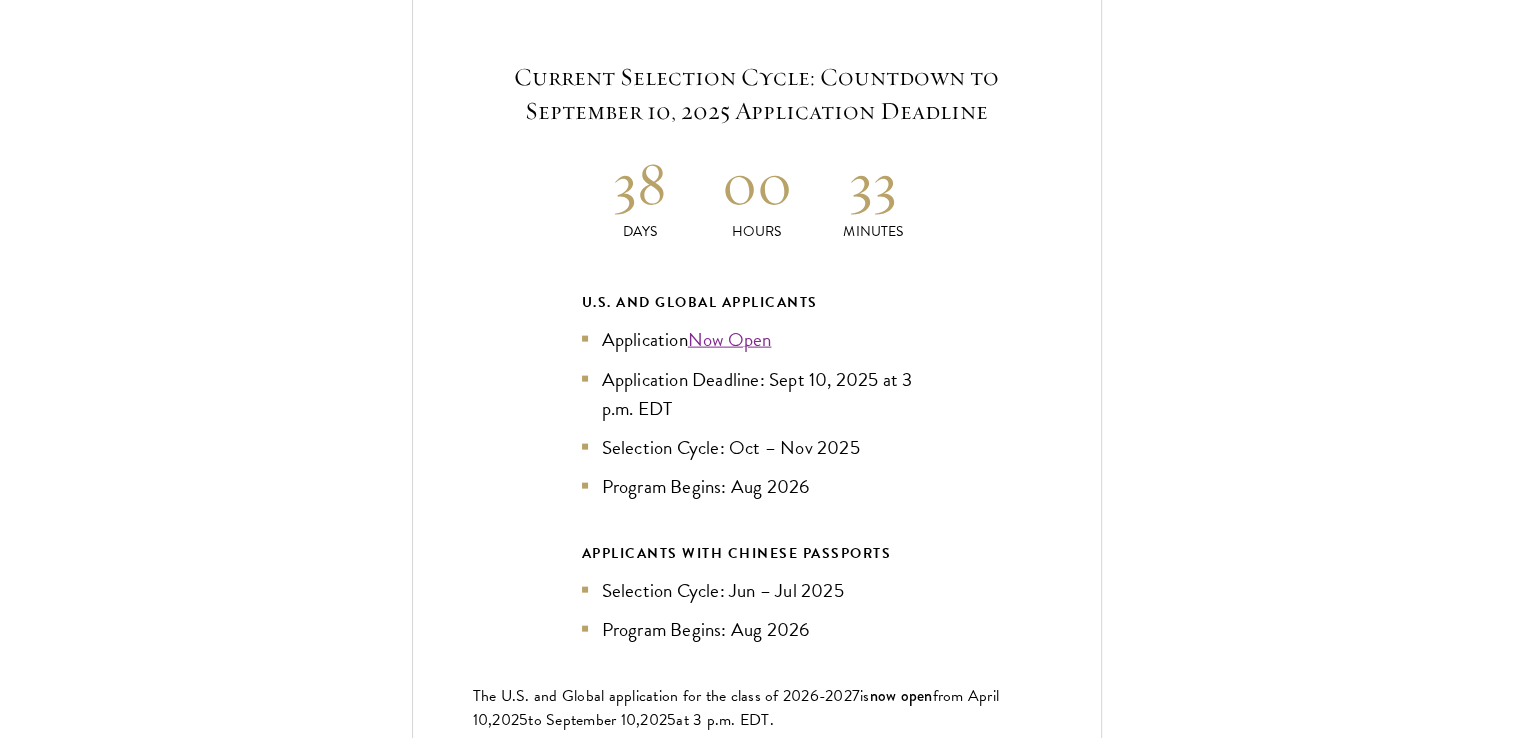 drag, startPoint x: 984, startPoint y: 121, endPoint x: 978, endPoint y: 202, distance: 81.22192 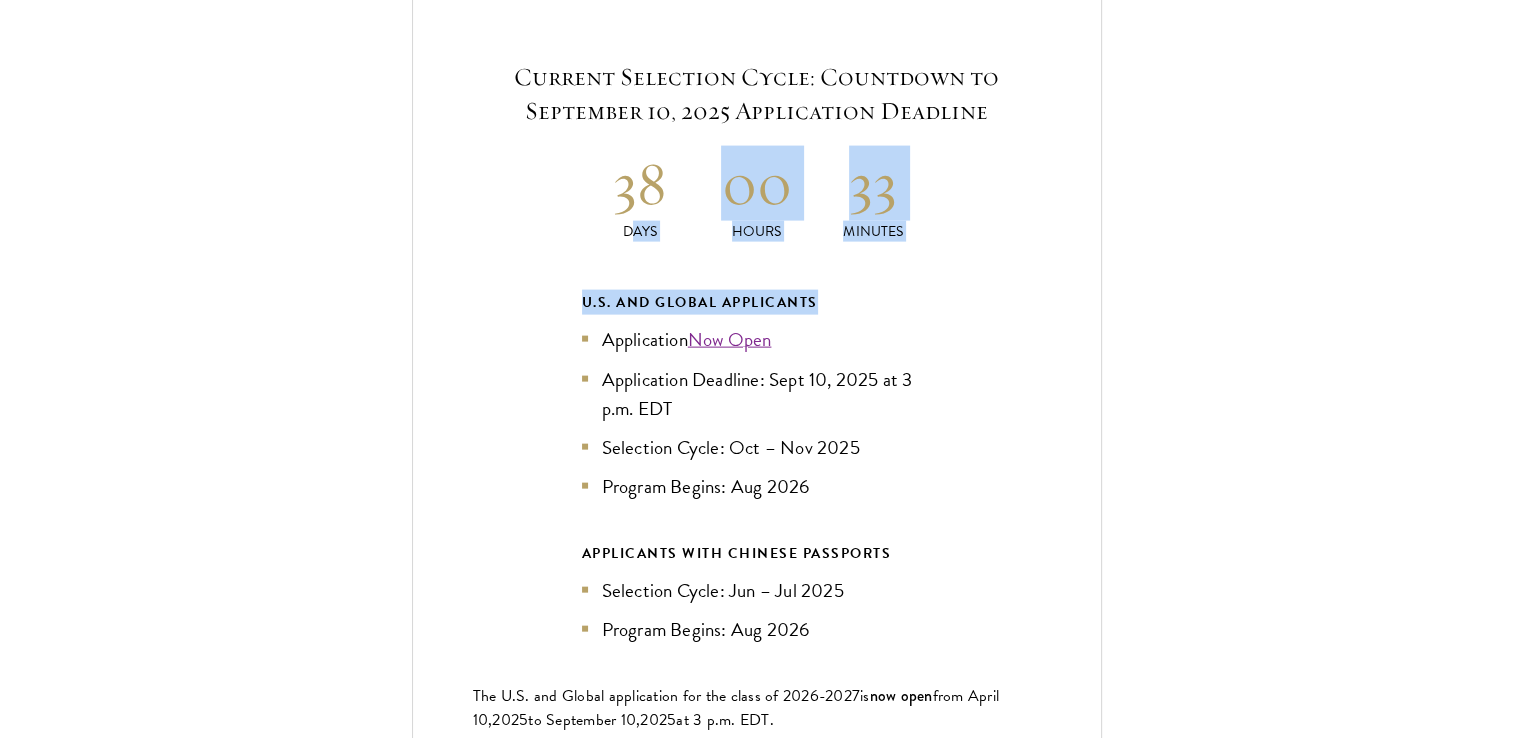drag, startPoint x: 628, startPoint y: 238, endPoint x: 968, endPoint y: 250, distance: 340.2117 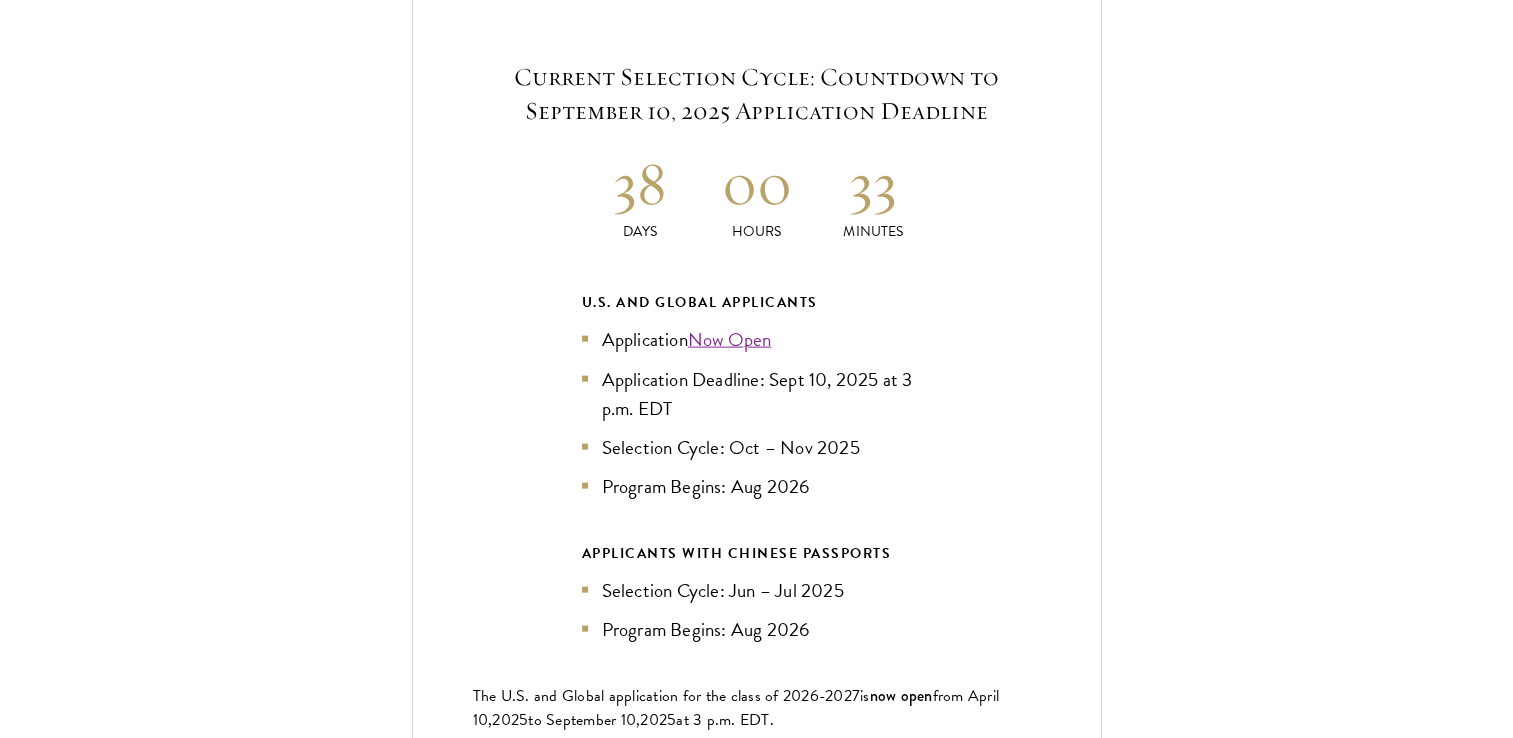 drag, startPoint x: 968, startPoint y: 250, endPoint x: 972, endPoint y: 377, distance: 127.06297 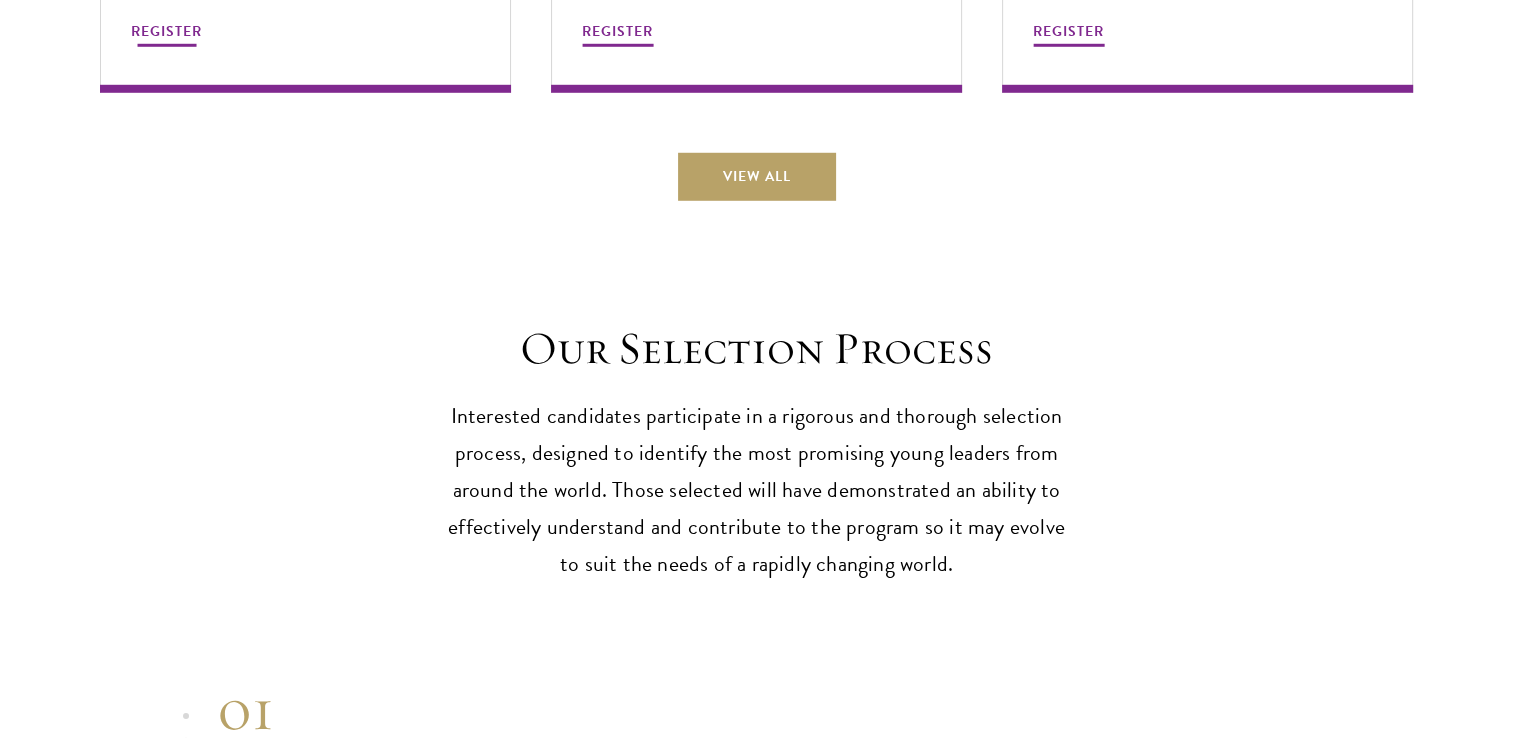 scroll, scrollTop: 6200, scrollLeft: 0, axis: vertical 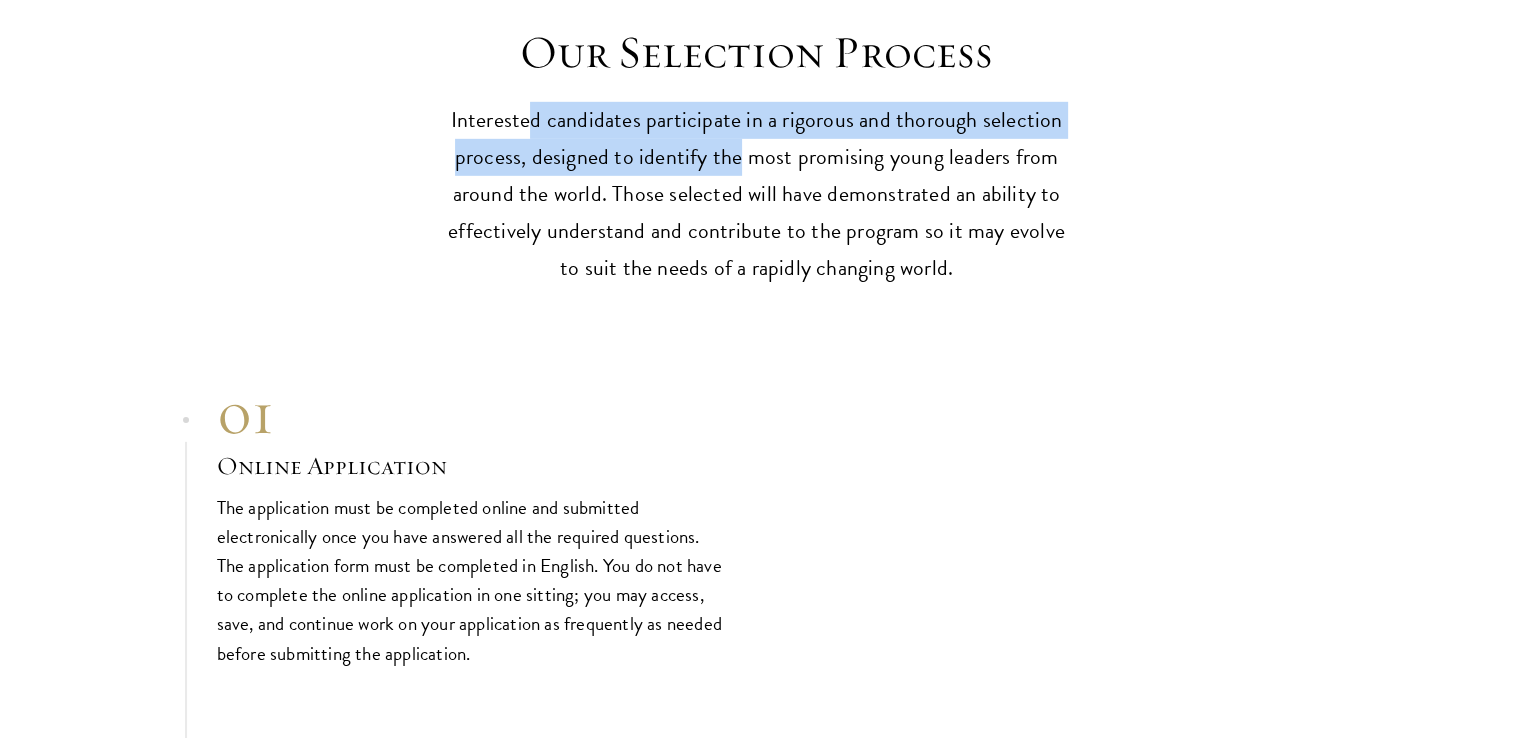 drag, startPoint x: 540, startPoint y: 125, endPoint x: 740, endPoint y: 139, distance: 200.4894 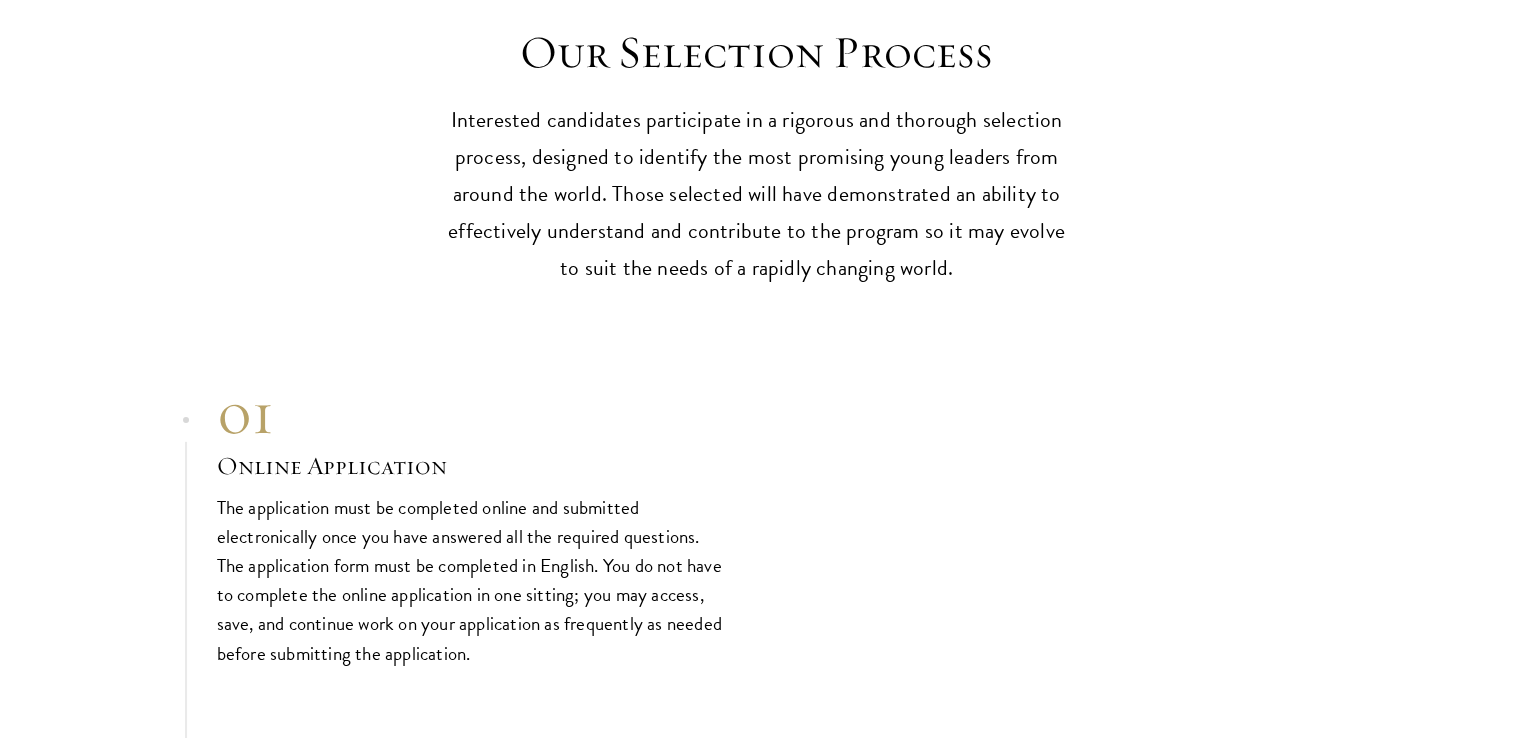 drag, startPoint x: 740, startPoint y: 139, endPoint x: 737, endPoint y: 199, distance: 60.074955 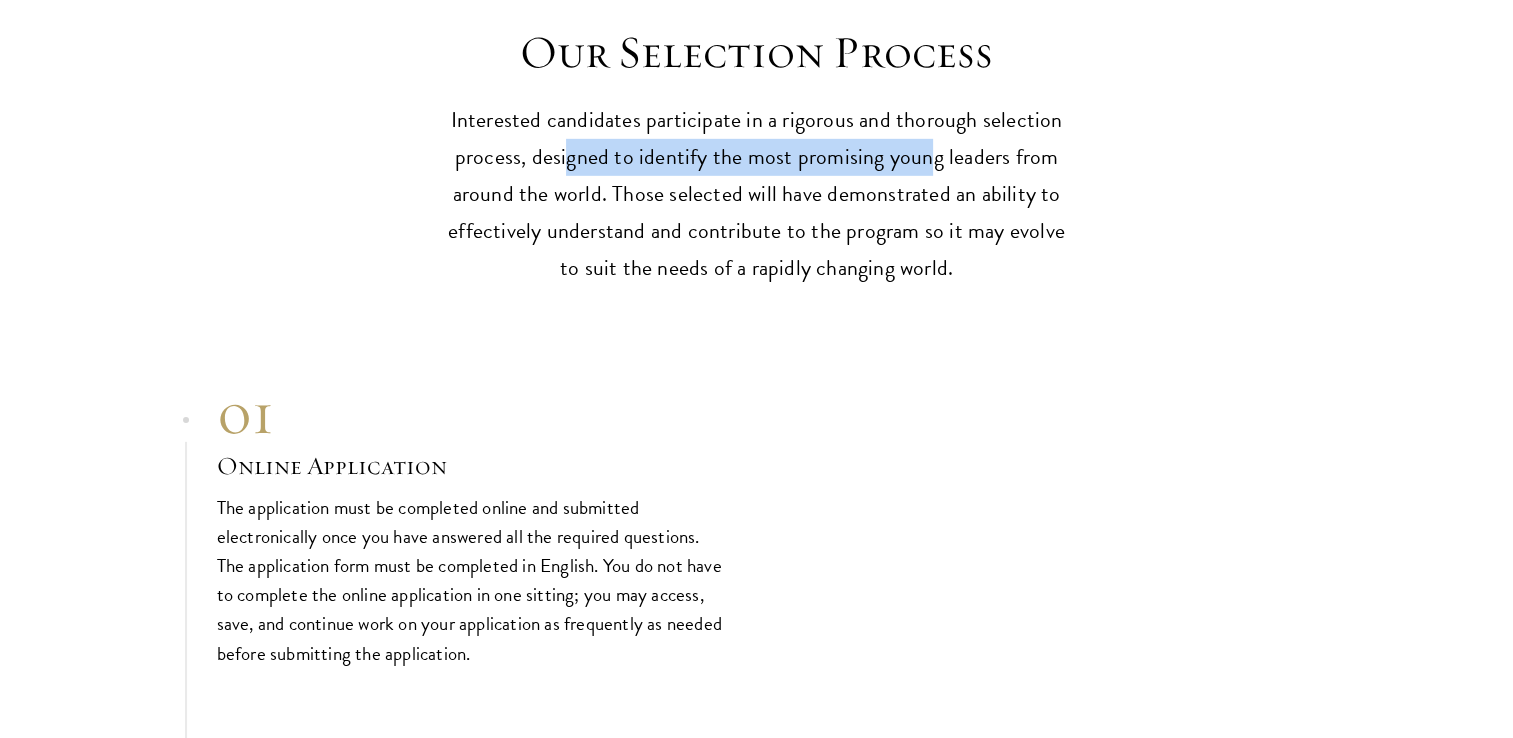 drag, startPoint x: 587, startPoint y: 156, endPoint x: 933, endPoint y: 159, distance: 346.013 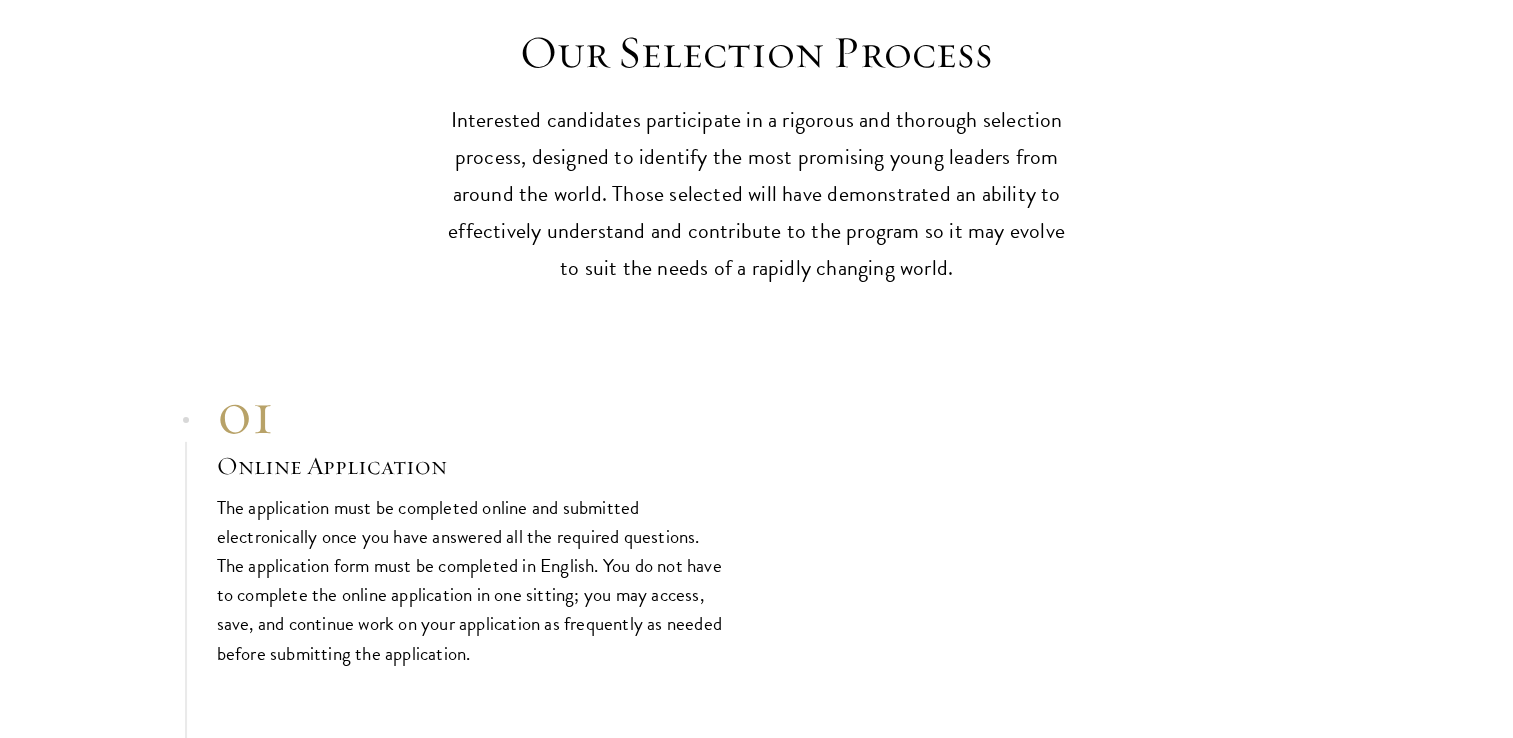 drag, startPoint x: 933, startPoint y: 159, endPoint x: 911, endPoint y: 201, distance: 47.41308 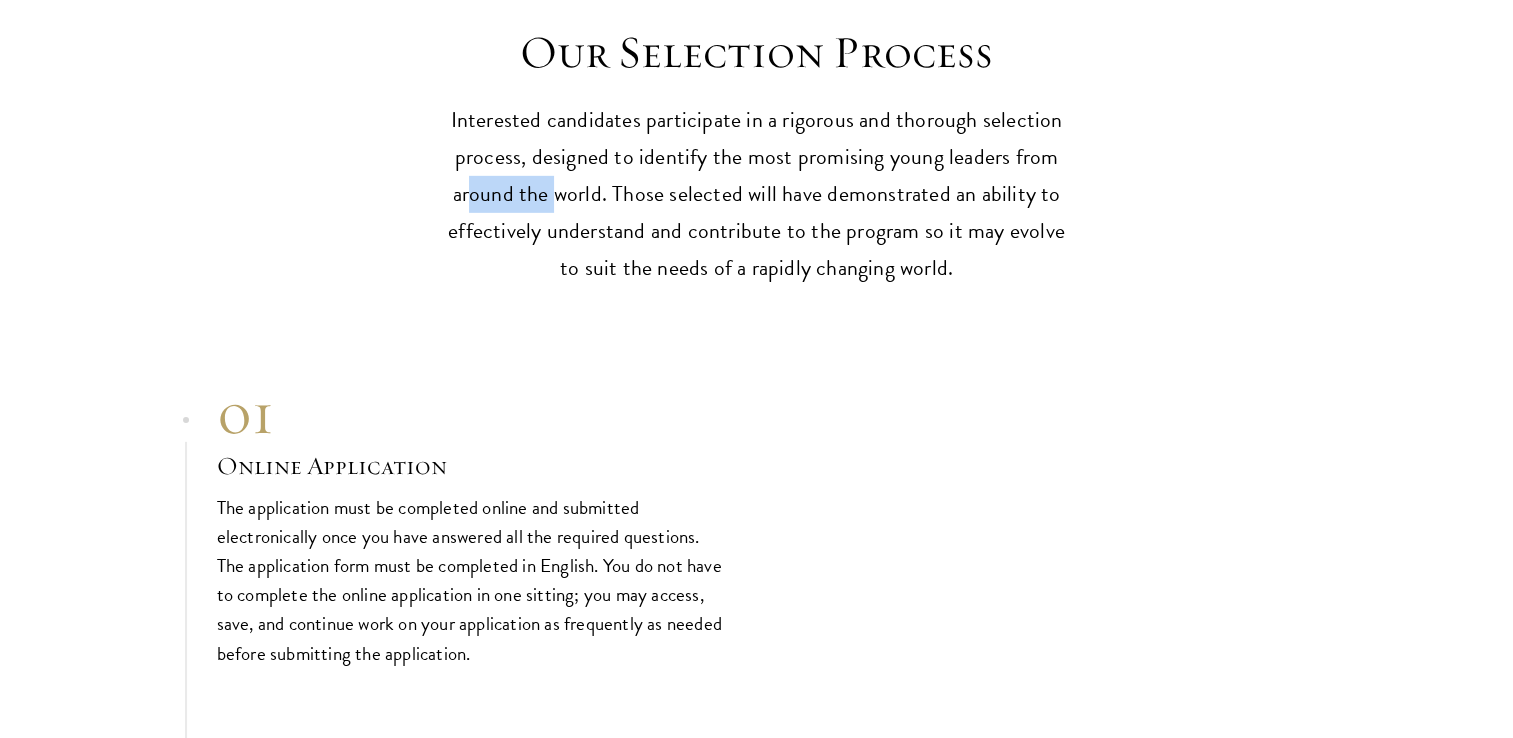 drag, startPoint x: 471, startPoint y: 199, endPoint x: 559, endPoint y: 197, distance: 88.02273 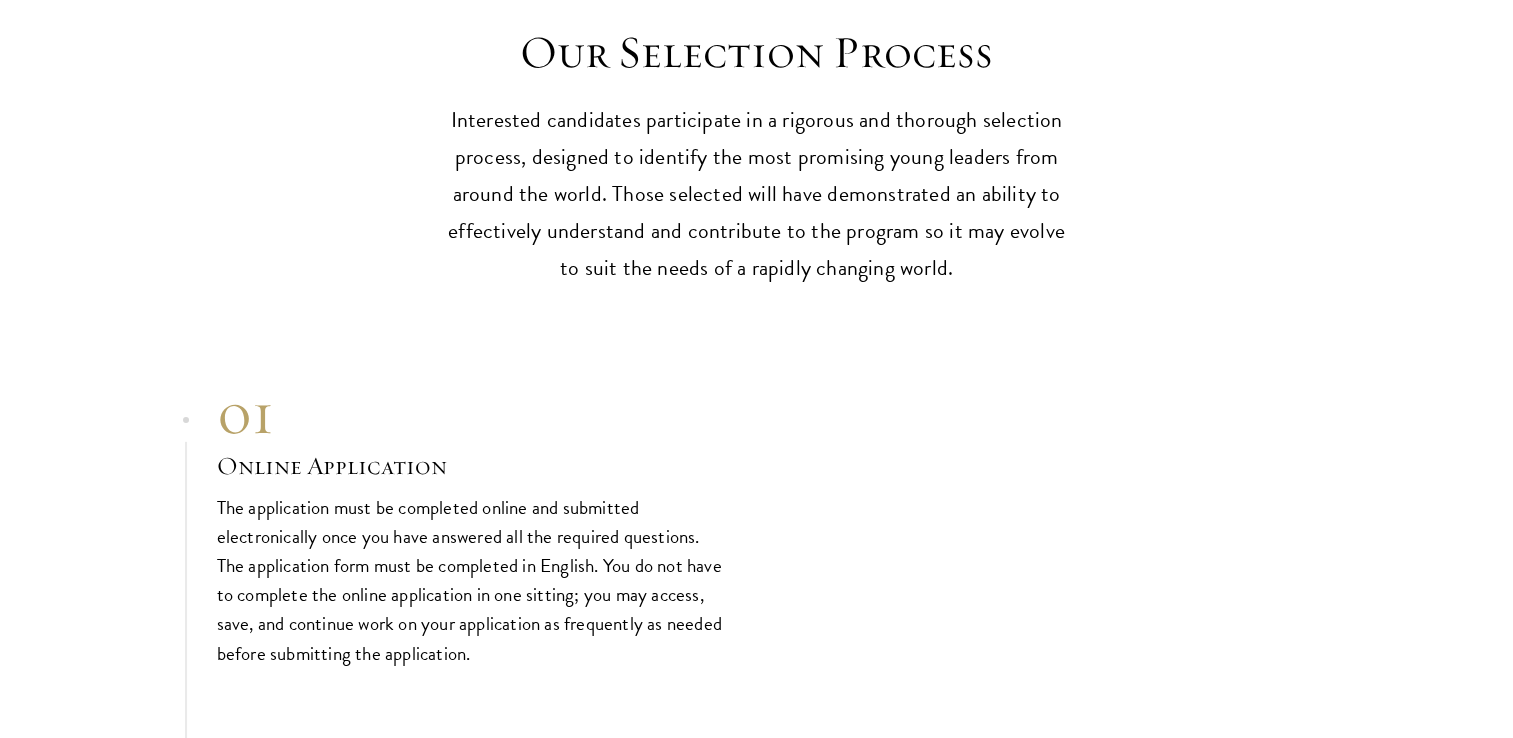 drag, startPoint x: 559, startPoint y: 197, endPoint x: 626, endPoint y: 234, distance: 76.537575 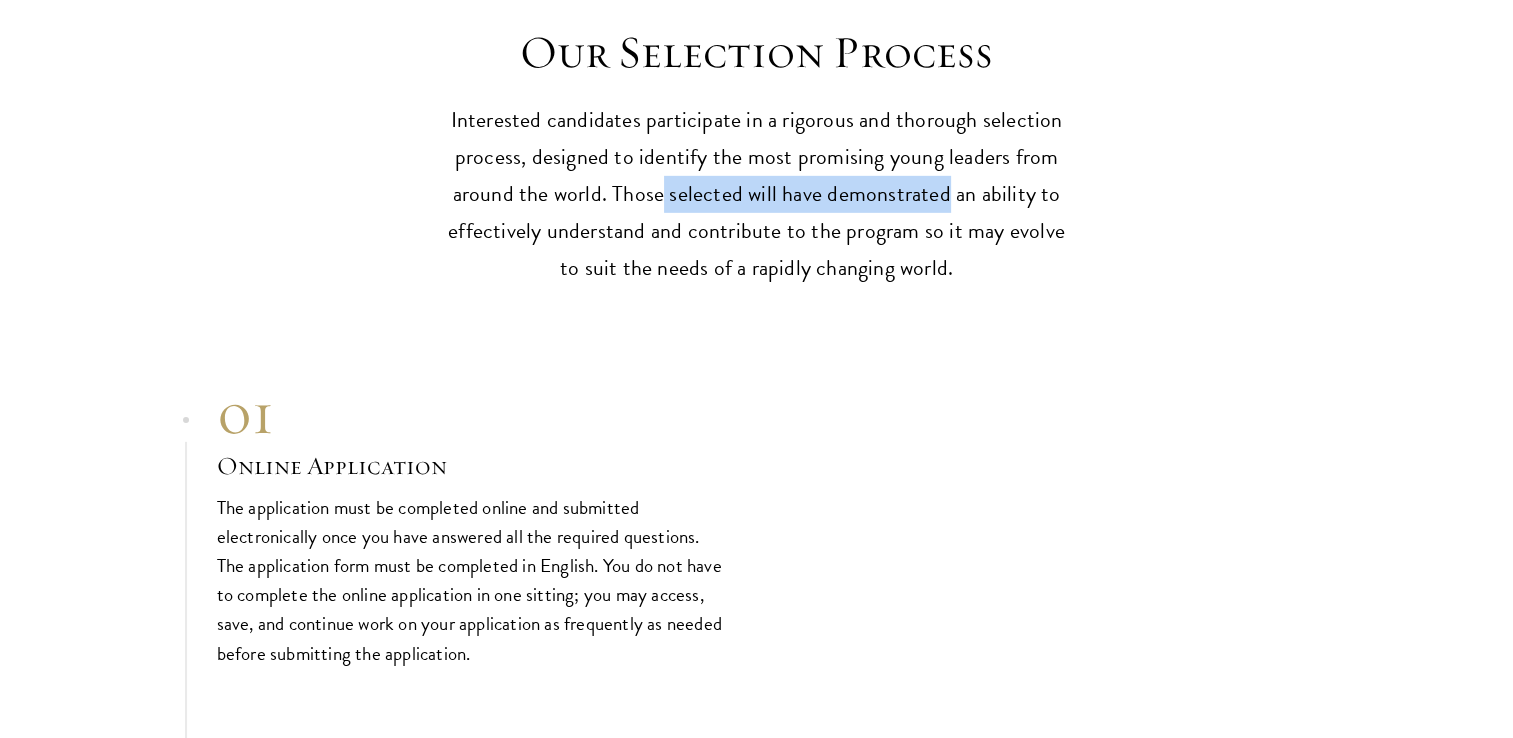 click on "Interested candidates participate in a rigorous and thorough selection process, designed to identify the most promising young leaders from around the world. Those selected will have demonstrated an ability to effectively understand and contribute to the program so it may evolve to suit the needs of a rapidly changing world." at bounding box center (757, 194) 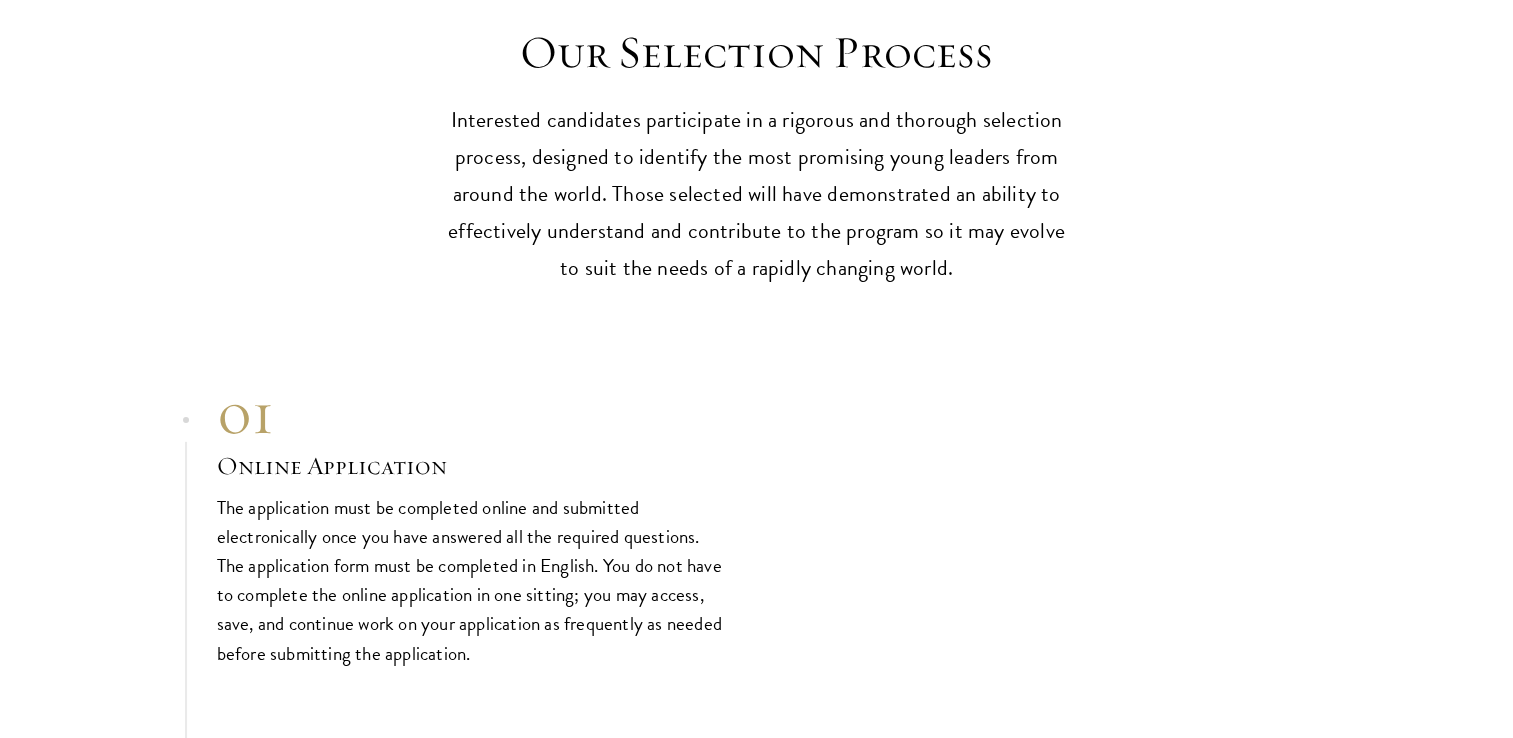 drag, startPoint x: 944, startPoint y: 190, endPoint x: 895, endPoint y: 237, distance: 67.89698 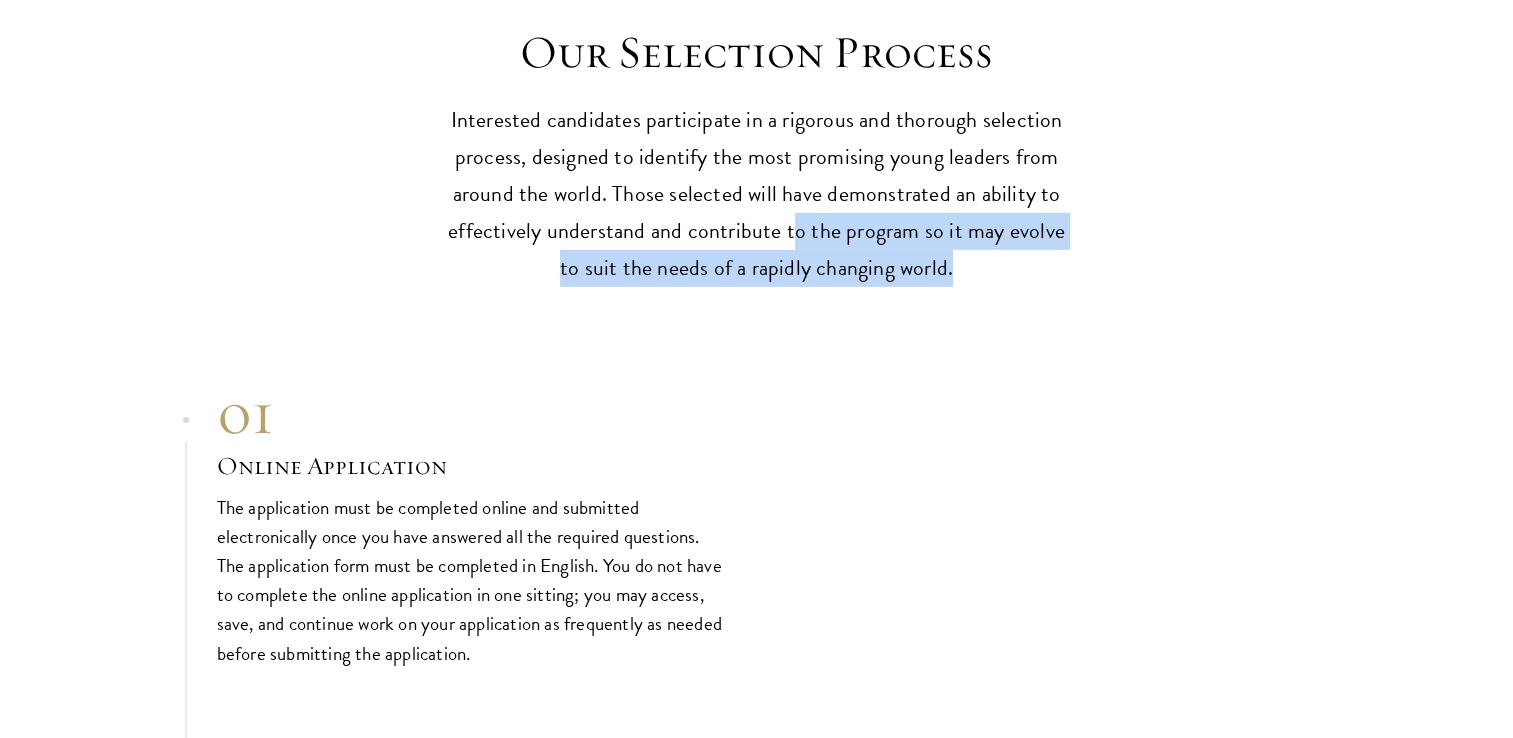 drag, startPoint x: 796, startPoint y: 238, endPoint x: 948, endPoint y: 261, distance: 153.73029 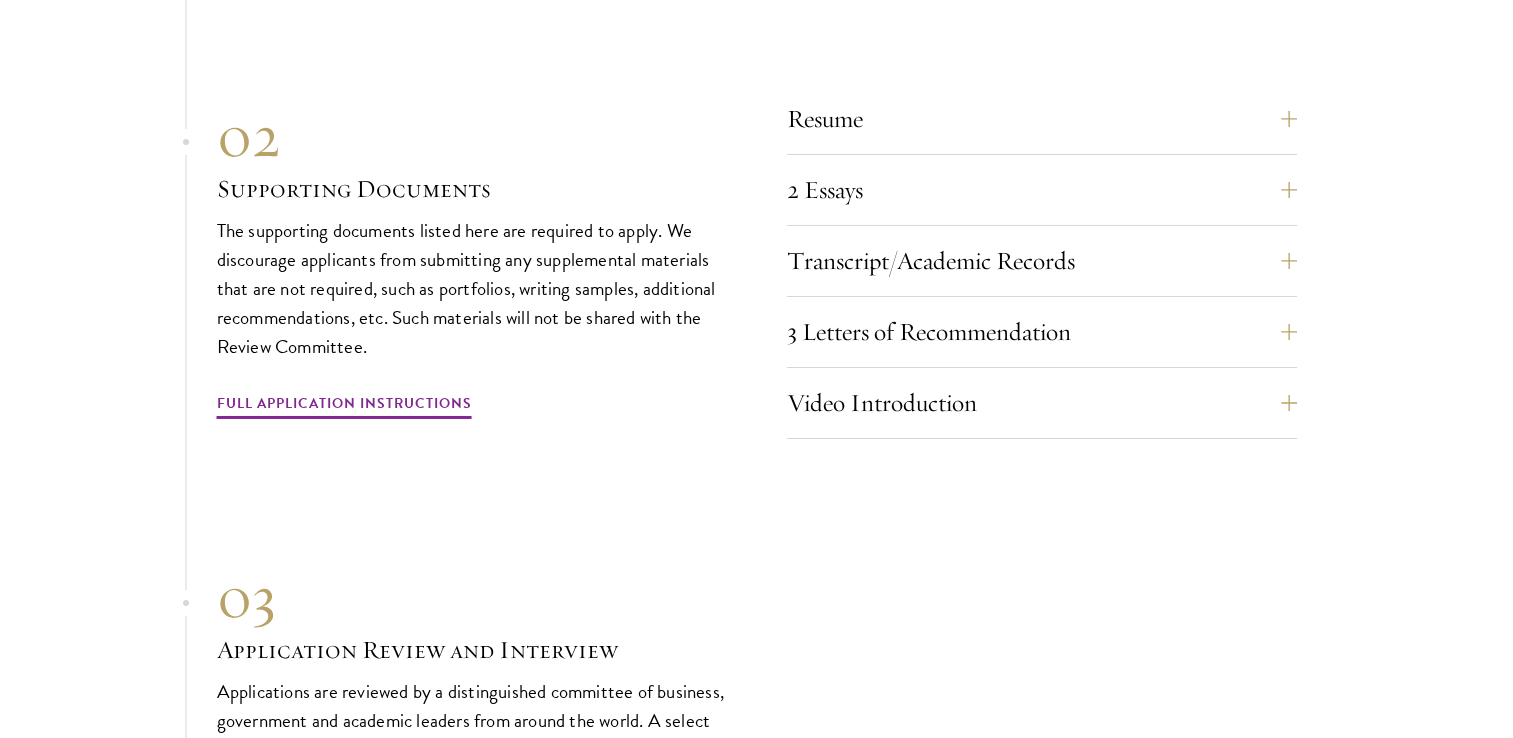 scroll, scrollTop: 6900, scrollLeft: 0, axis: vertical 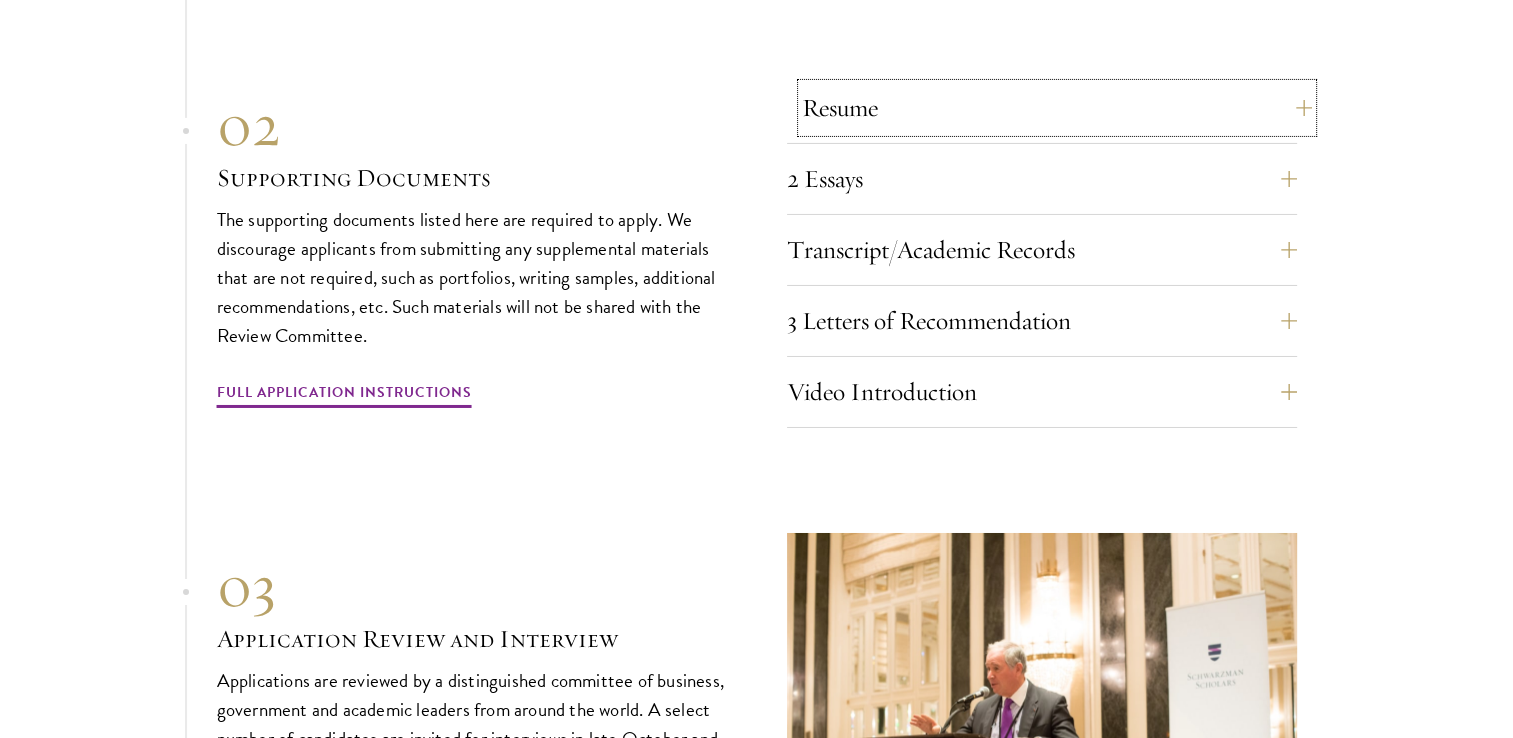 click on "Resume" at bounding box center [1057, 108] 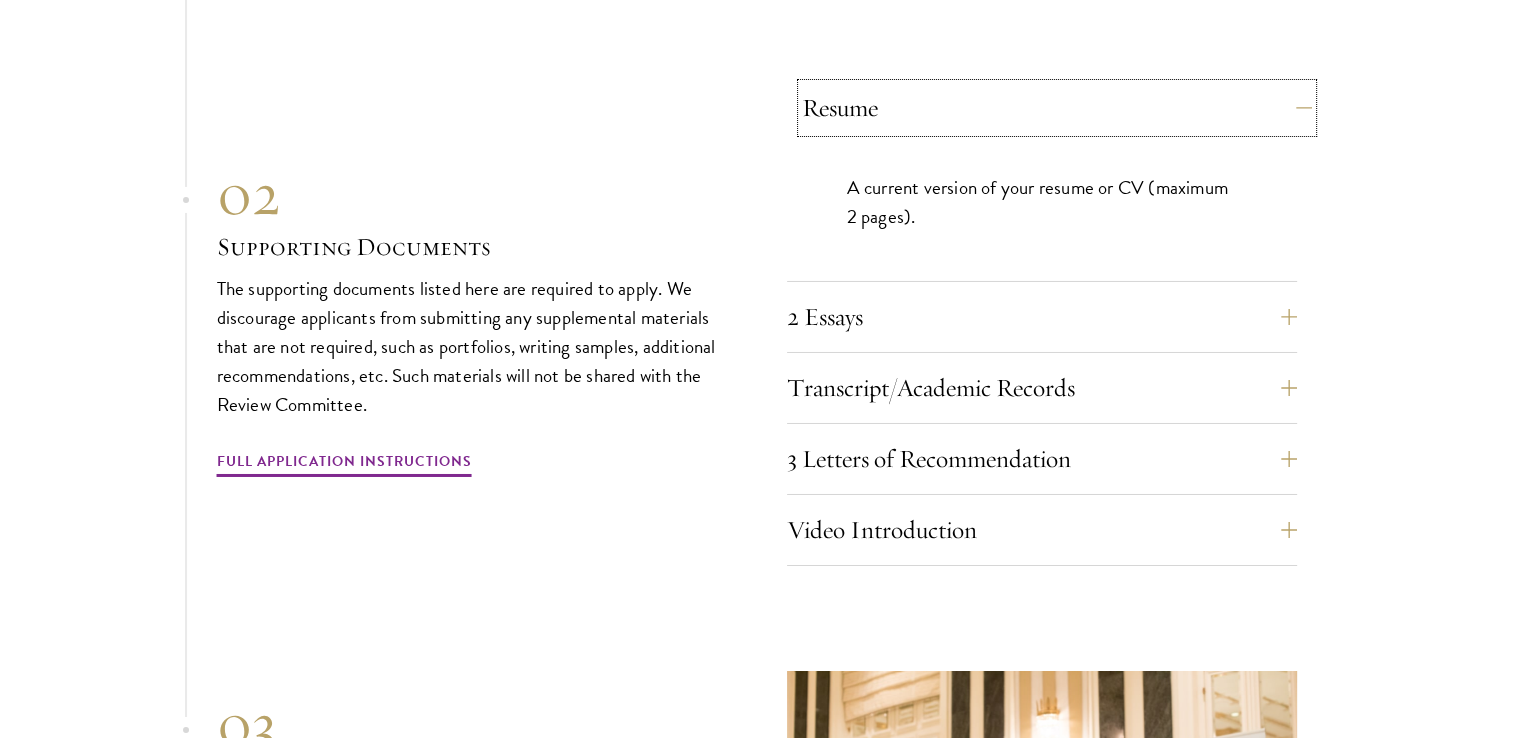 click on "Resume" at bounding box center (1057, 108) 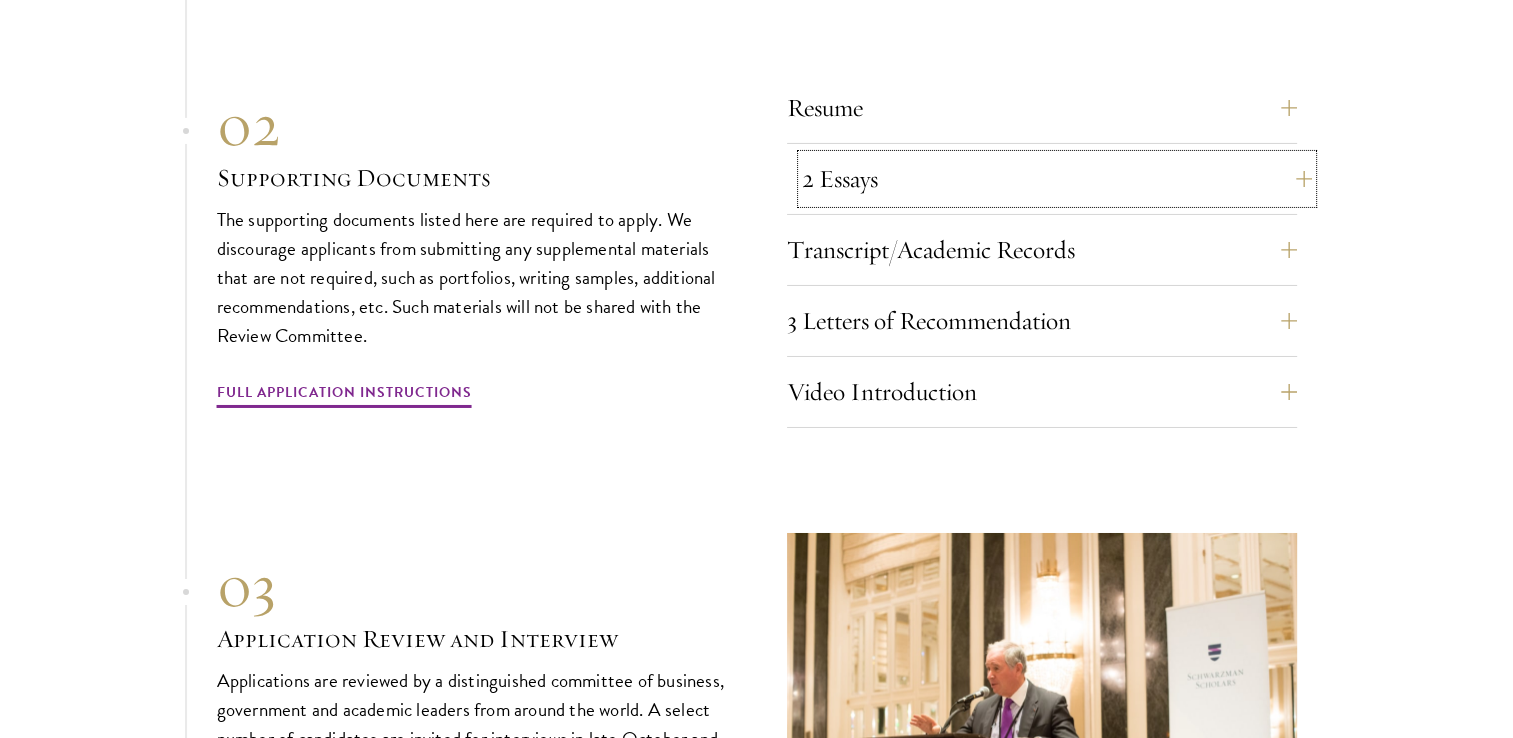 click on "2 Essays" at bounding box center [1057, 179] 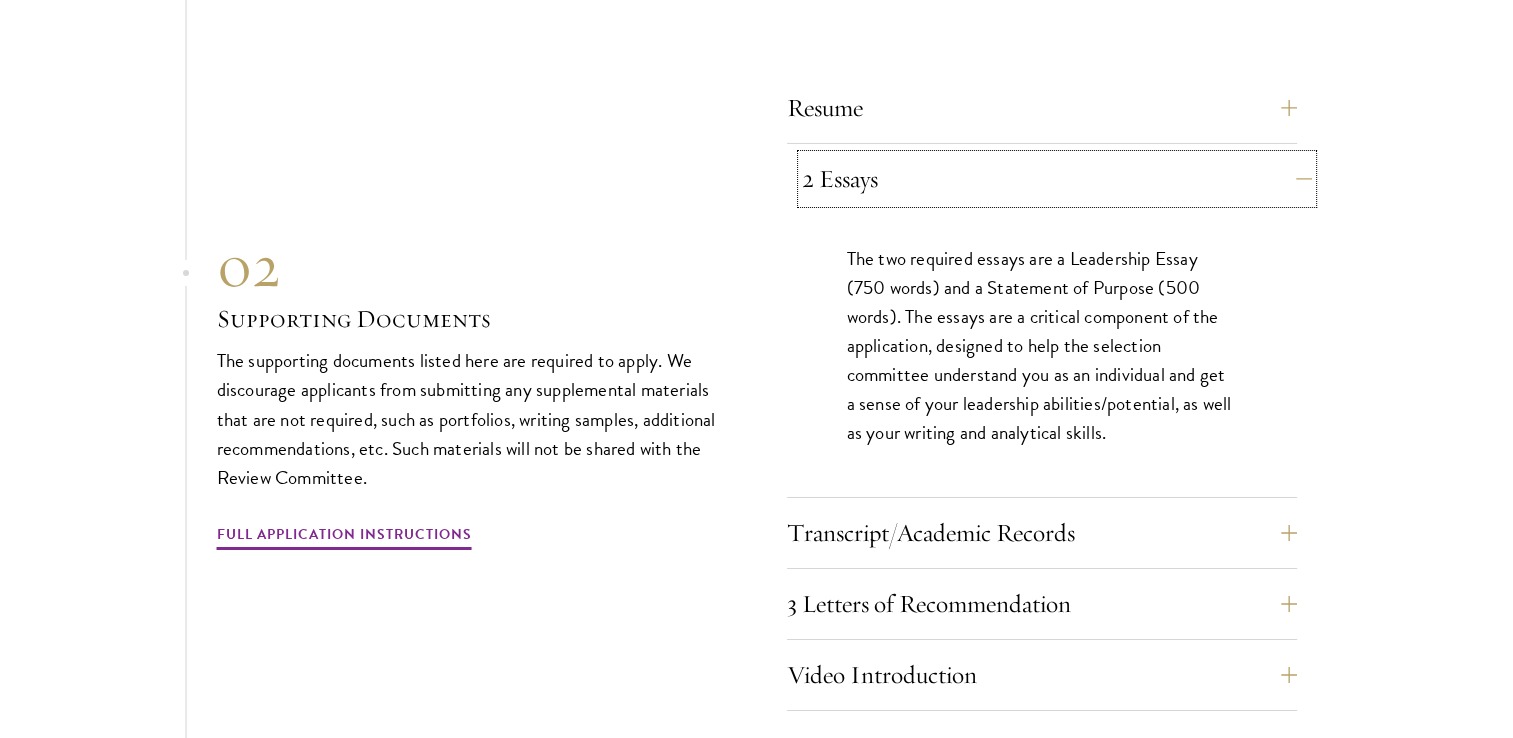click on "2 Essays" at bounding box center (1057, 179) 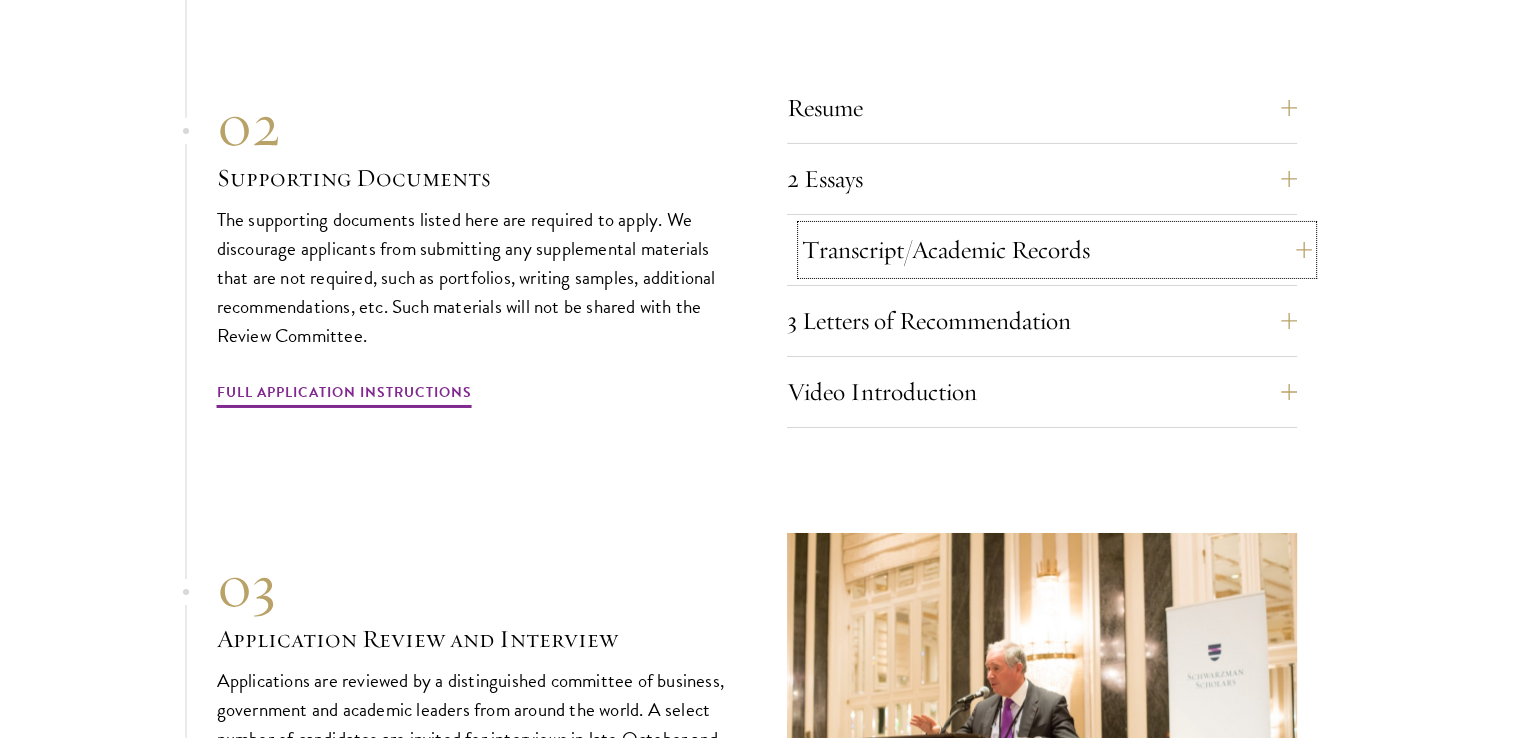 click on "Transcript/Academic Records" at bounding box center (1057, 250) 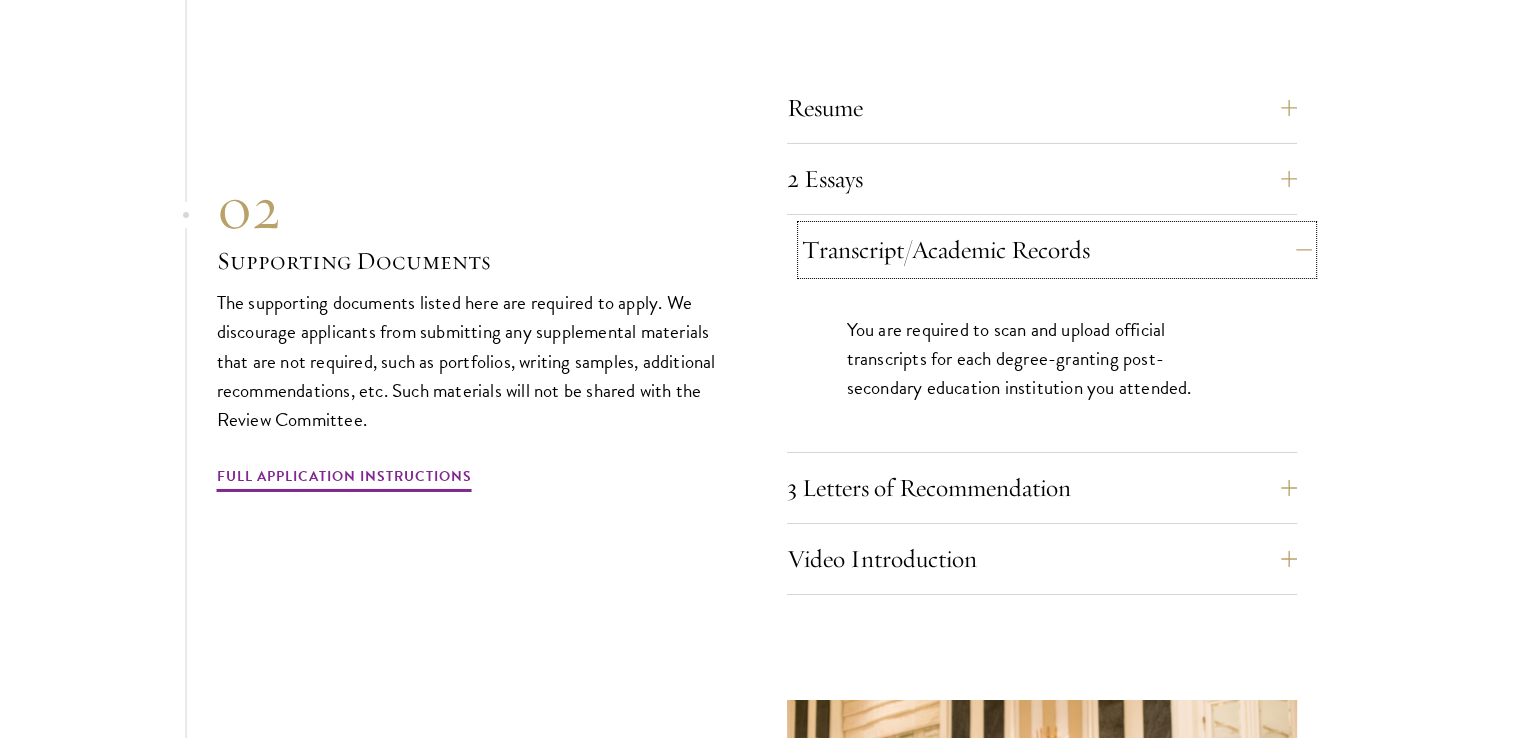 click on "Transcript/Academic Records" at bounding box center [1057, 250] 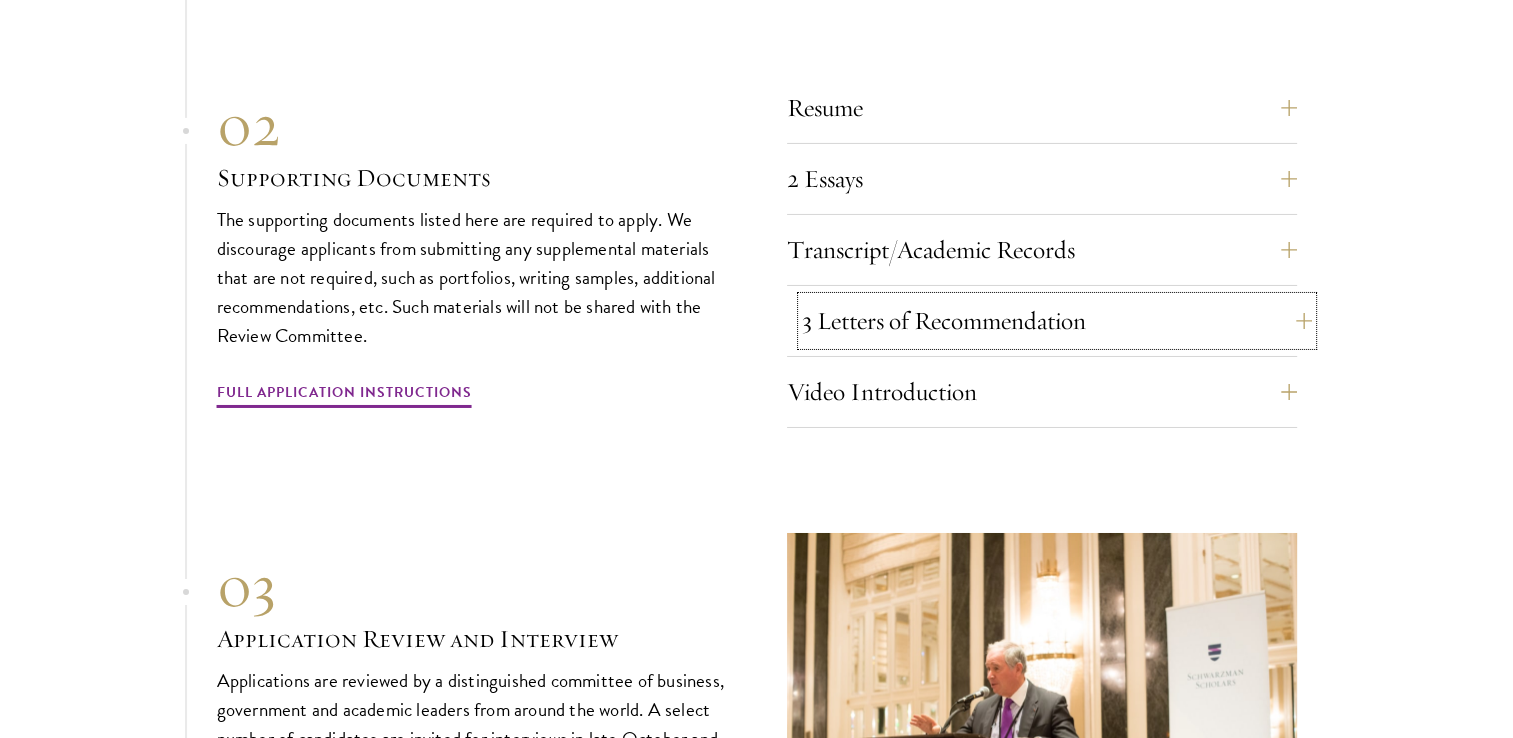 click on "3 Letters of Recommendation" at bounding box center (1057, 321) 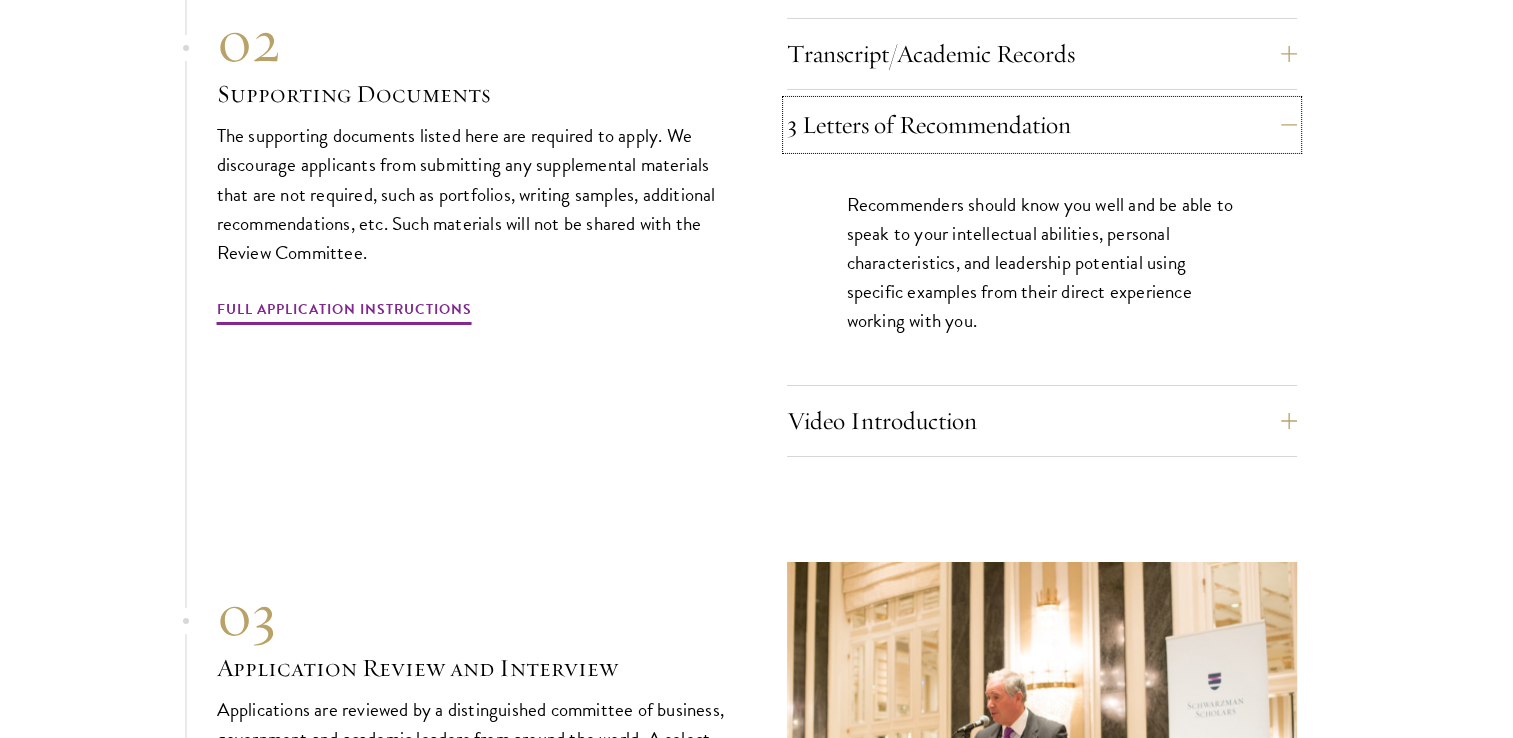 scroll, scrollTop: 7100, scrollLeft: 0, axis: vertical 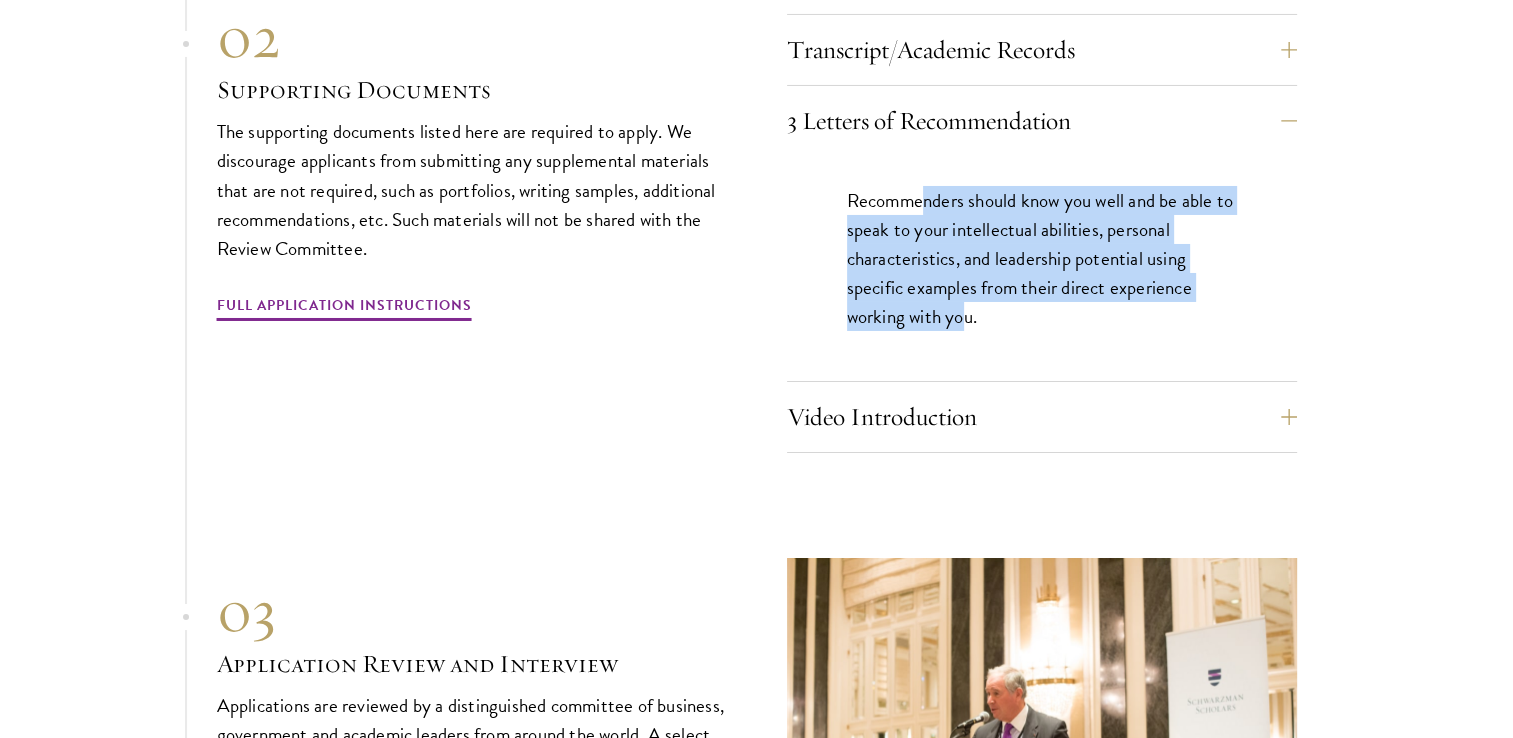 drag, startPoint x: 926, startPoint y: 203, endPoint x: 968, endPoint y: 319, distance: 123.36936 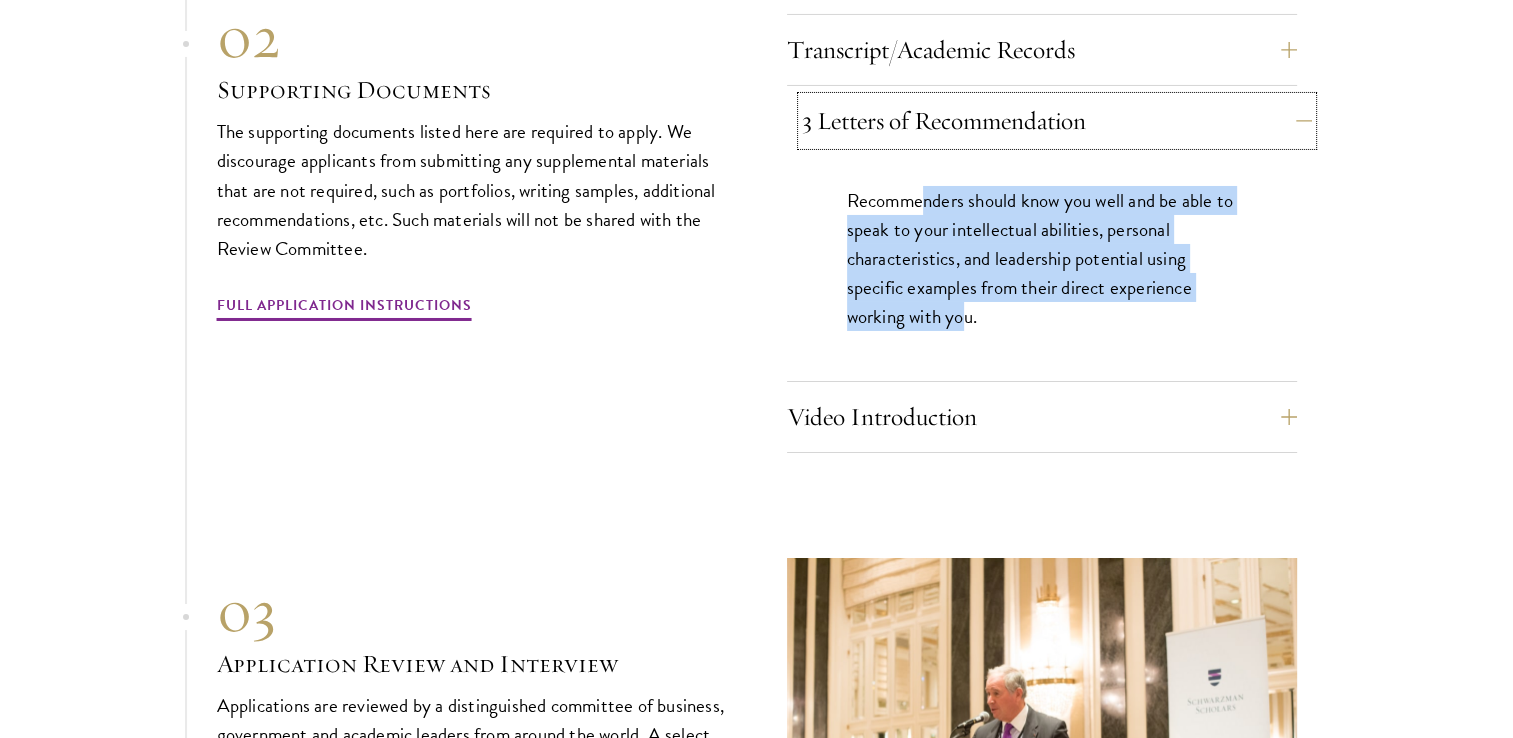 click on "3 Letters of Recommendation" at bounding box center [1057, 121] 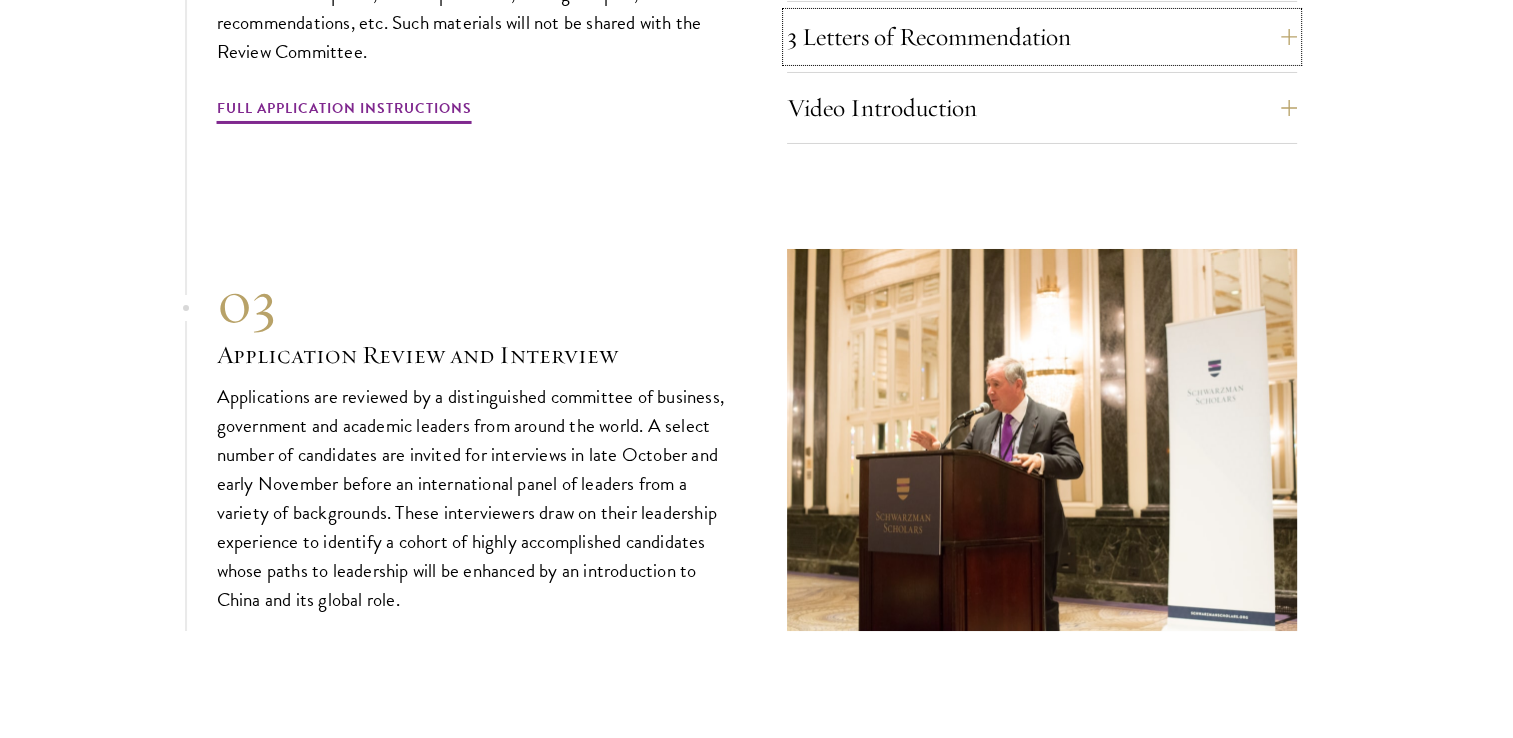 scroll, scrollTop: 7300, scrollLeft: 0, axis: vertical 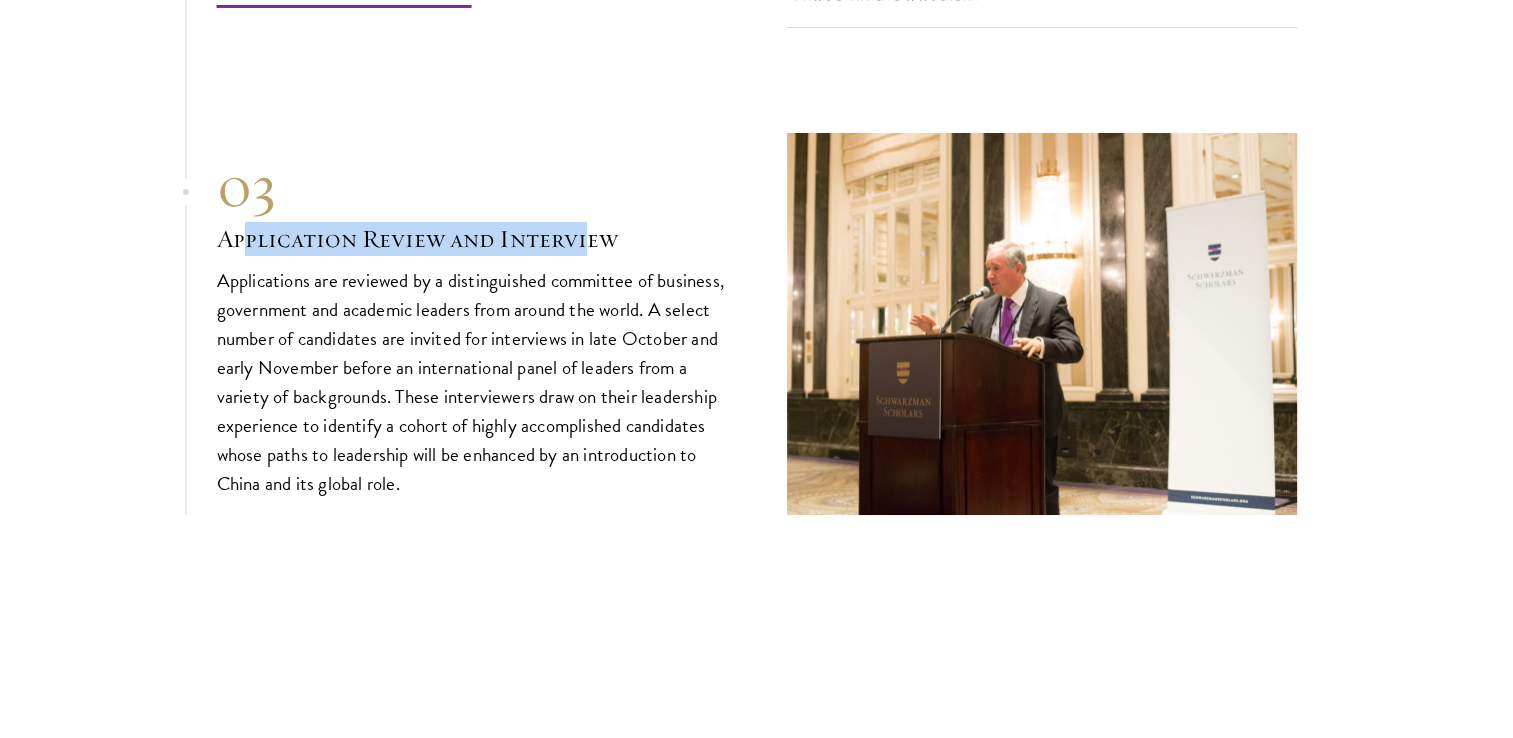 drag, startPoint x: 249, startPoint y: 246, endPoint x: 584, endPoint y: 245, distance: 335.0015 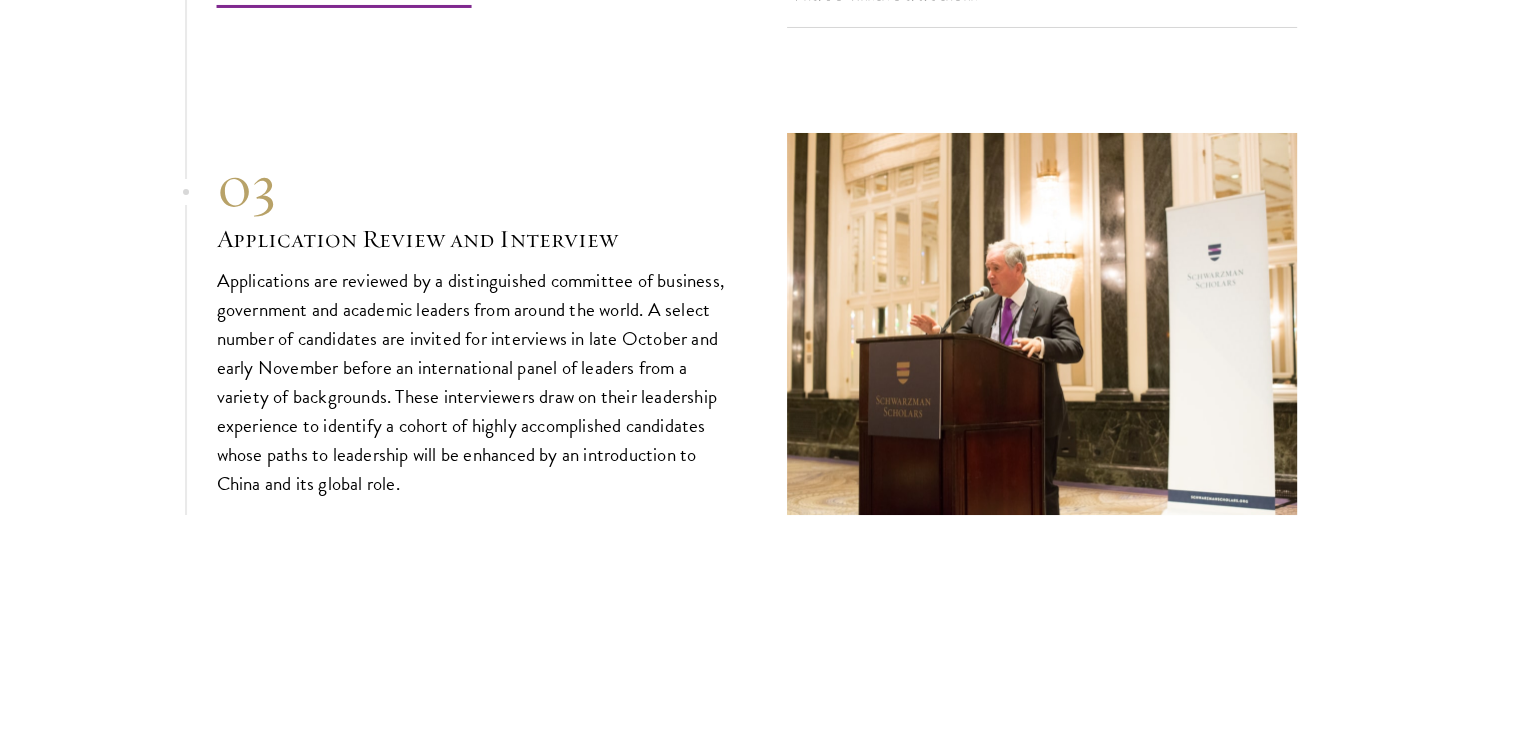 drag, startPoint x: 584, startPoint y: 245, endPoint x: 532, endPoint y: 339, distance: 107.42439 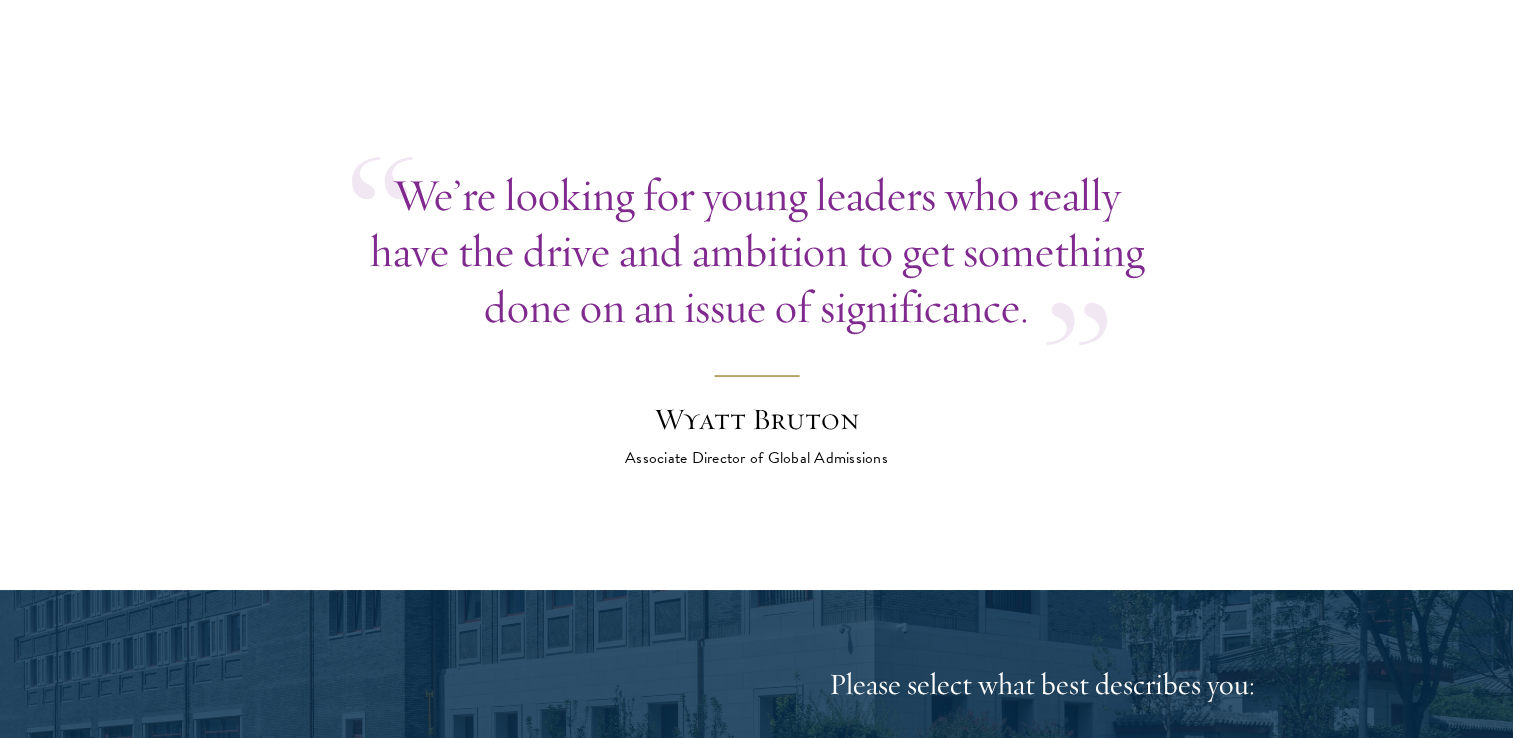scroll, scrollTop: 7900, scrollLeft: 0, axis: vertical 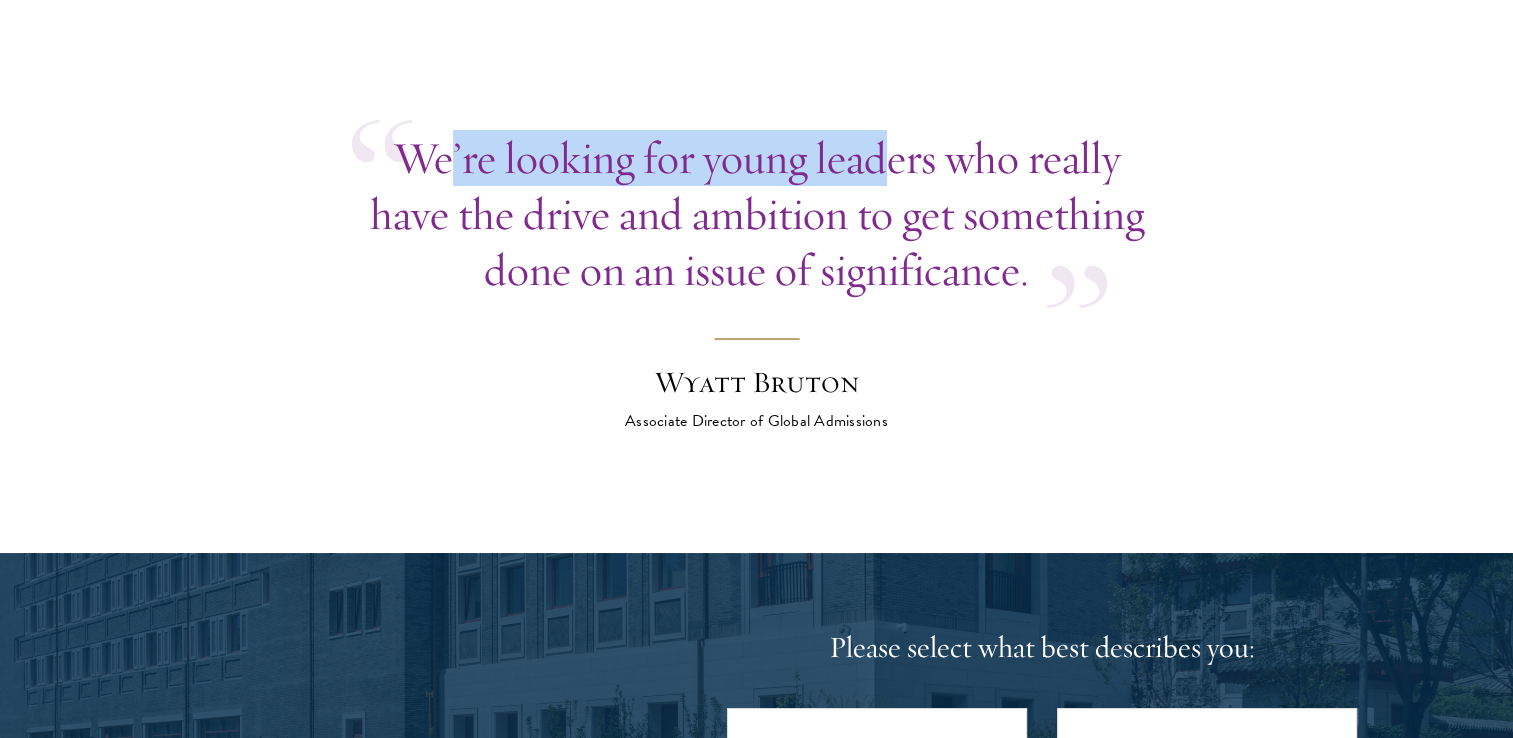 drag, startPoint x: 488, startPoint y: 171, endPoint x: 884, endPoint y: 153, distance: 396.40887 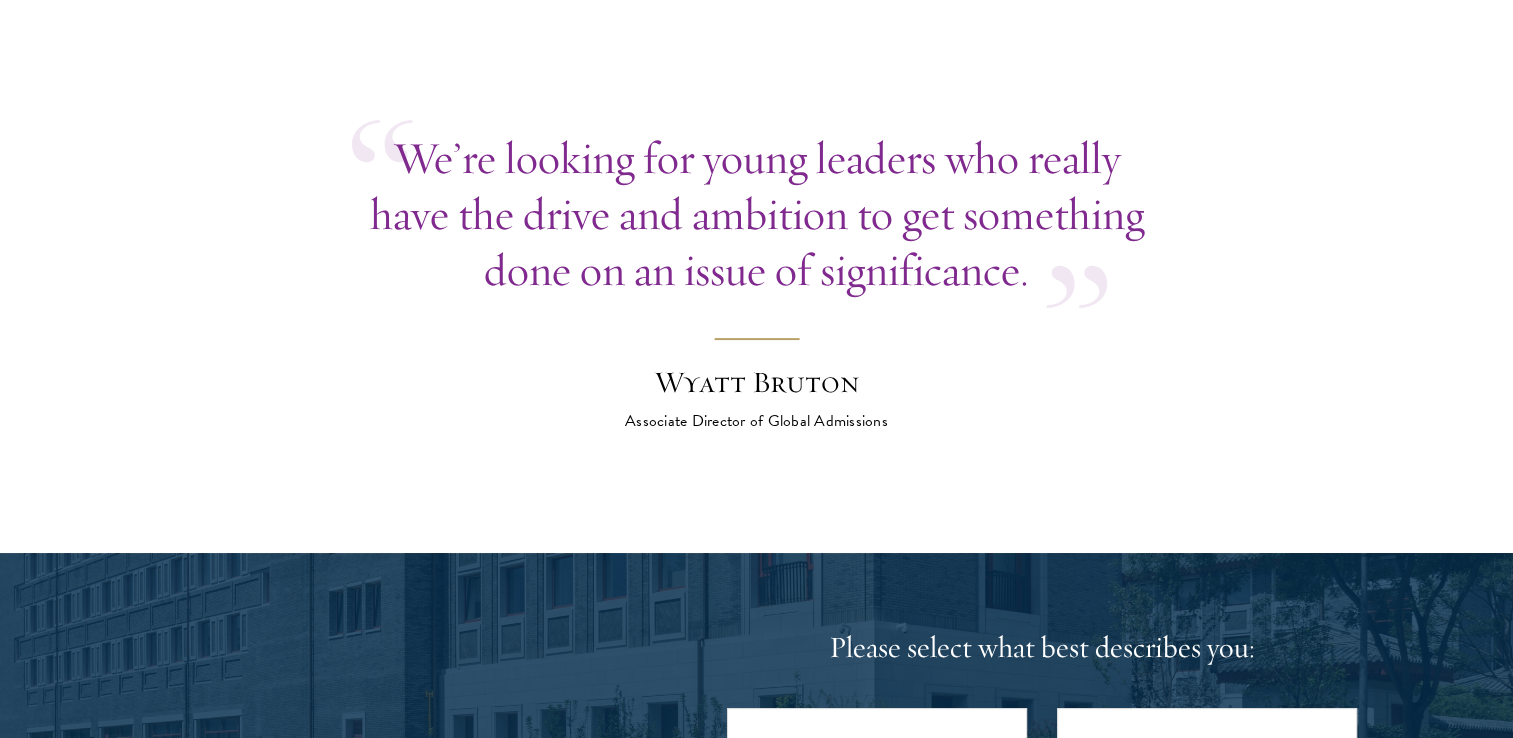 drag, startPoint x: 884, startPoint y: 153, endPoint x: 840, endPoint y: 223, distance: 82.68011 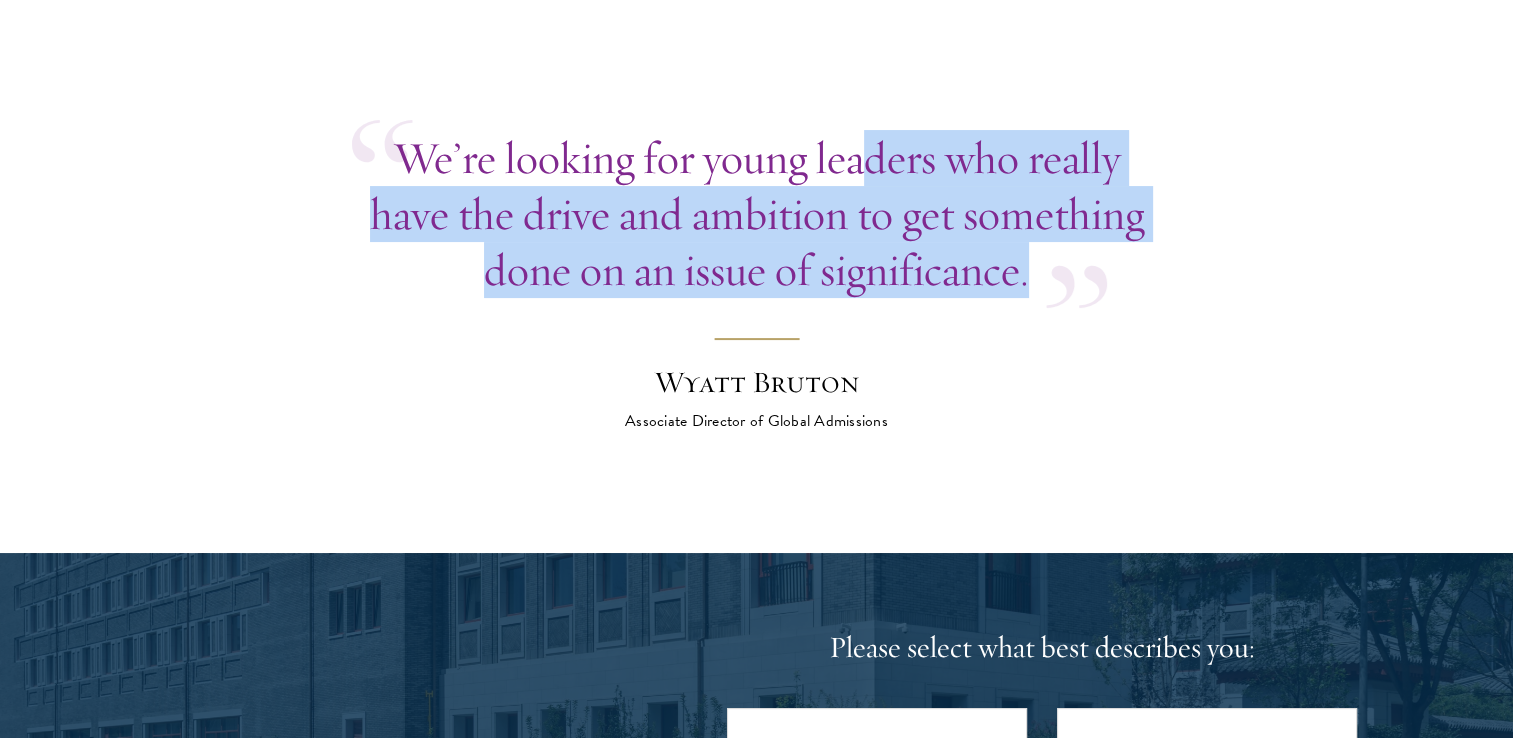 drag, startPoint x: 896, startPoint y: 170, endPoint x: 1050, endPoint y: 261, distance: 178.87706 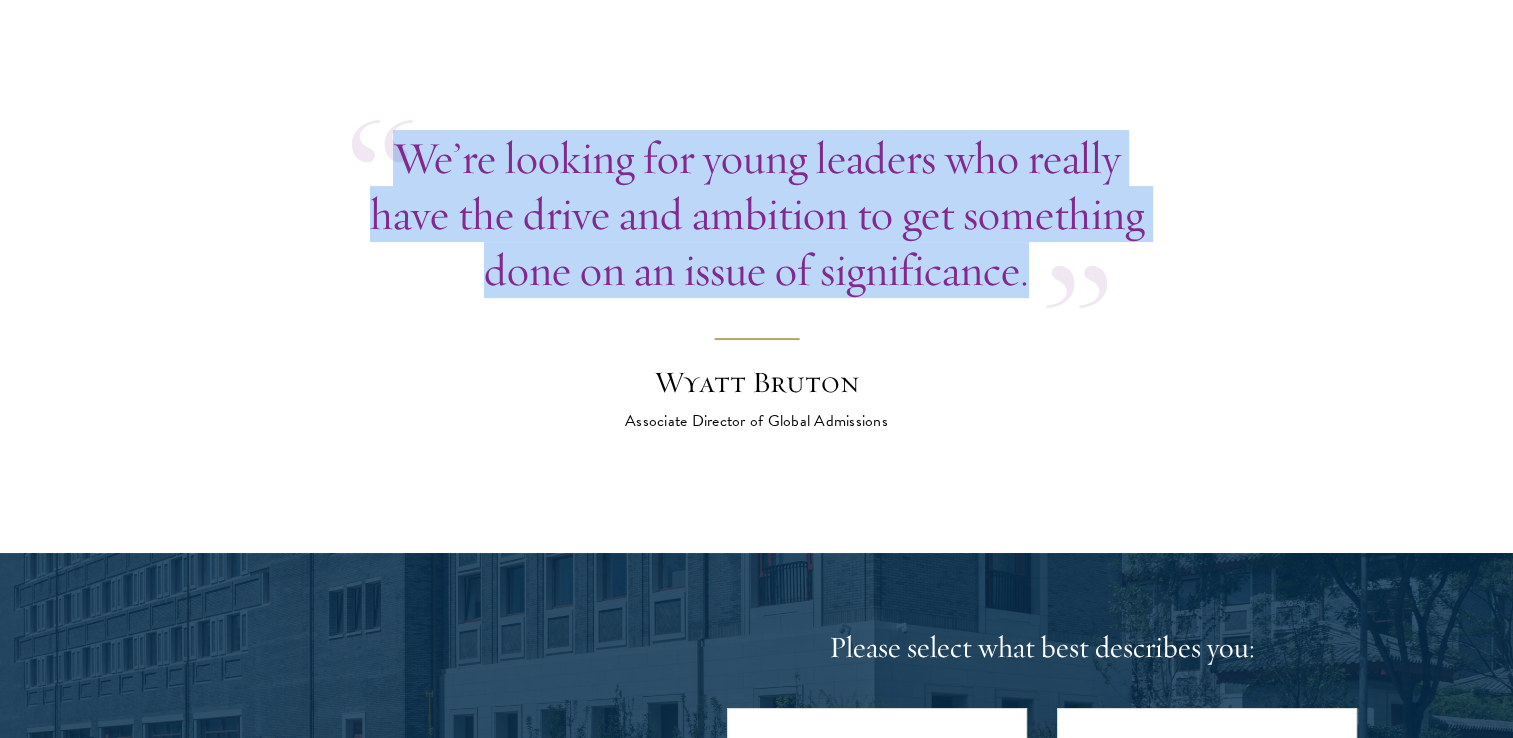 drag, startPoint x: 394, startPoint y: 151, endPoint x: 1072, endPoint y: 275, distance: 689.246 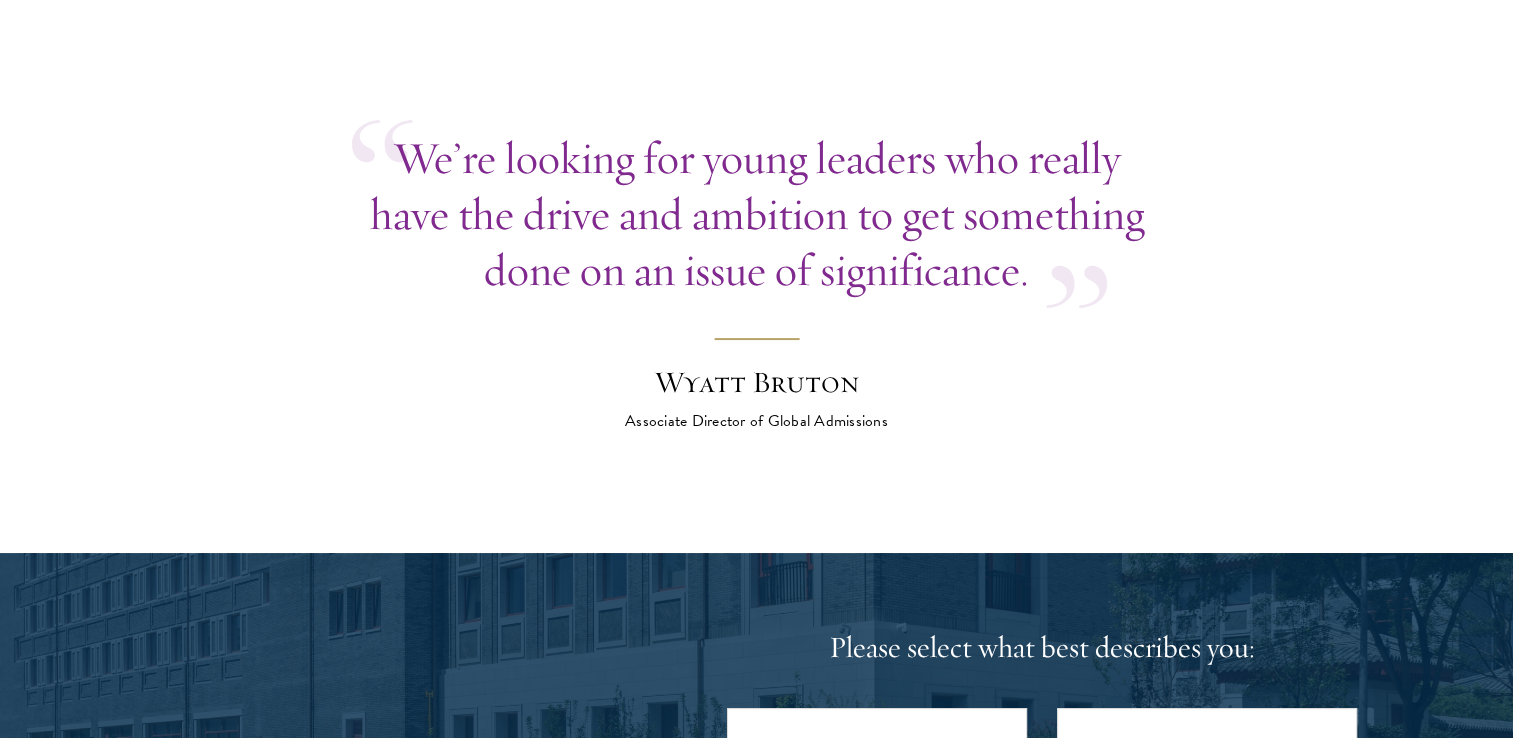 drag, startPoint x: 1072, startPoint y: 275, endPoint x: 966, endPoint y: 349, distance: 129.2749 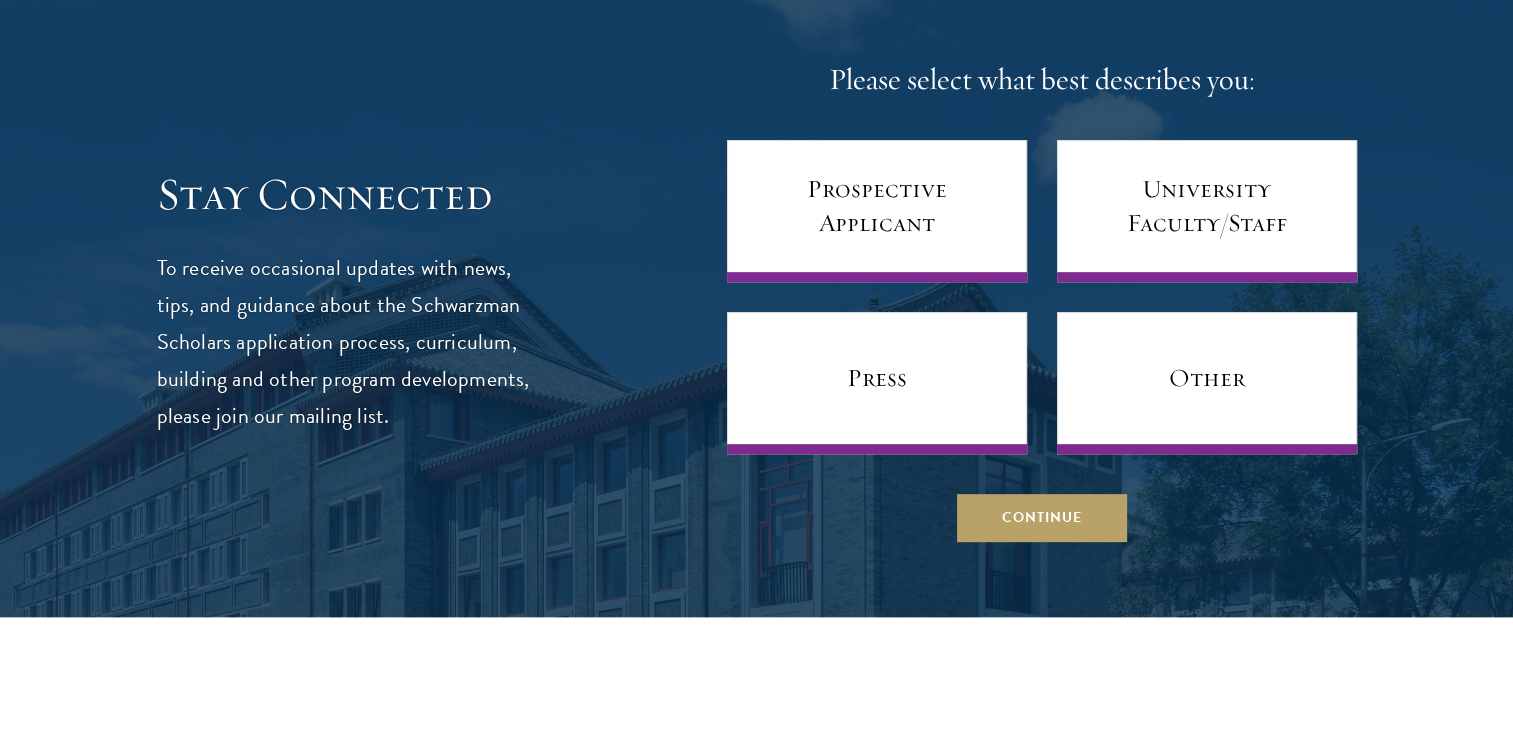 scroll, scrollTop: 8500, scrollLeft: 0, axis: vertical 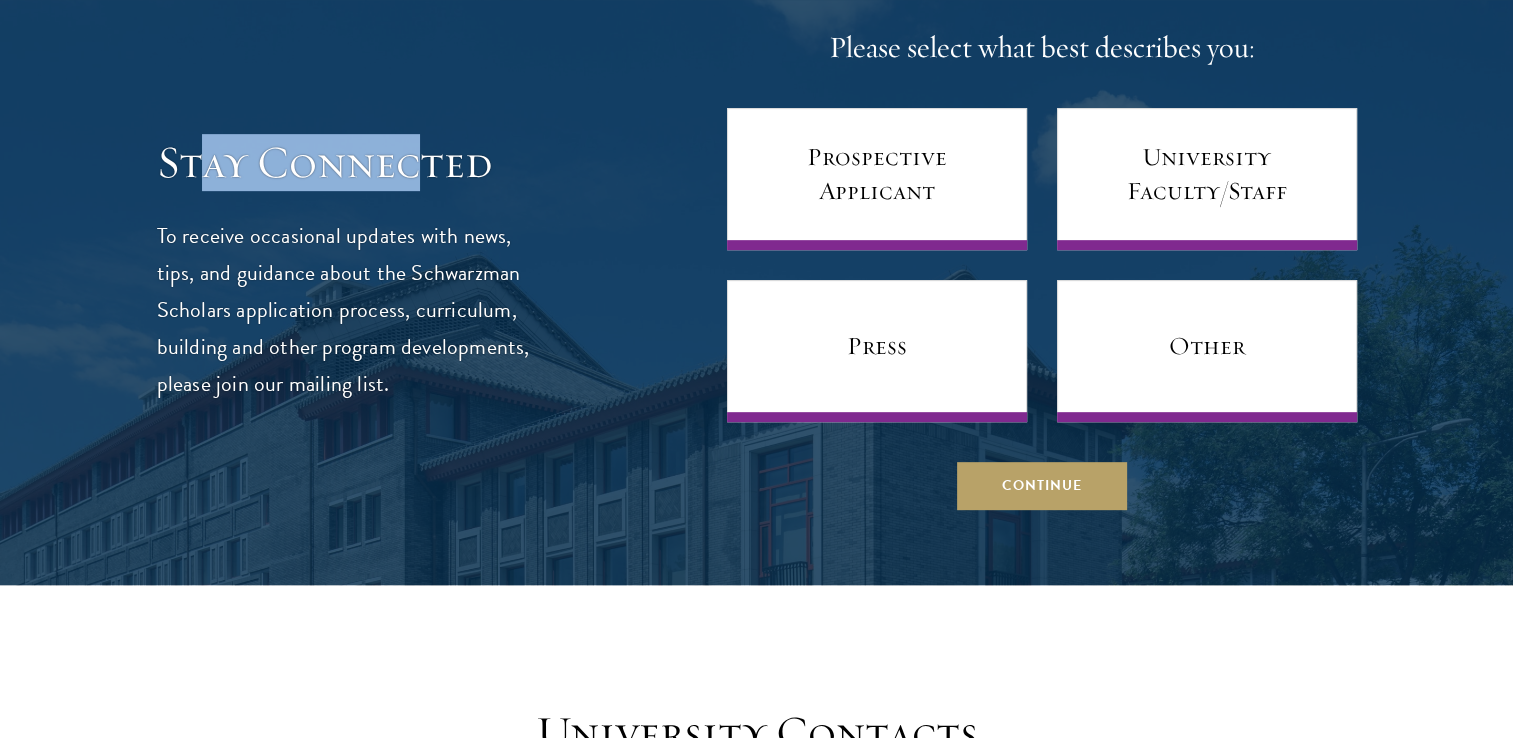 click on "Stay Connected" at bounding box center [344, 163] 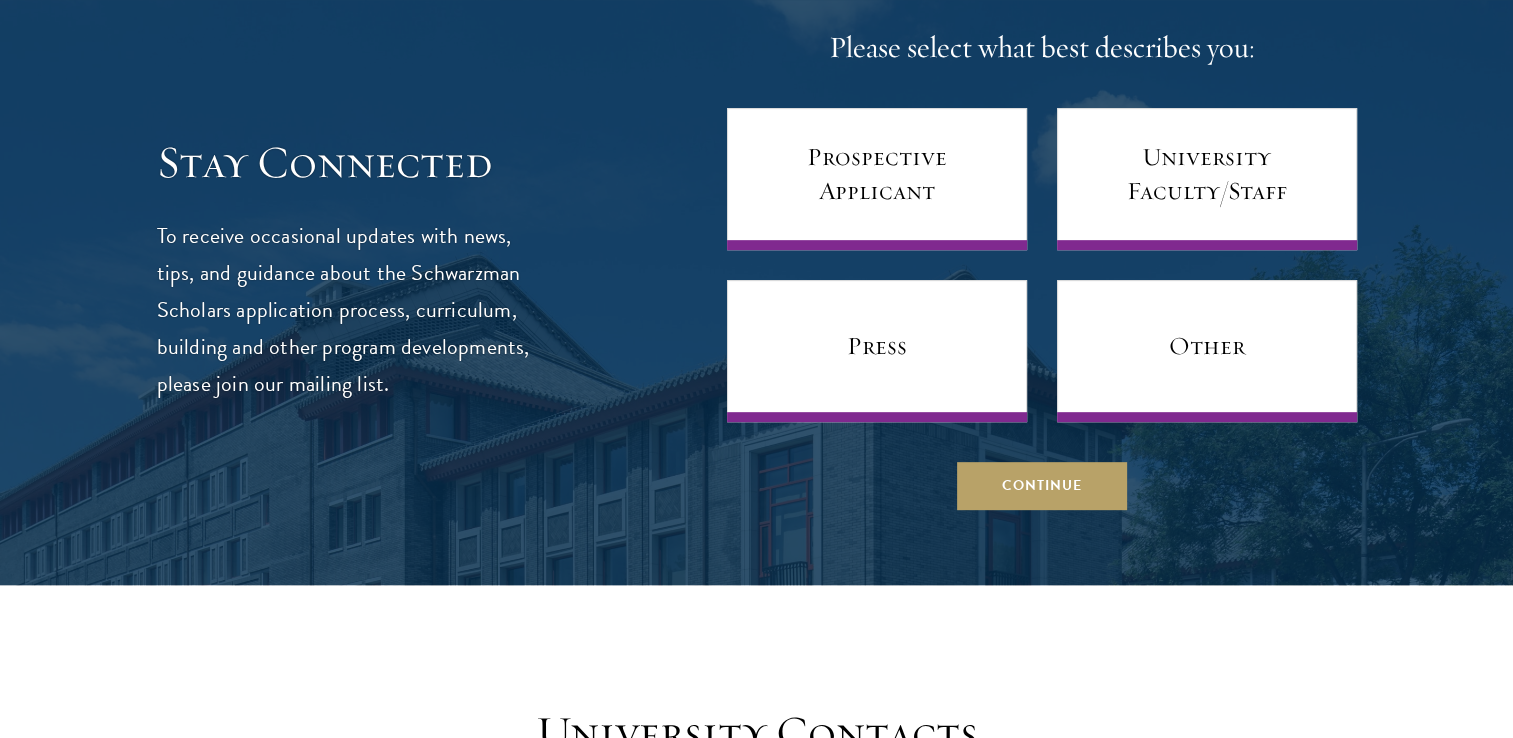 drag, startPoint x: 408, startPoint y: 170, endPoint x: 392, endPoint y: 259, distance: 90.426765 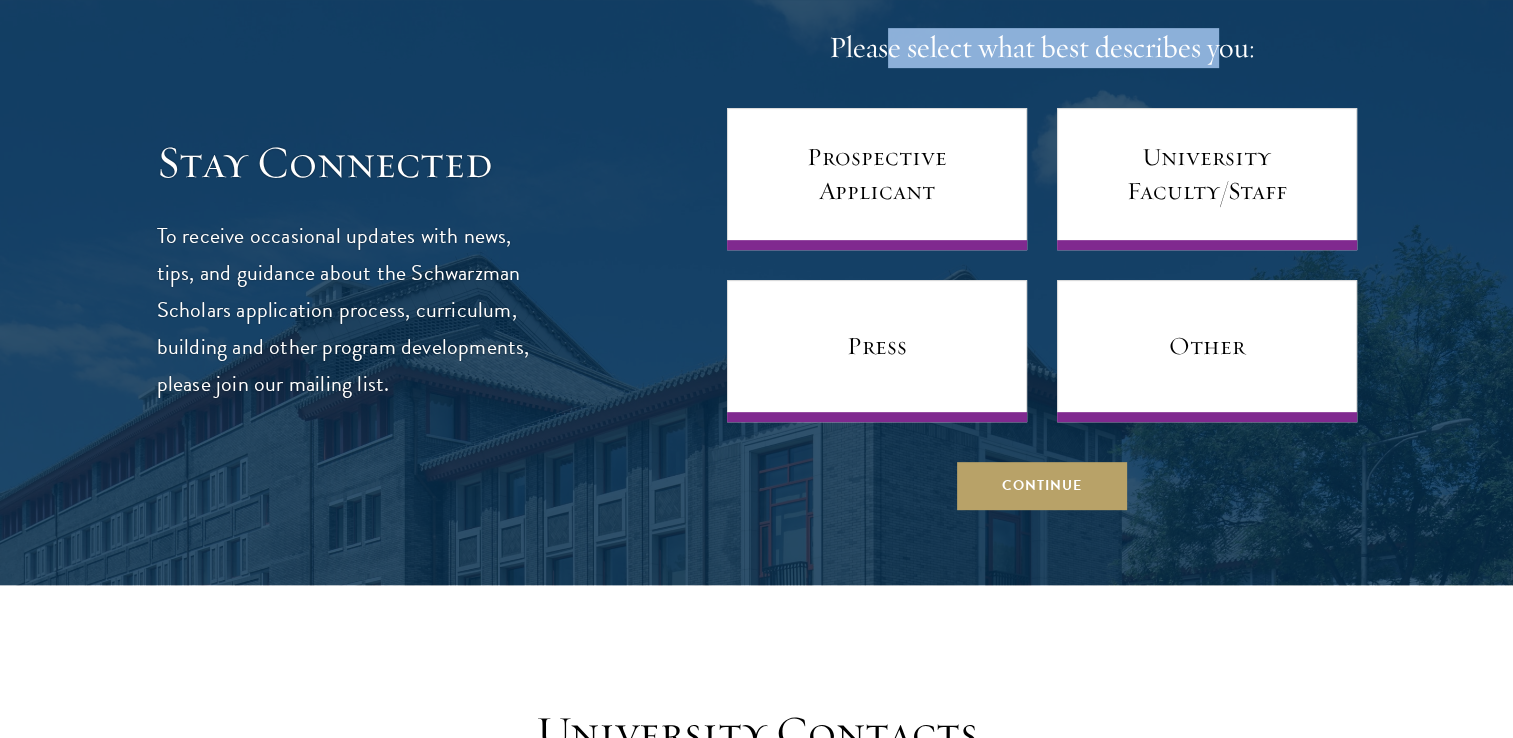 drag, startPoint x: 951, startPoint y: 46, endPoint x: 1220, endPoint y: 46, distance: 269 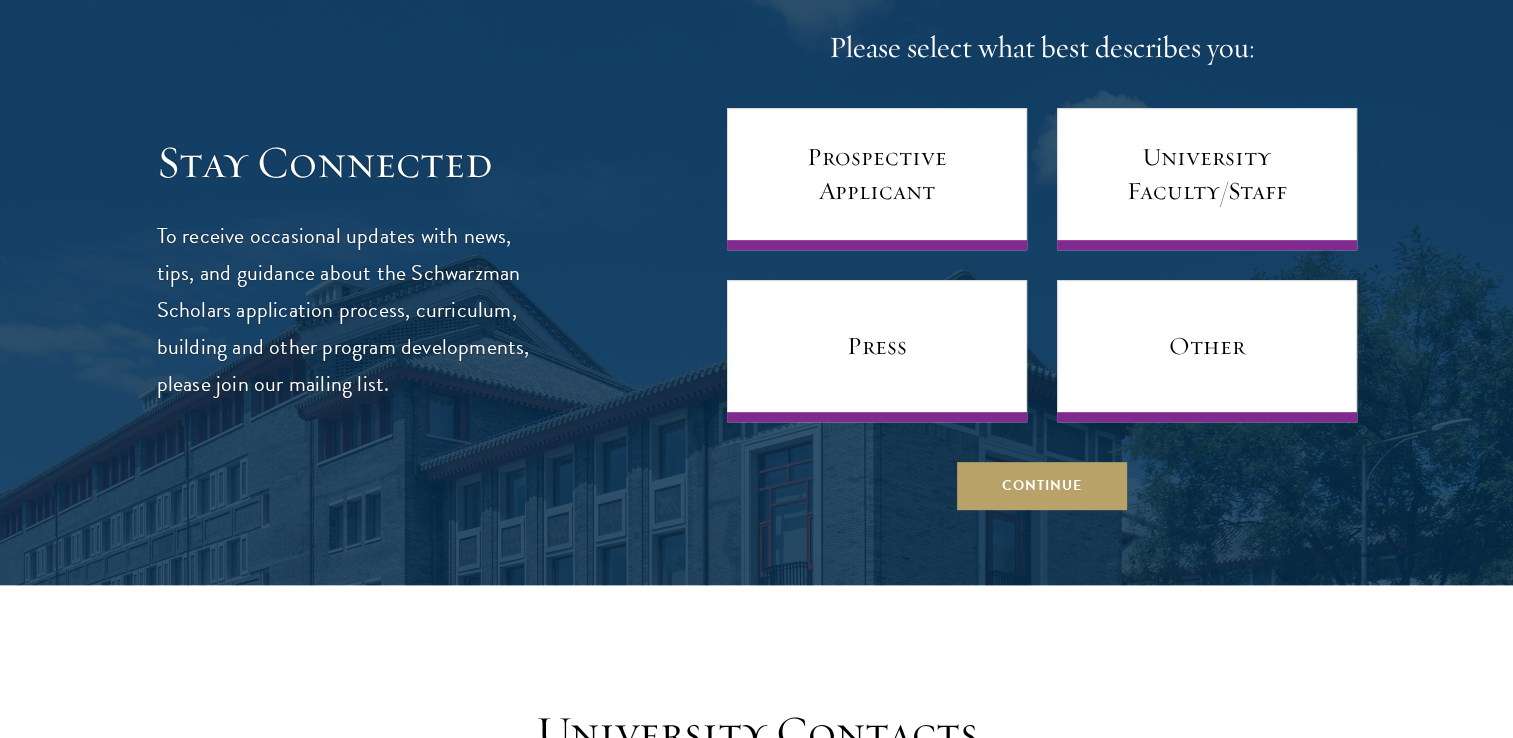 click on "Stay Connected
To receive occasional updates with news, tips, and guidance about the Schwarzman Scholars application process, curriculum, building and other program developments, please join our mailing list.
Please select what best describes you:
Prospective Applicant
University Faculty/Staff
Press
Other
Continue" at bounding box center (757, 269) 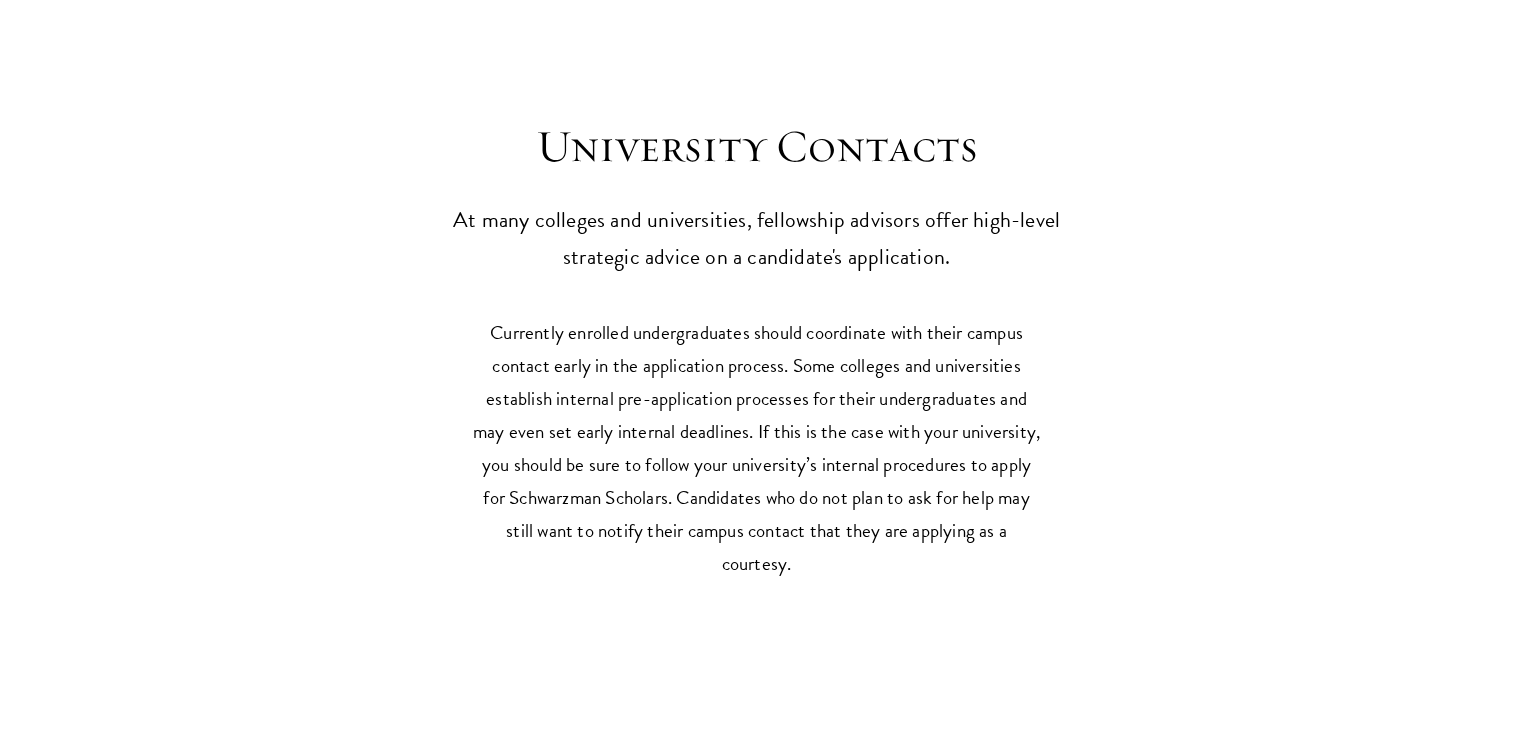scroll, scrollTop: 9100, scrollLeft: 0, axis: vertical 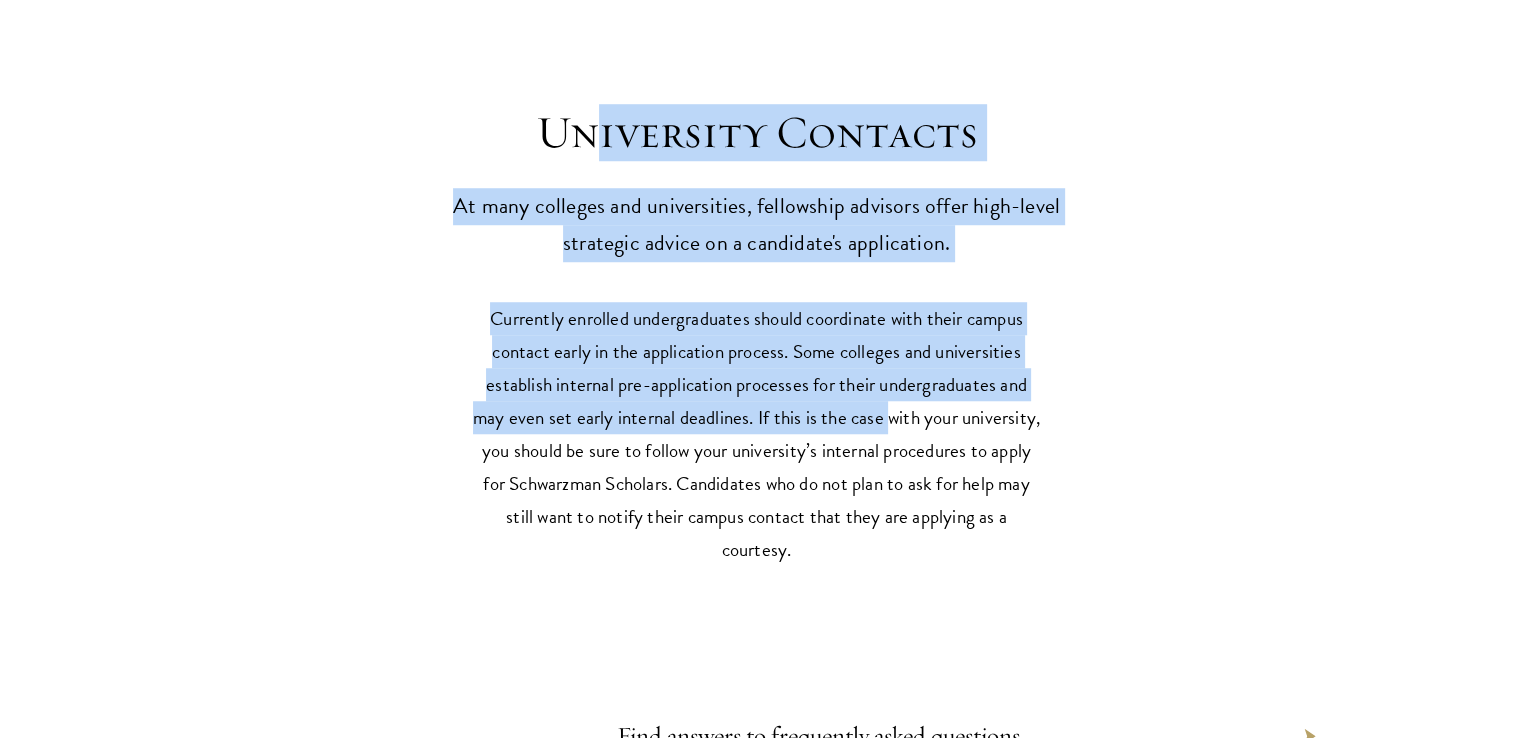 drag, startPoint x: 848, startPoint y: 178, endPoint x: 890, endPoint y: 425, distance: 250.54541 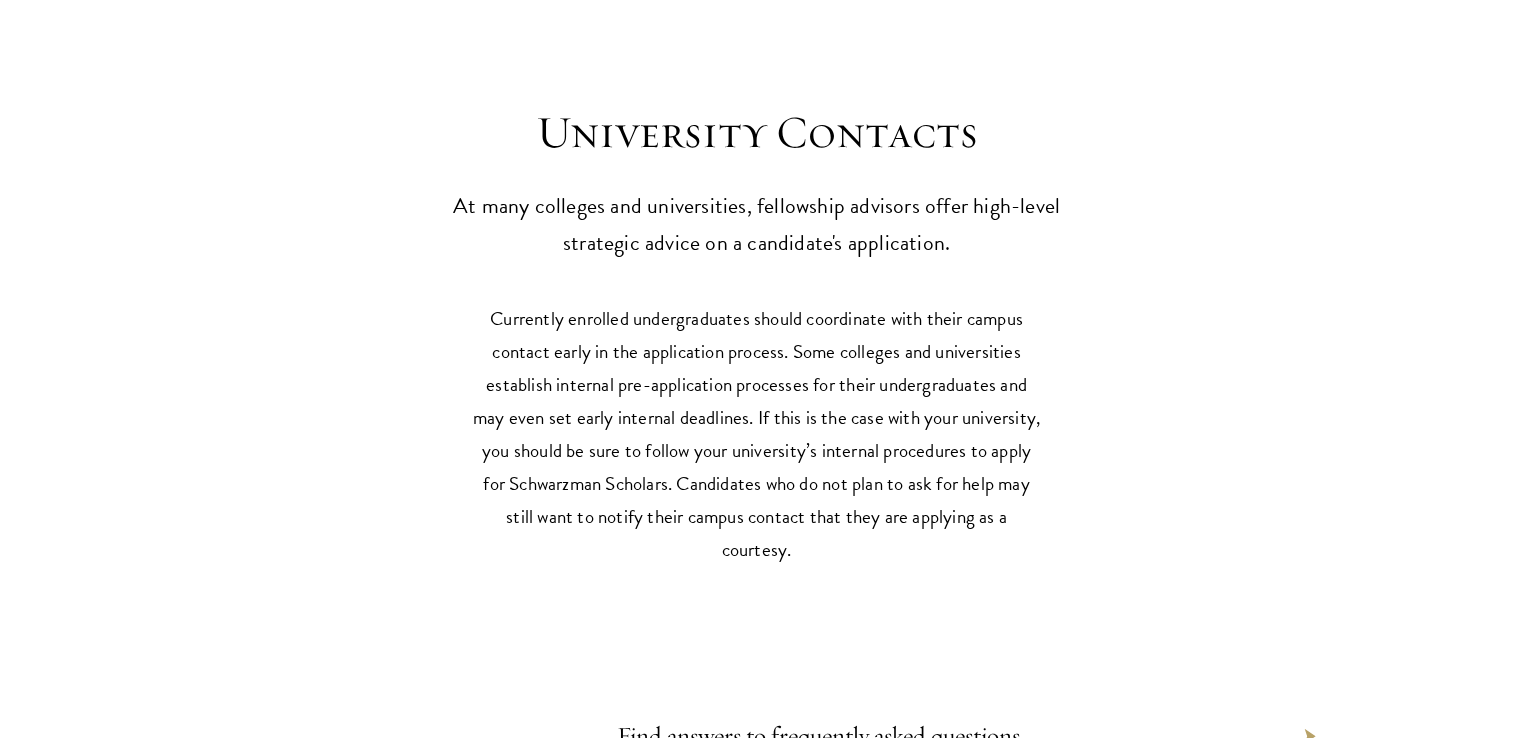 drag, startPoint x: 890, startPoint y: 425, endPoint x: 868, endPoint y: 494, distance: 72.42237 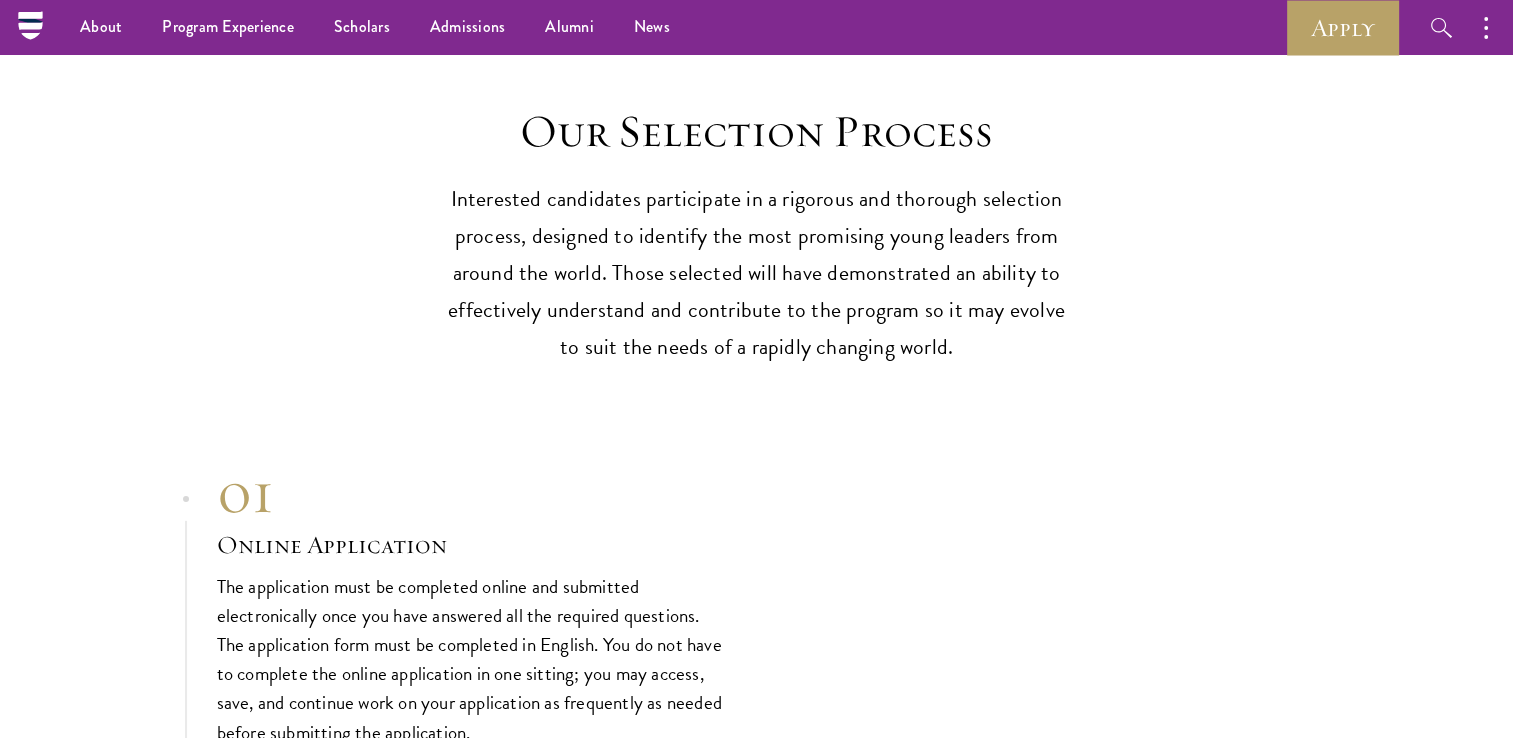 scroll, scrollTop: 0, scrollLeft: 0, axis: both 